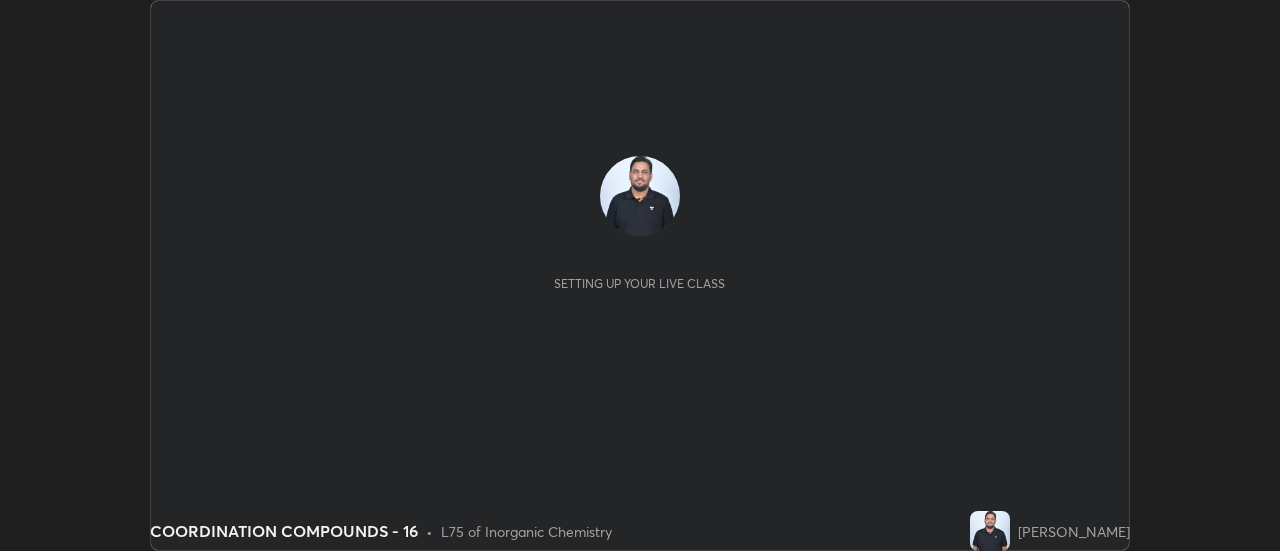 scroll, scrollTop: 0, scrollLeft: 0, axis: both 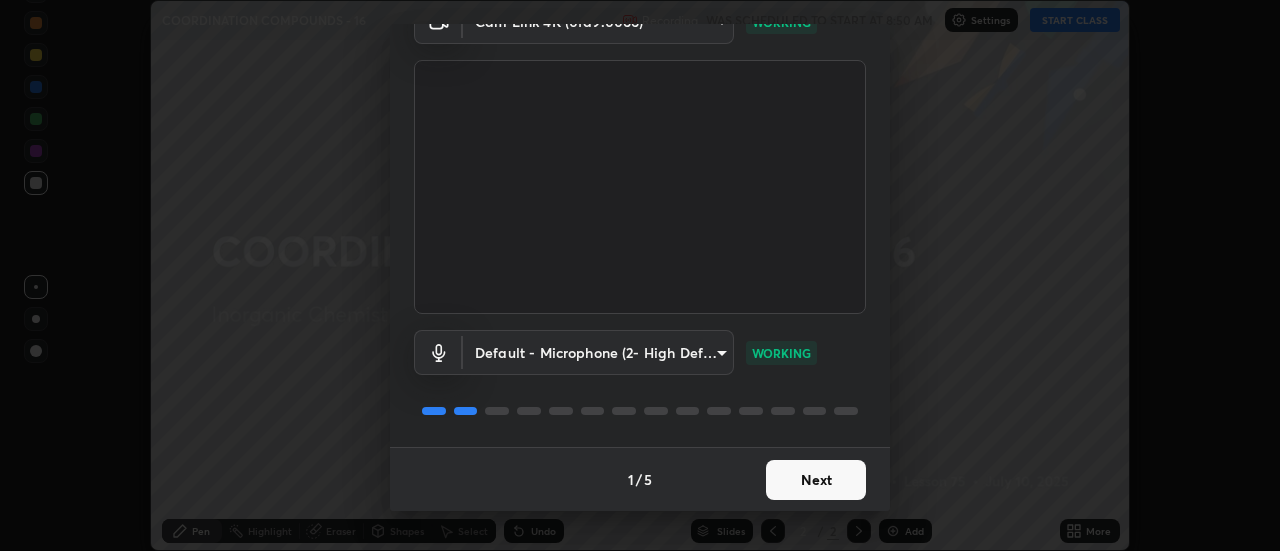 click on "Next" at bounding box center [816, 480] 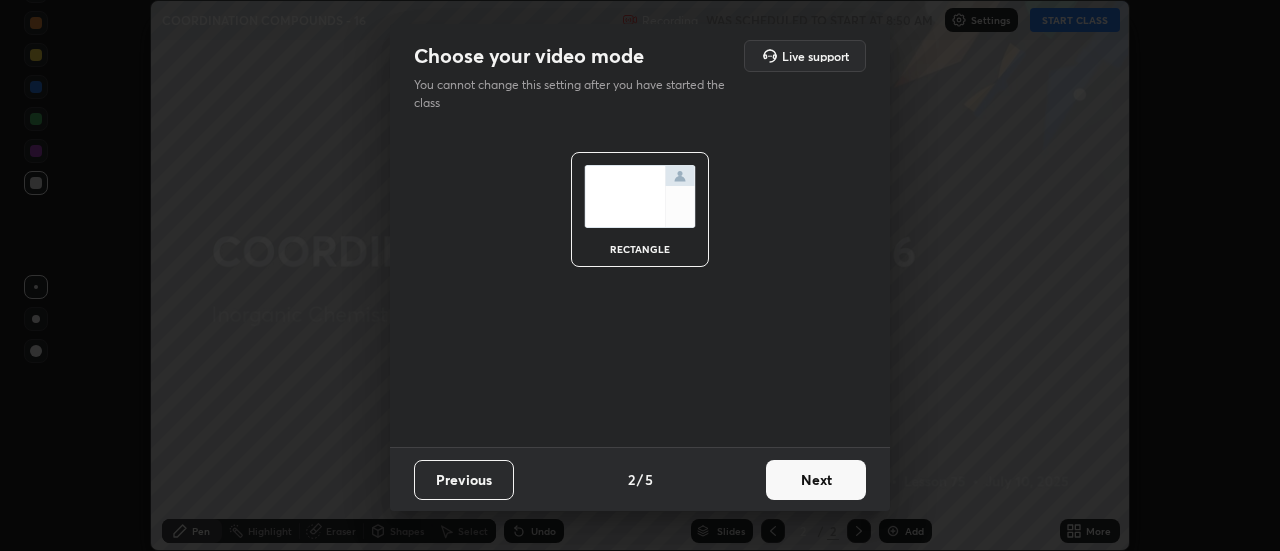 click on "Next" at bounding box center (816, 480) 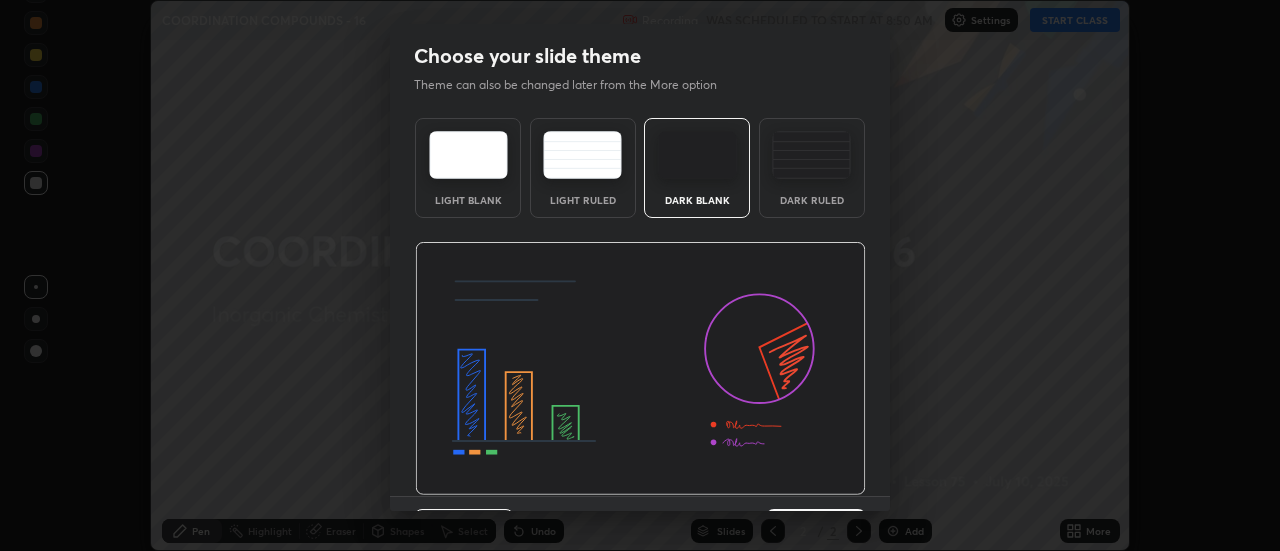 scroll, scrollTop: 49, scrollLeft: 0, axis: vertical 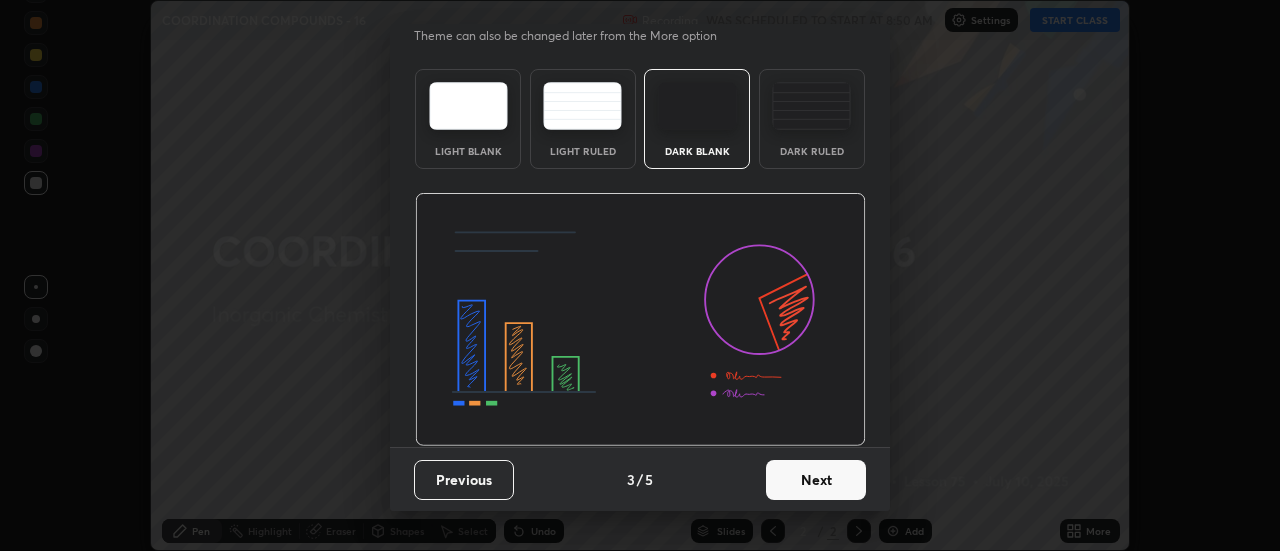 click on "Next" at bounding box center (816, 480) 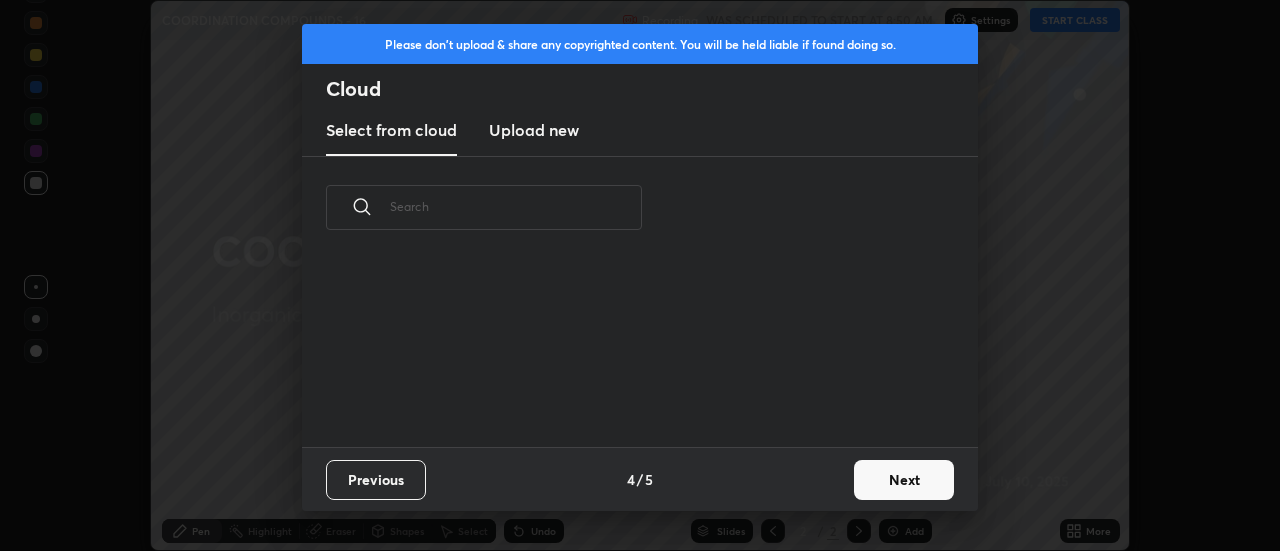 scroll, scrollTop: 0, scrollLeft: 0, axis: both 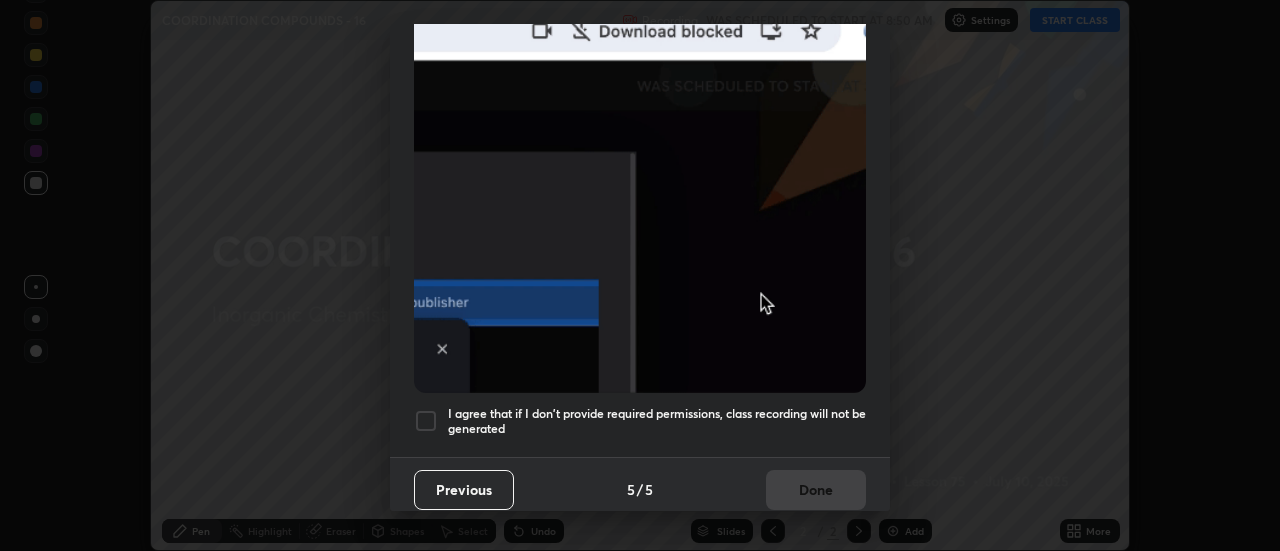 click at bounding box center (426, 421) 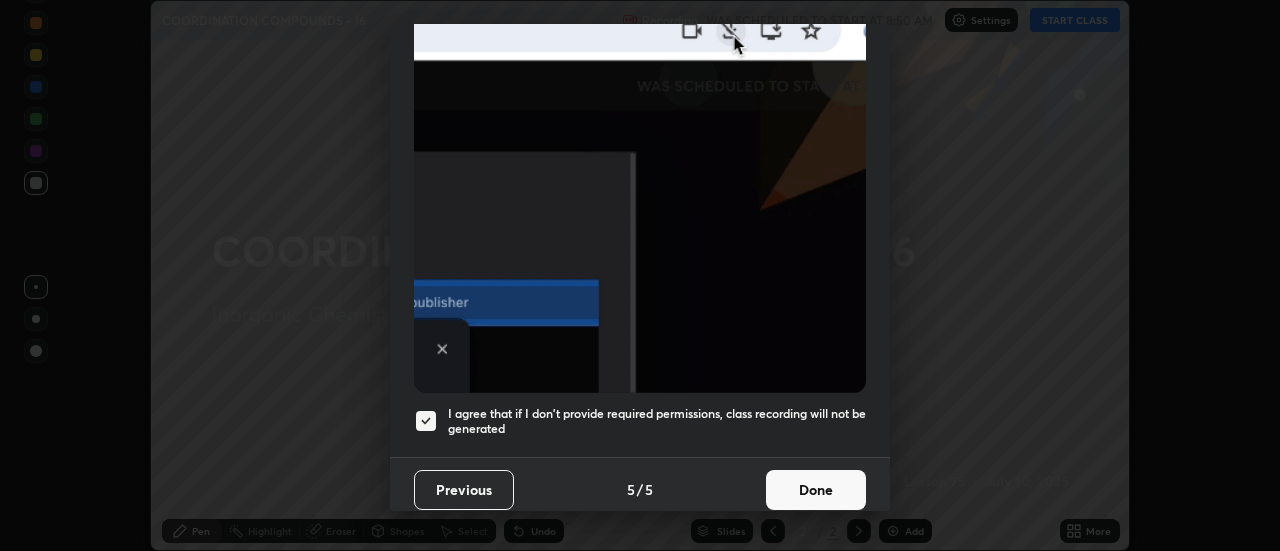 click on "Done" at bounding box center (816, 490) 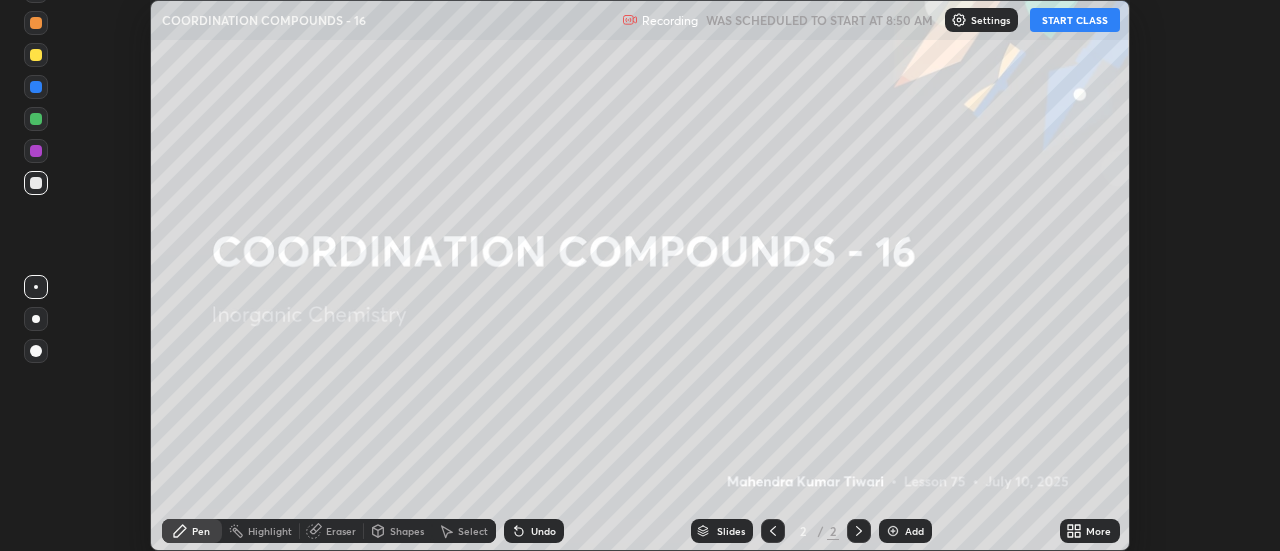 click on "START CLASS" at bounding box center [1075, 20] 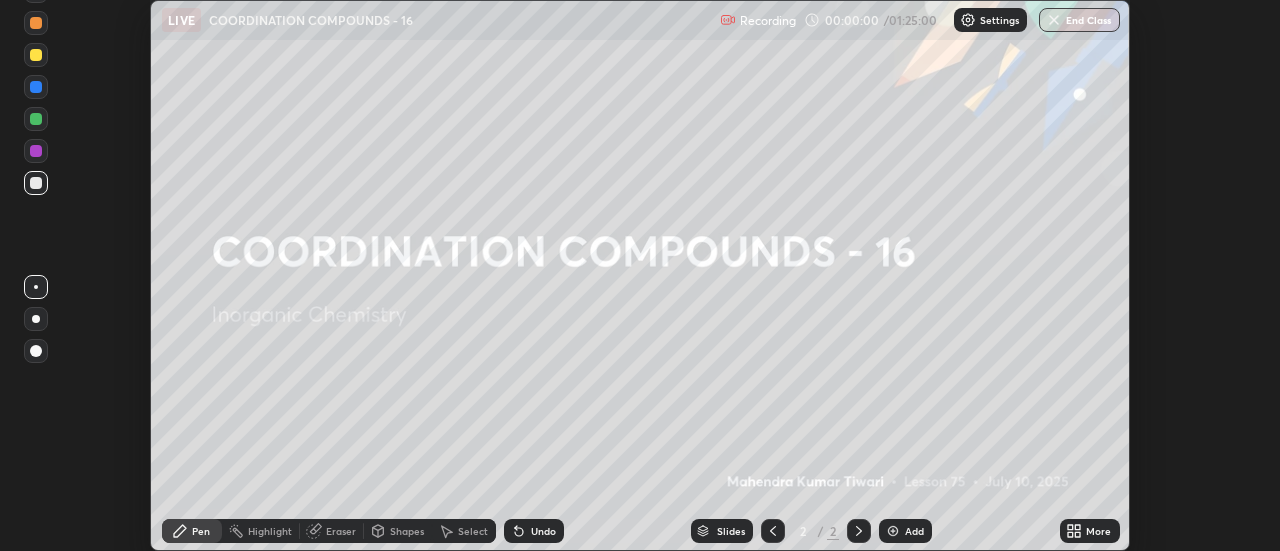 click 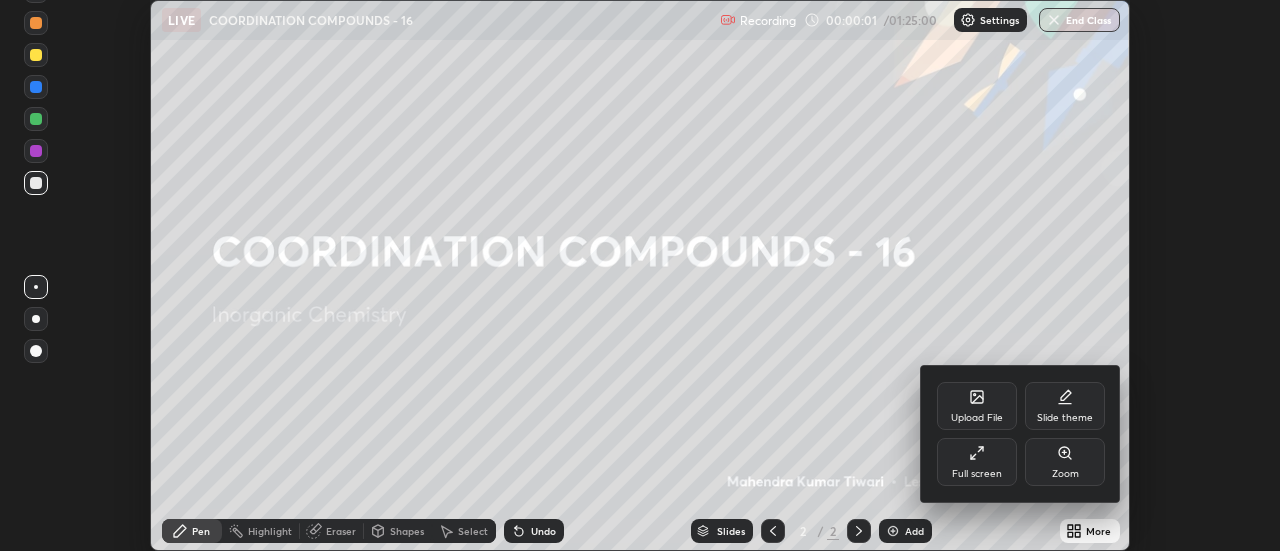 click on "Full screen" at bounding box center (977, 462) 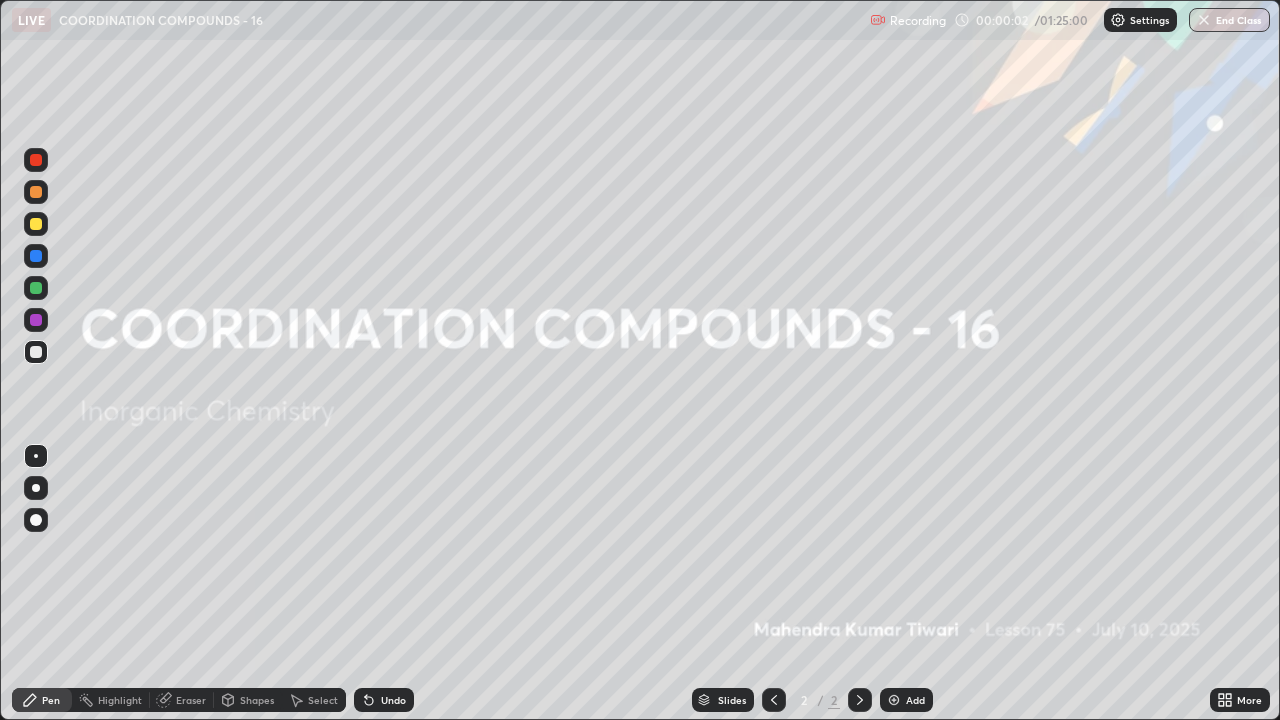 scroll, scrollTop: 99280, scrollLeft: 98720, axis: both 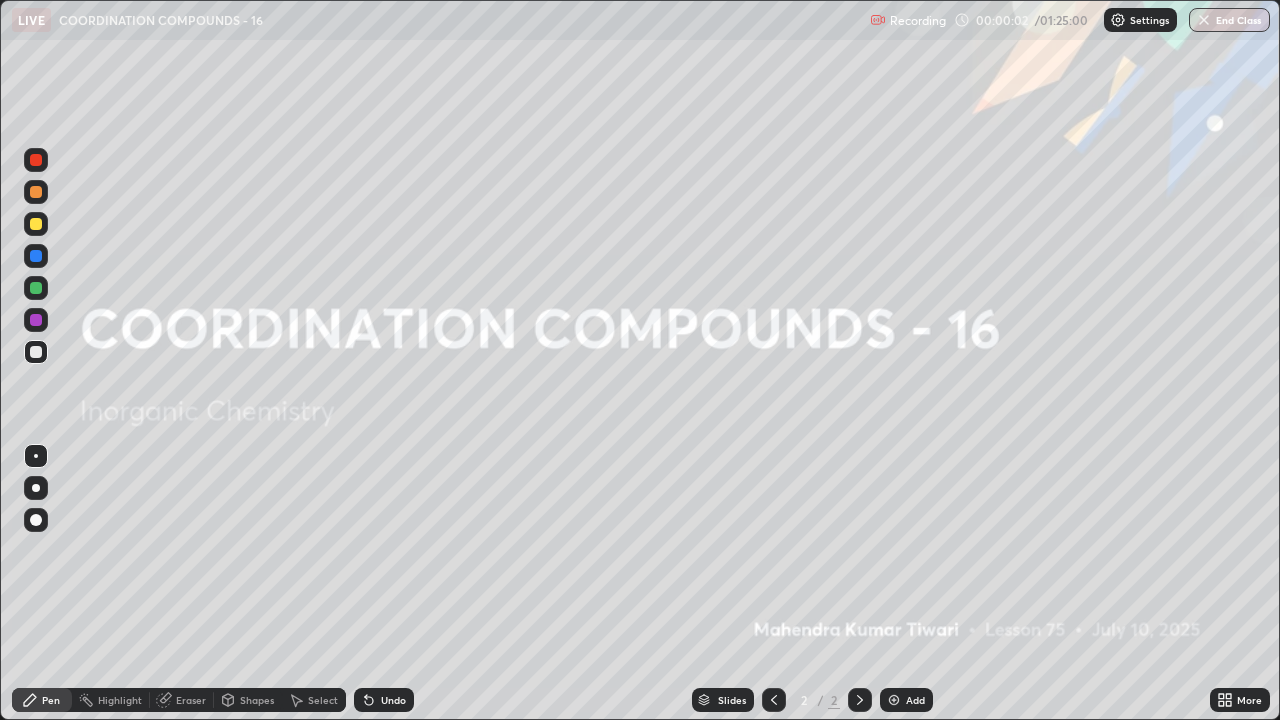 click at bounding box center (894, 700) 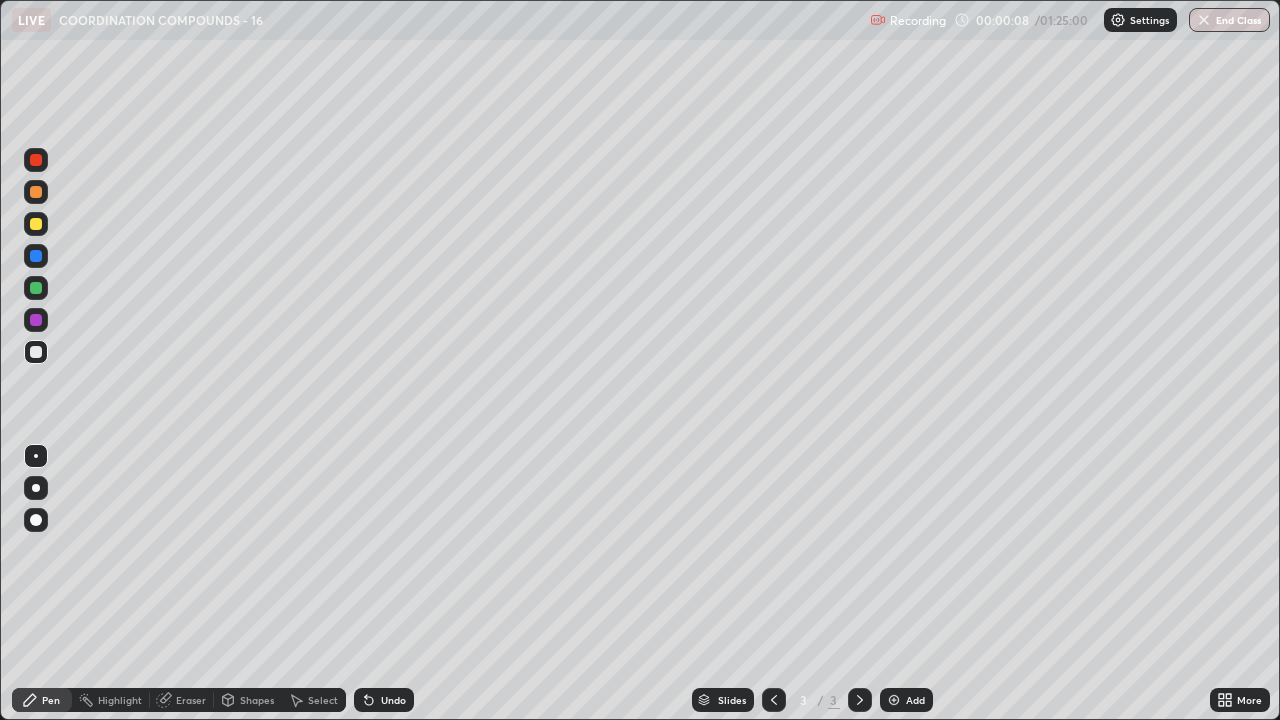 click at bounding box center [36, 224] 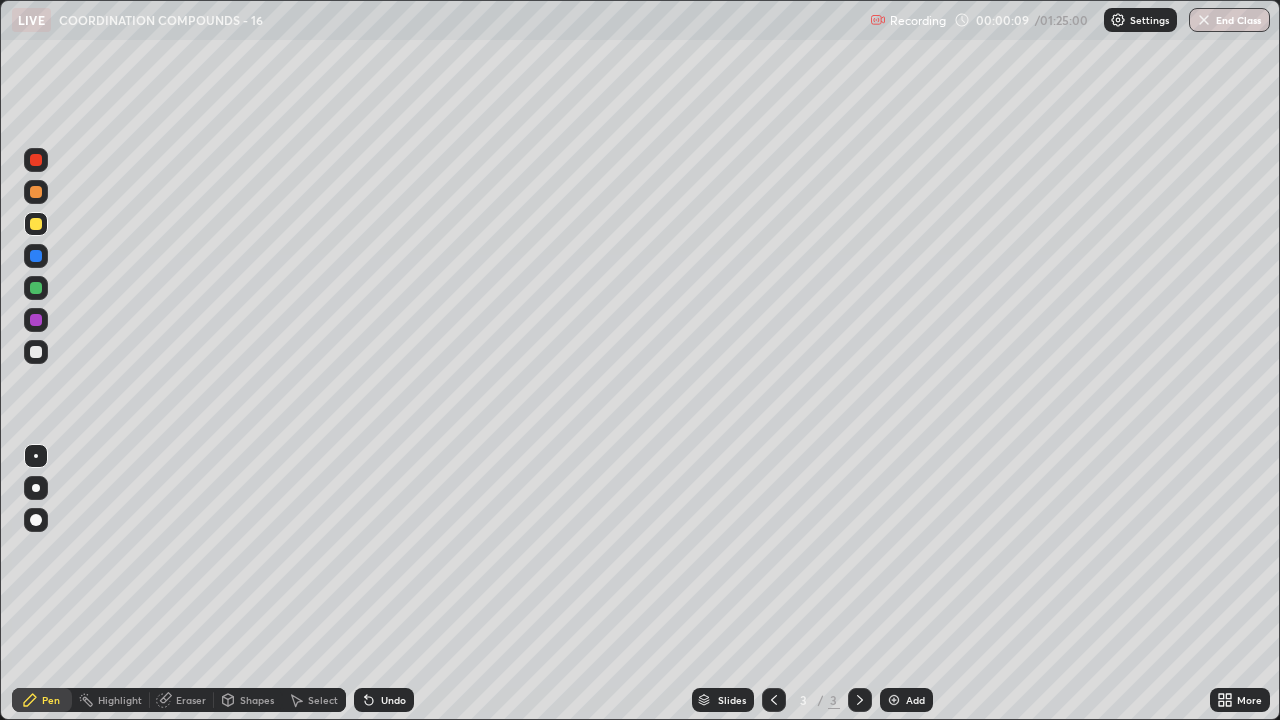 click at bounding box center (36, 520) 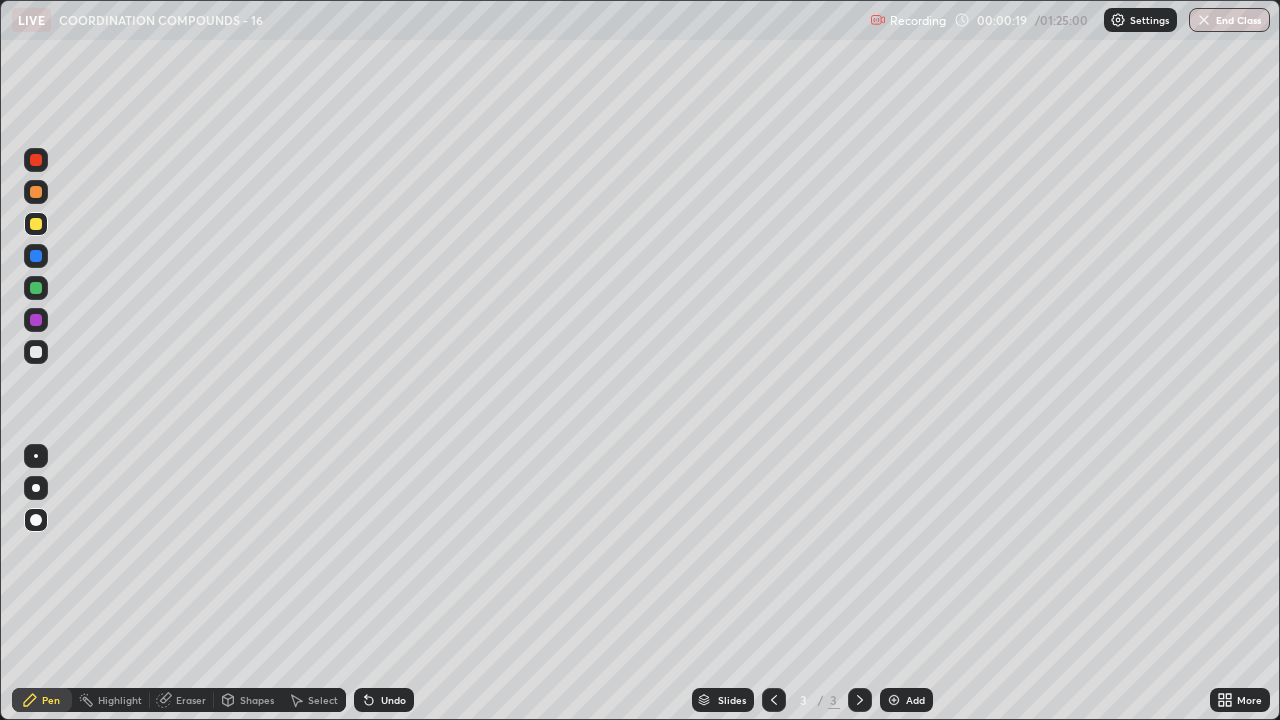 click at bounding box center (36, 352) 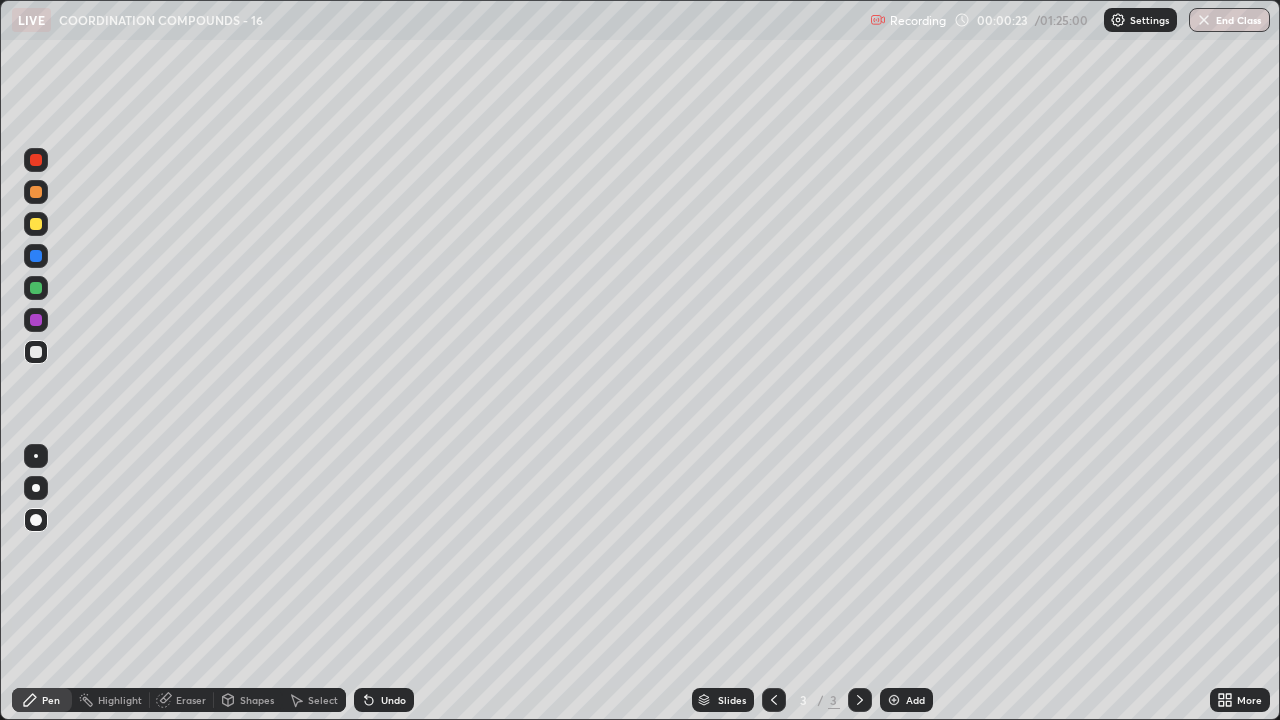 click on "Undo" at bounding box center (384, 700) 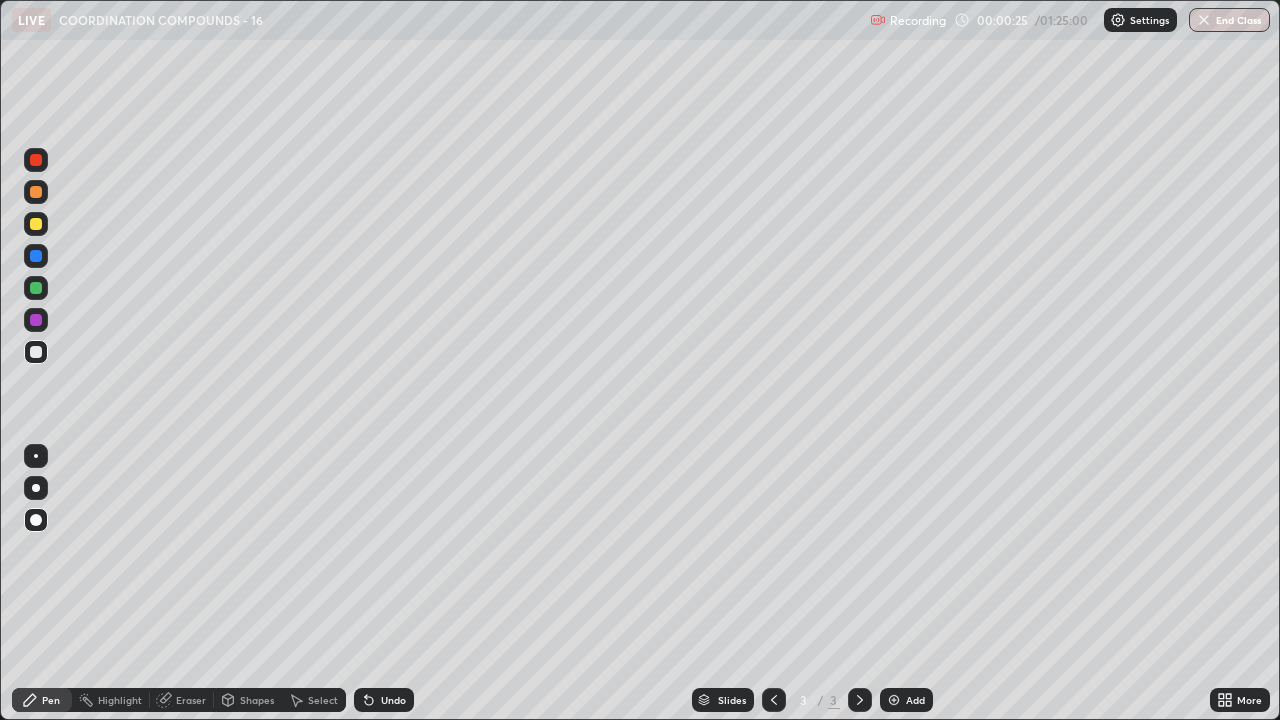 click at bounding box center (36, 224) 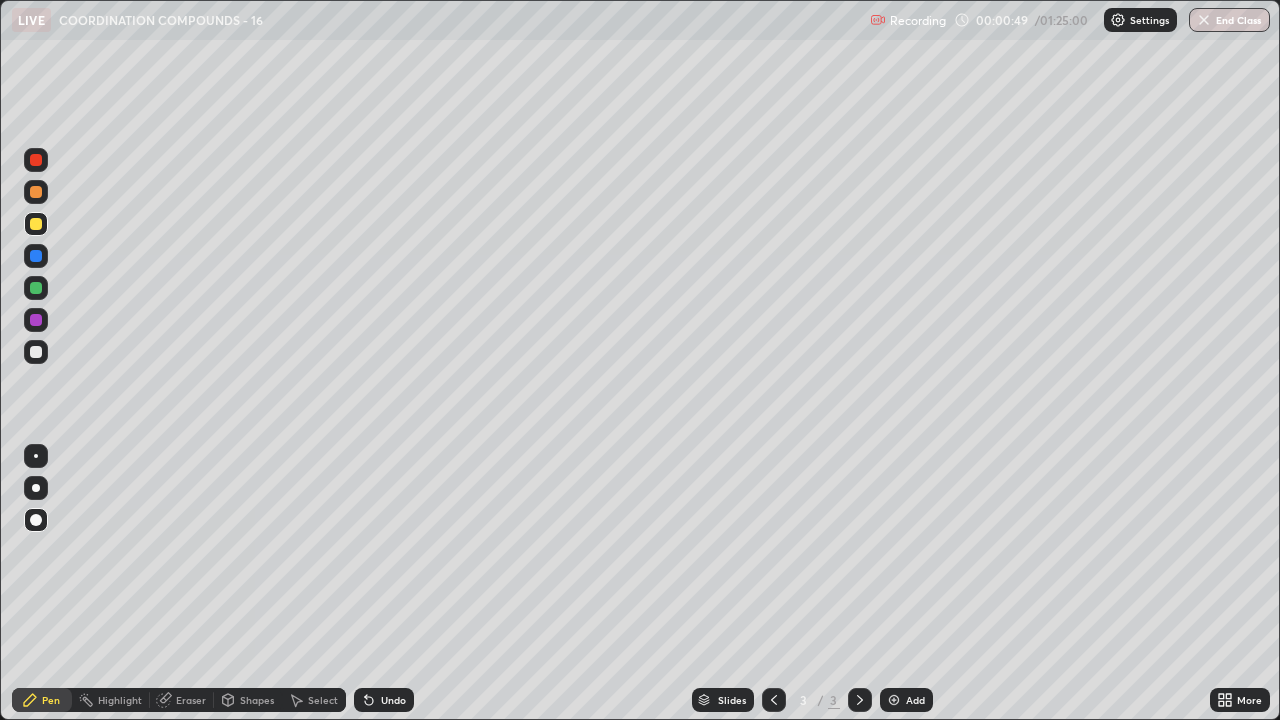 click on "Shapes" at bounding box center (257, 700) 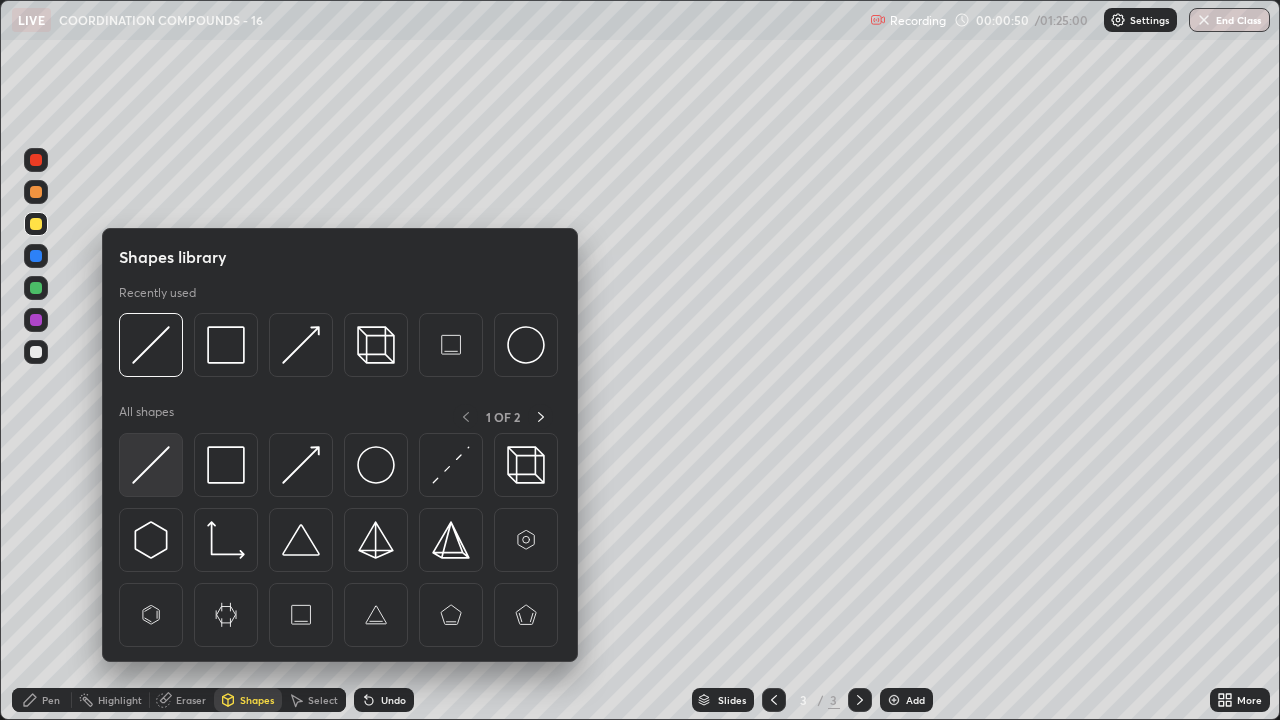 click at bounding box center [151, 465] 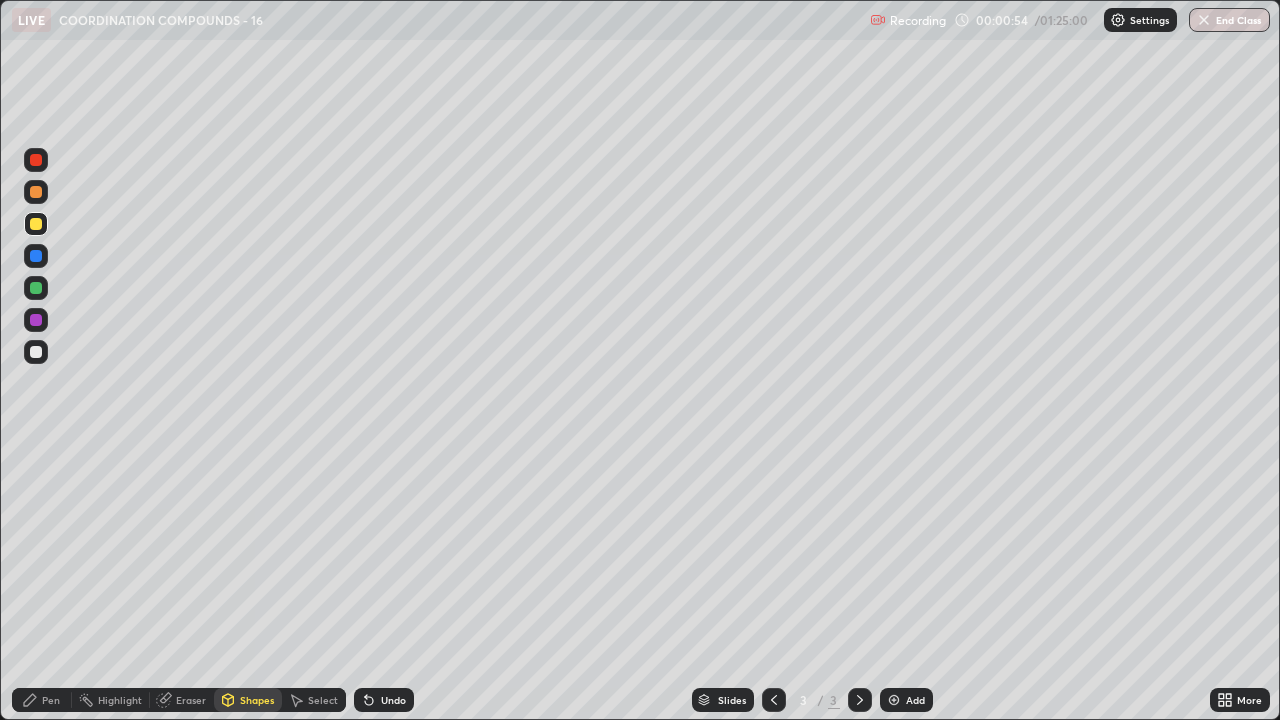 click on "Undo" at bounding box center [384, 700] 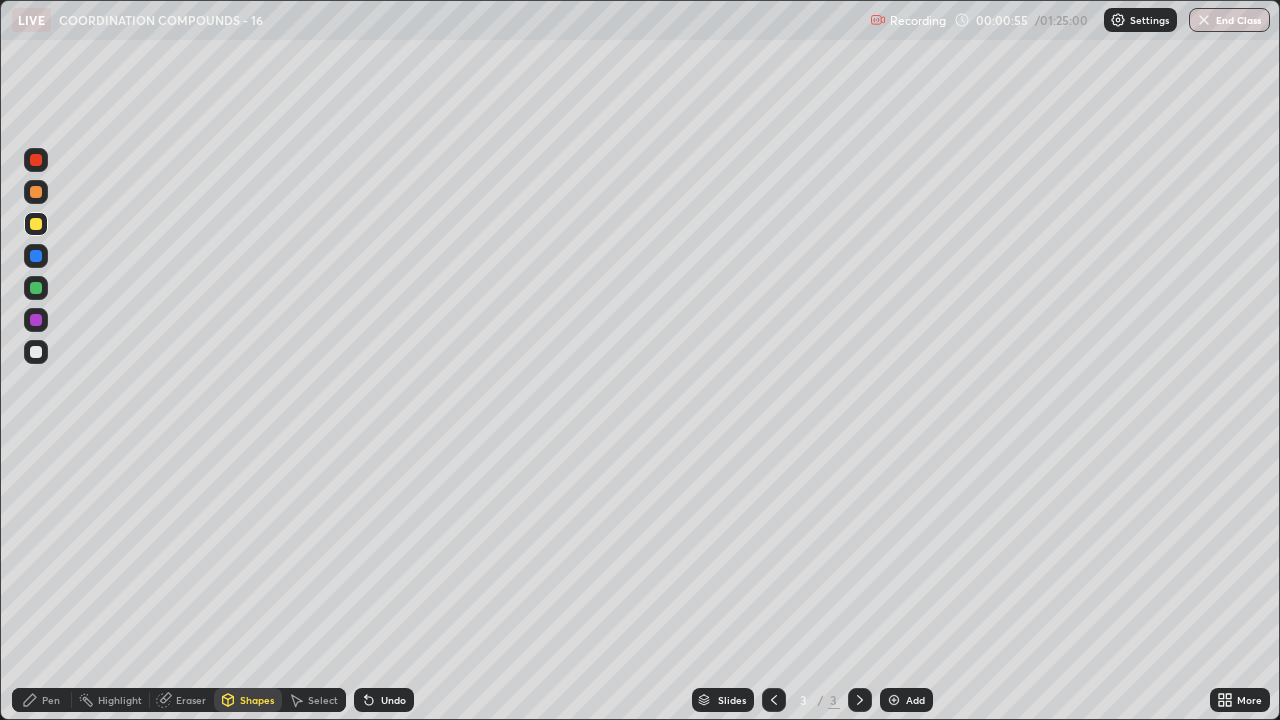 click on "Pen" at bounding box center [51, 700] 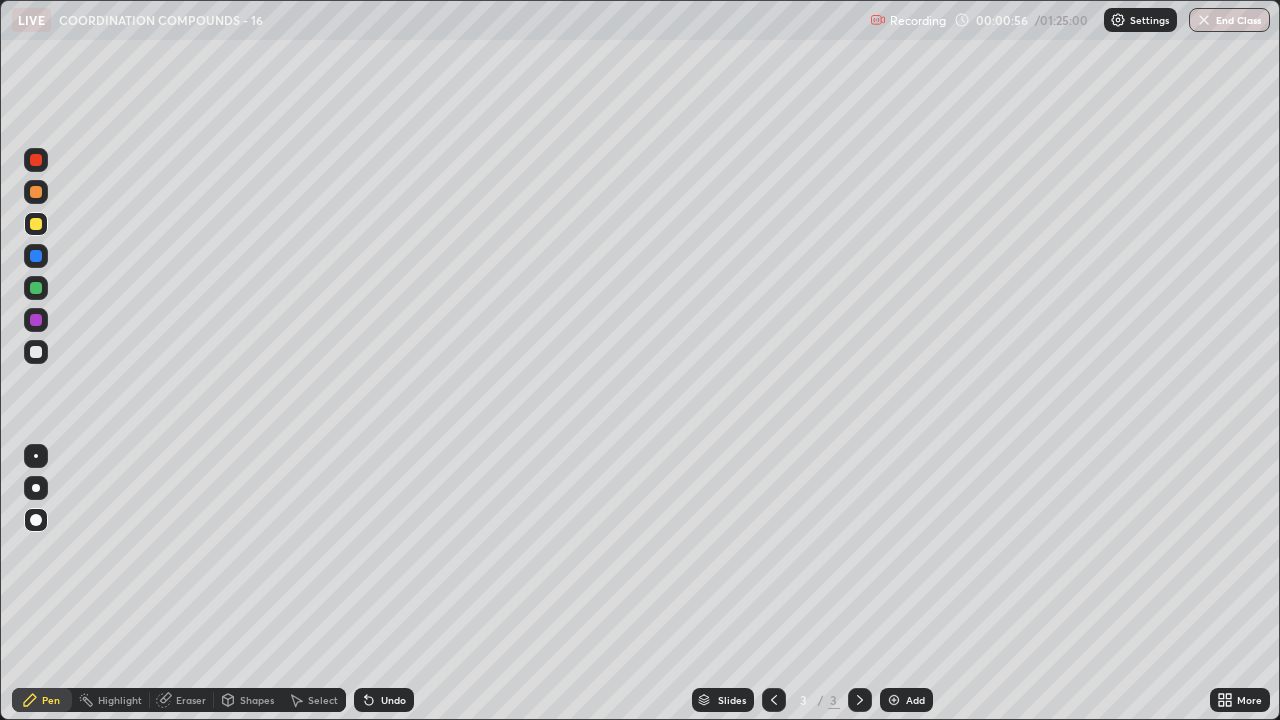 click at bounding box center [36, 352] 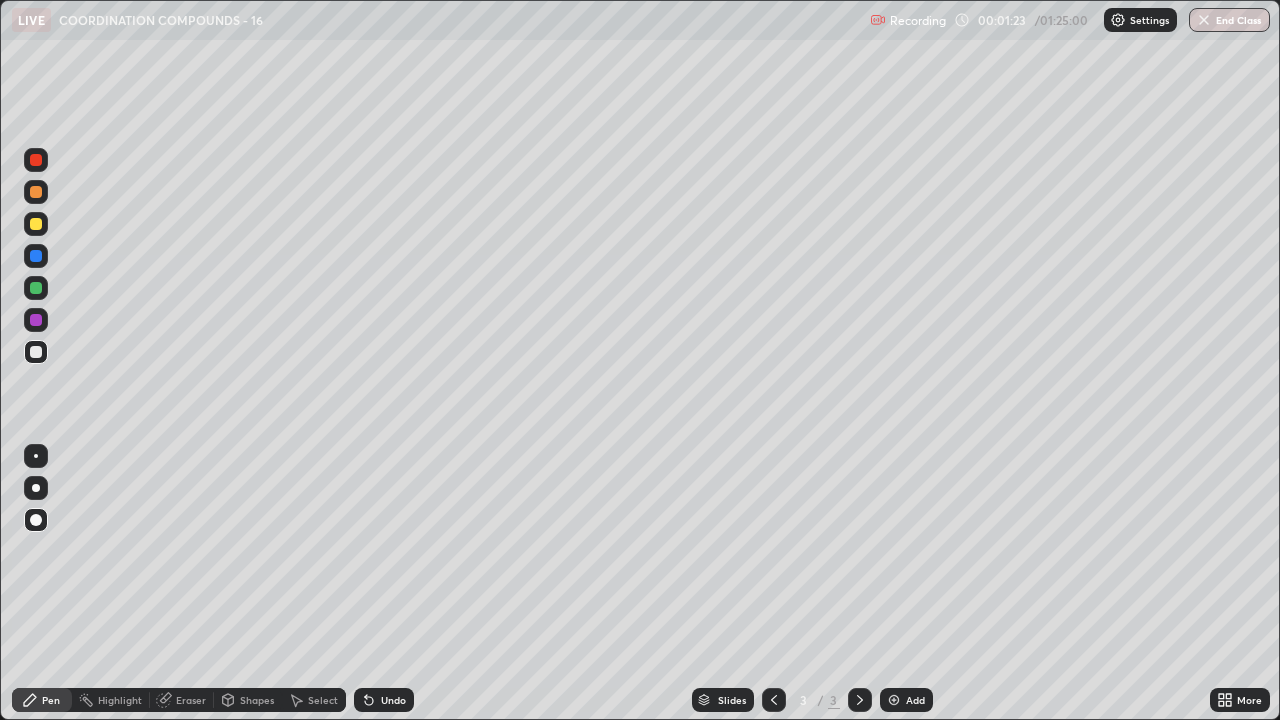 click at bounding box center [36, 288] 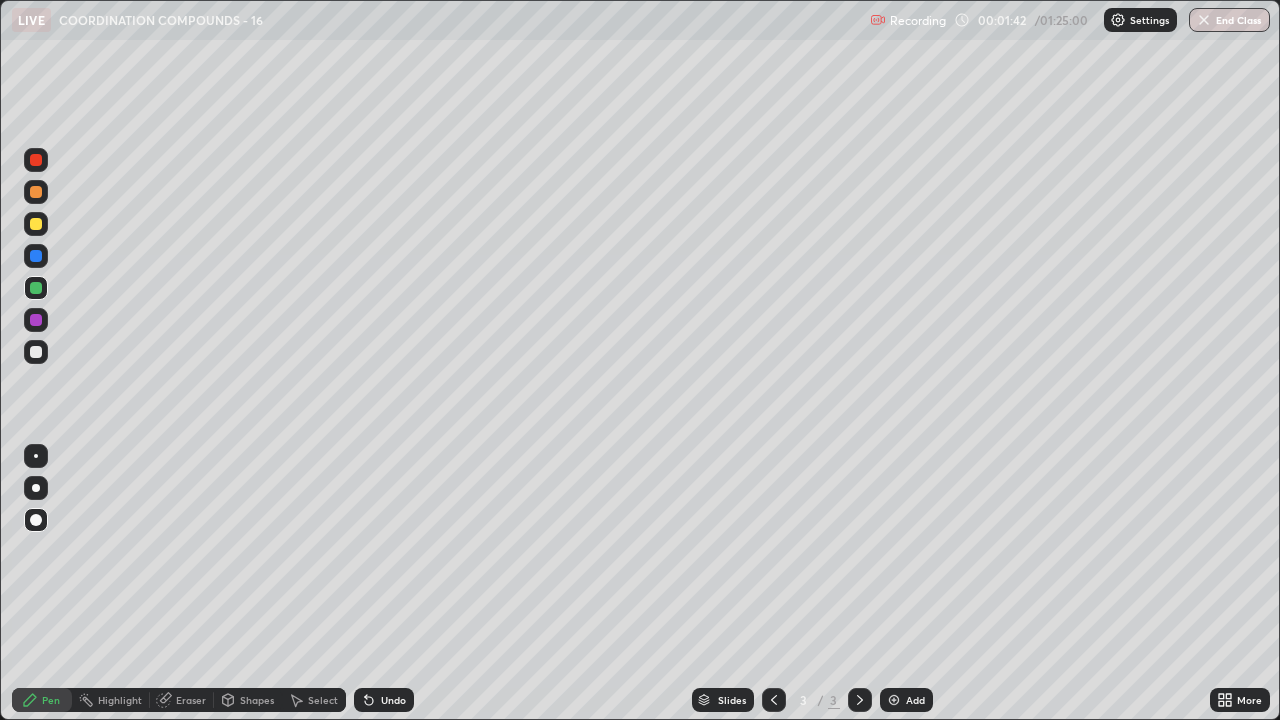 click on "Shapes" at bounding box center (257, 700) 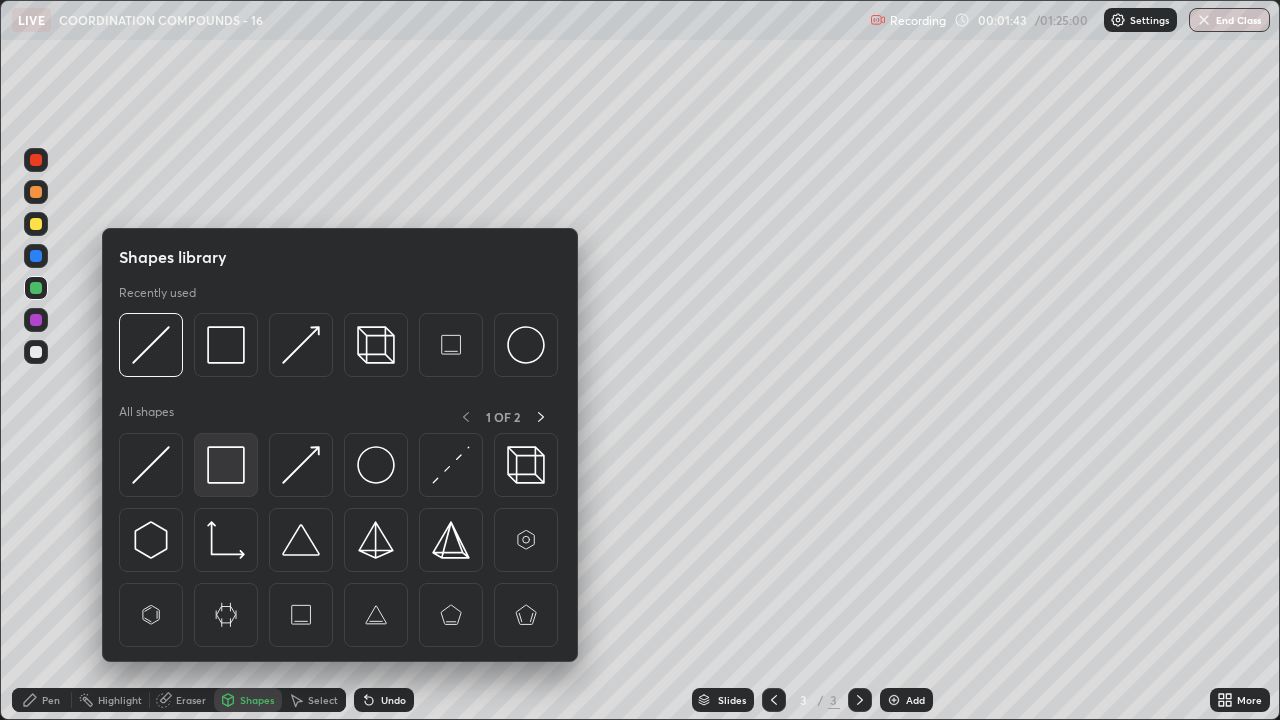 click at bounding box center (226, 465) 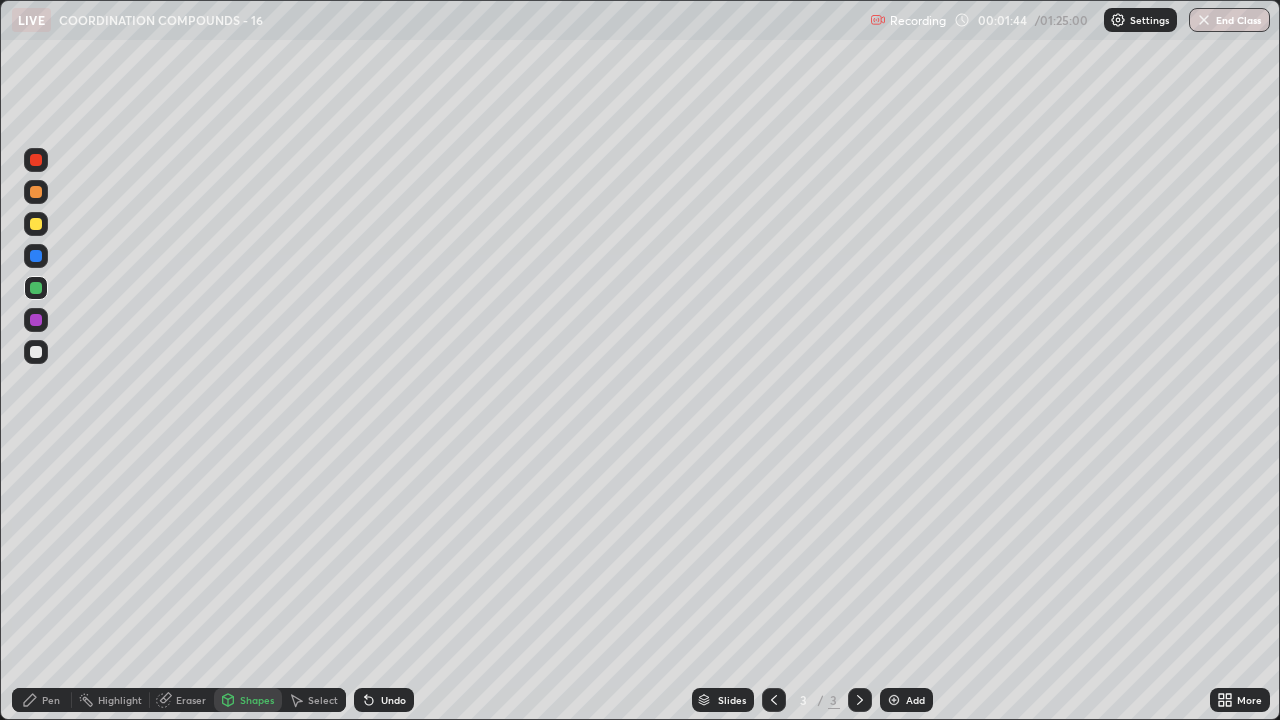 click at bounding box center [36, 352] 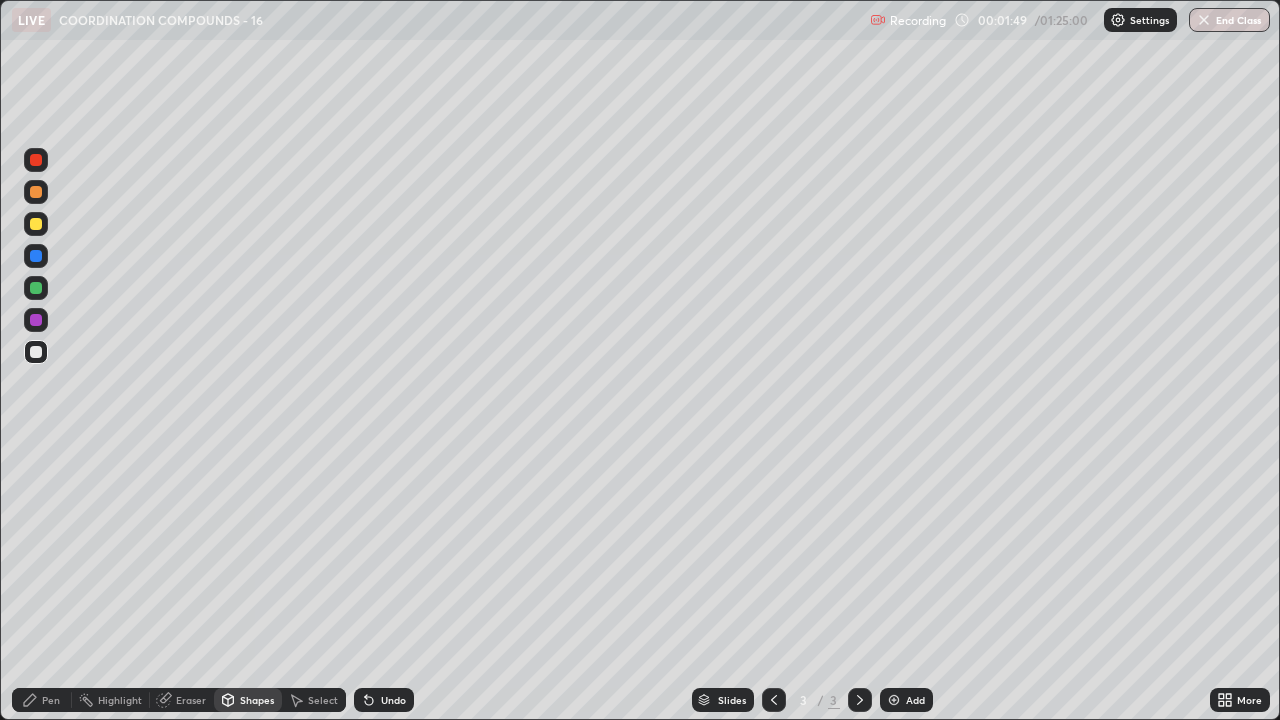 click at bounding box center [36, 352] 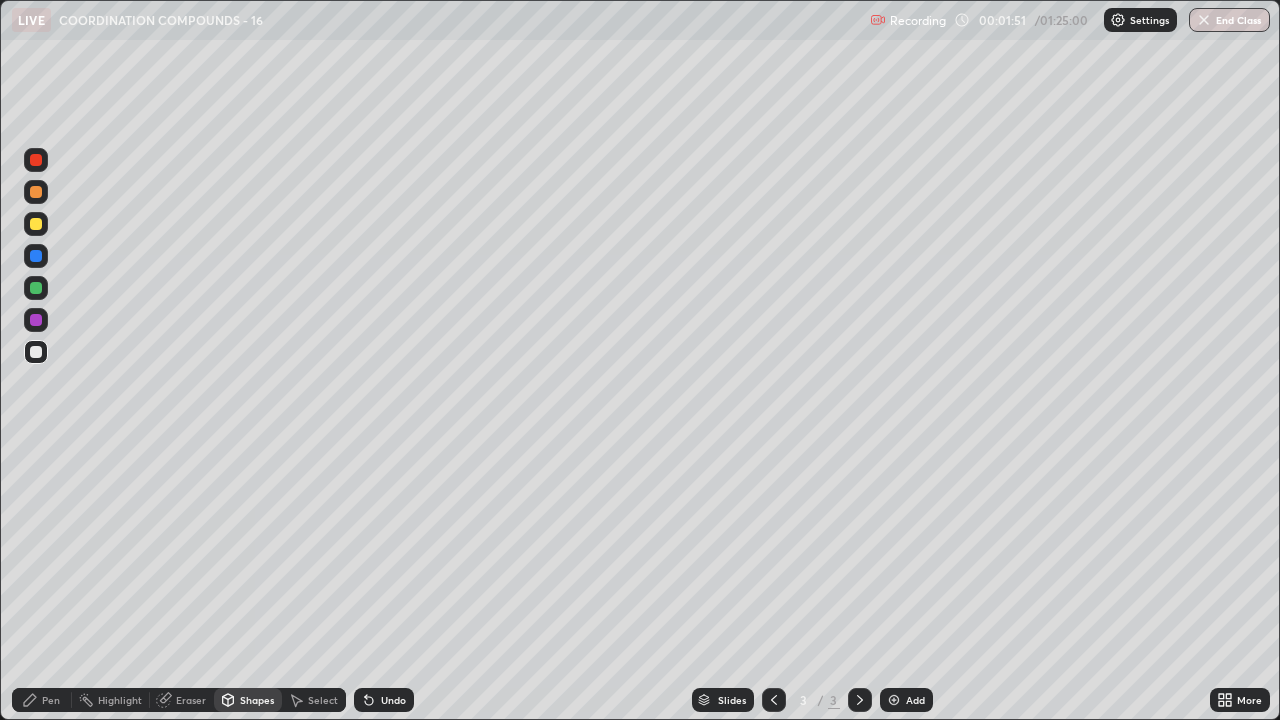 click on "Undo" at bounding box center [384, 700] 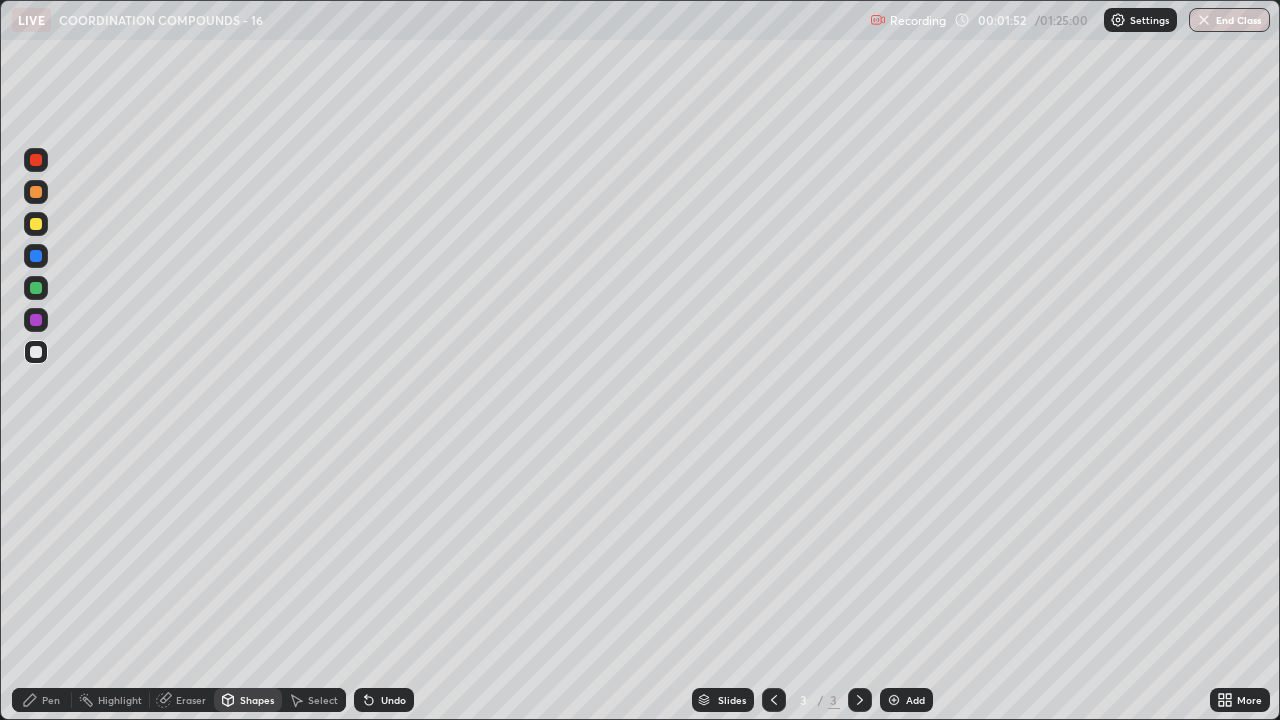 click on "Pen" at bounding box center [42, 700] 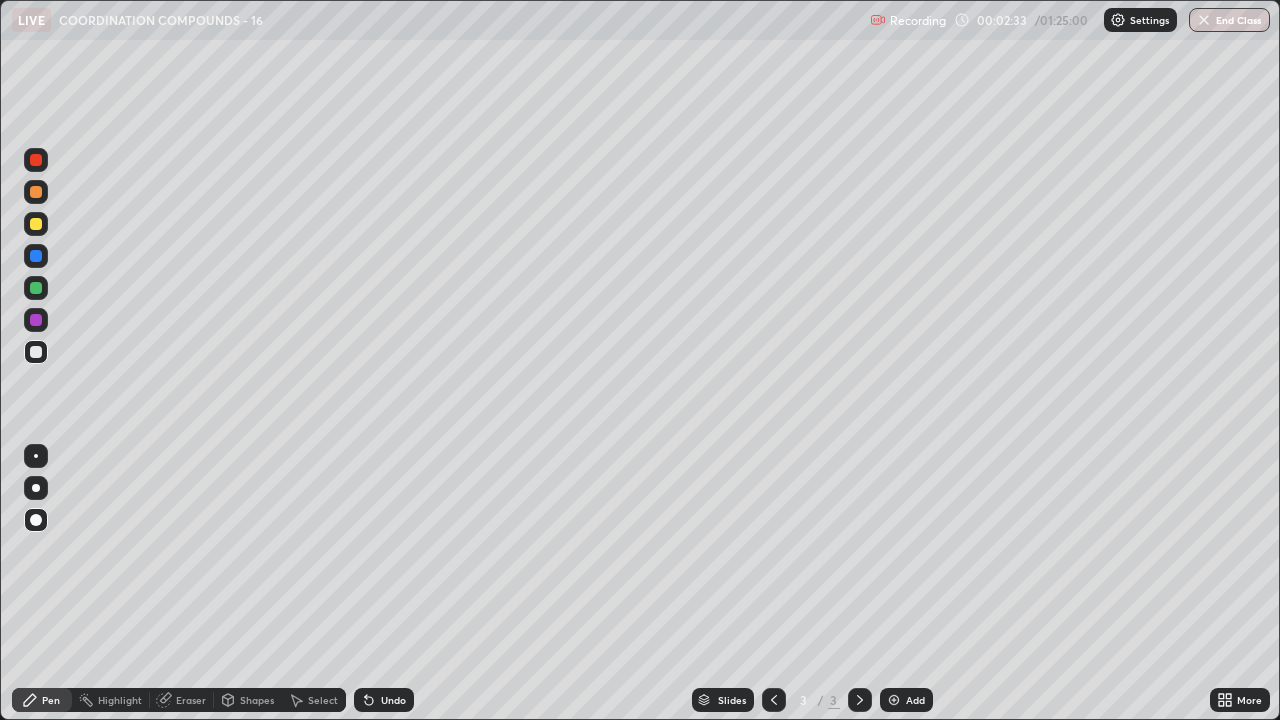 click on "Shapes" at bounding box center [257, 700] 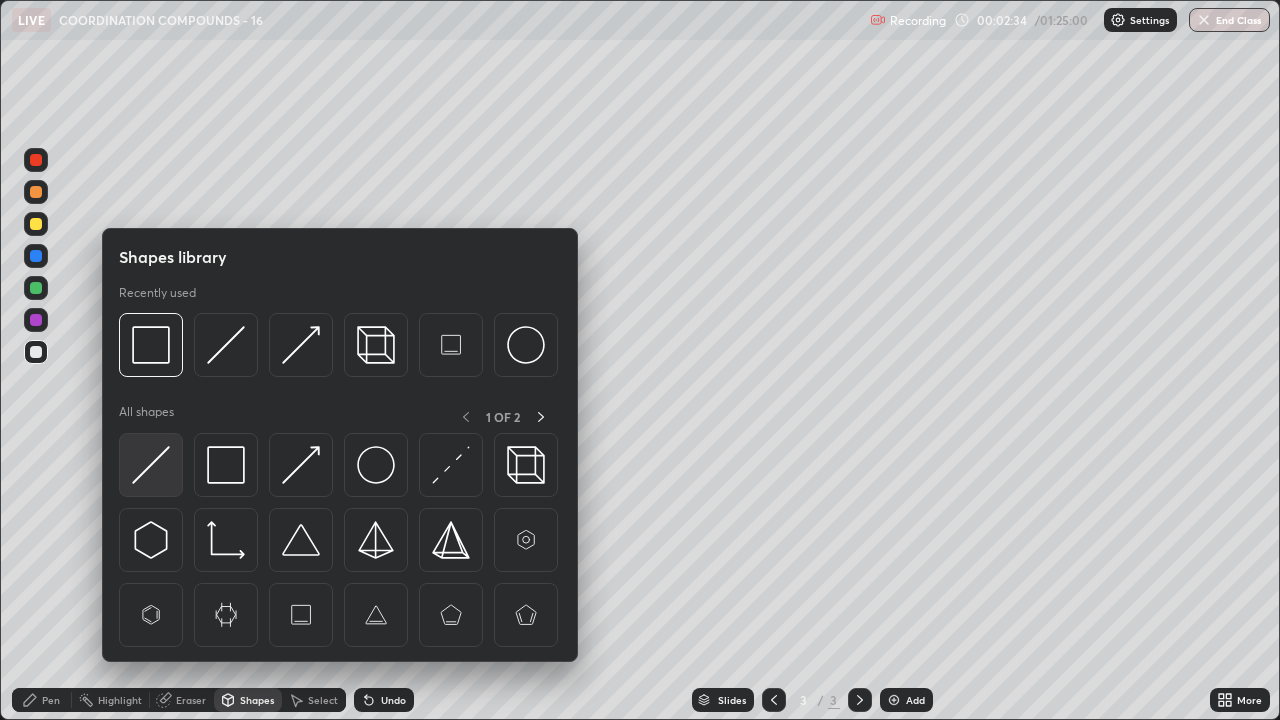click at bounding box center [151, 465] 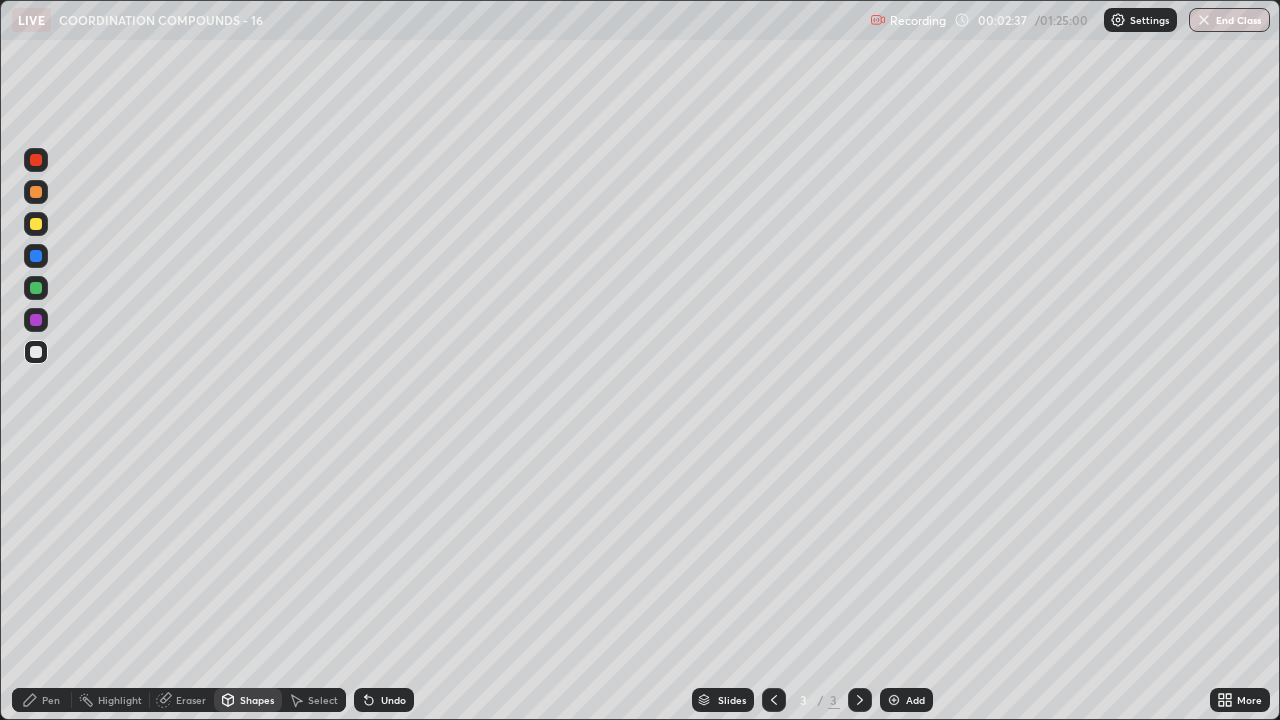 click on "Pen" at bounding box center [51, 700] 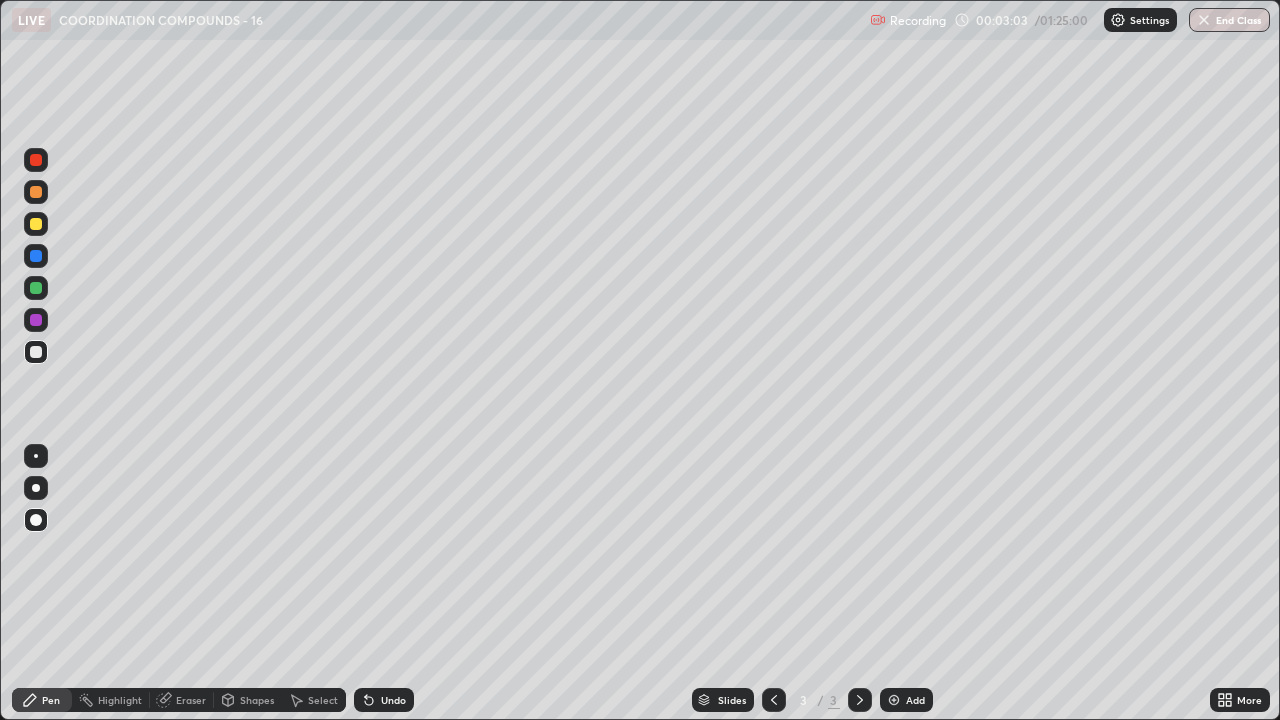 click on "Shapes" at bounding box center [257, 700] 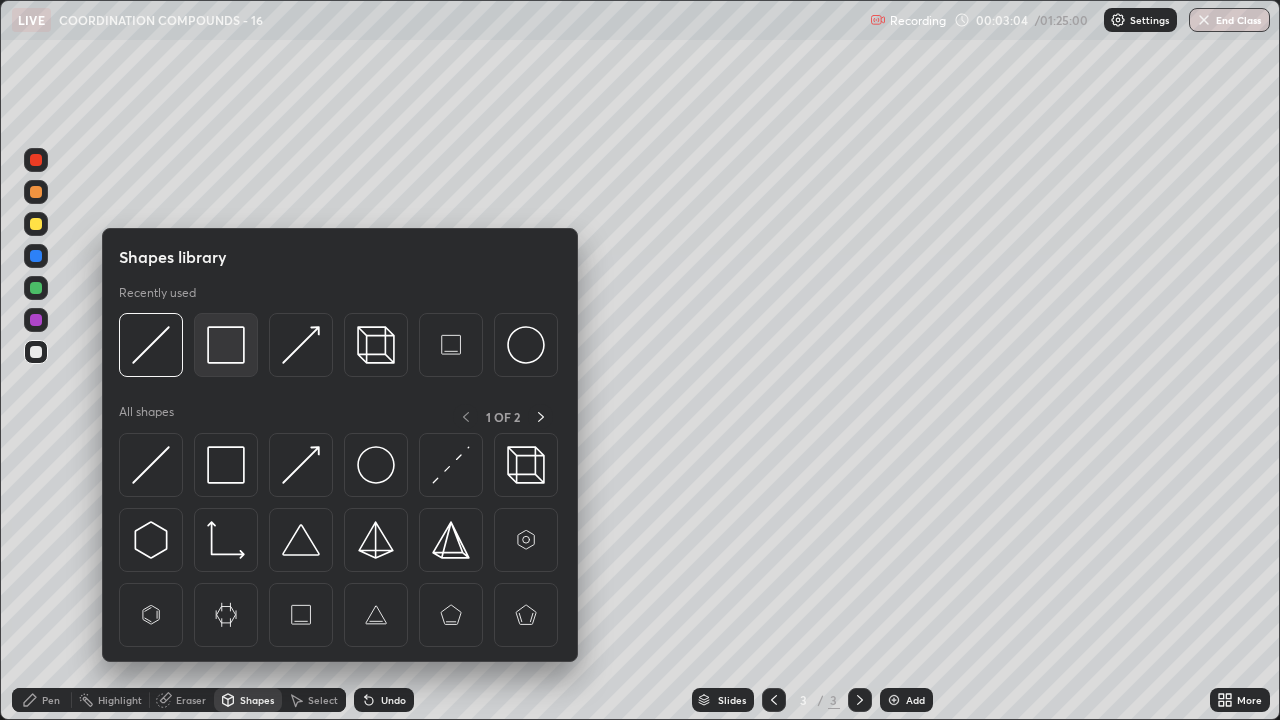 click at bounding box center (226, 345) 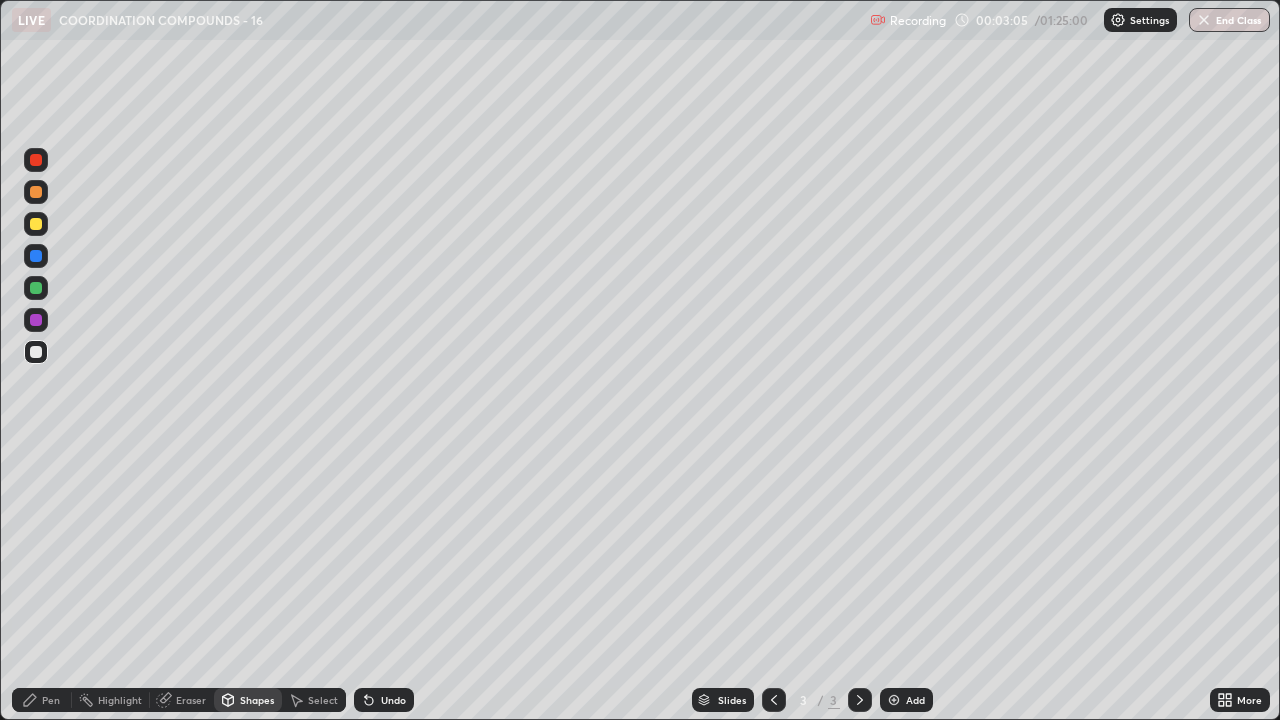 click at bounding box center (36, 288) 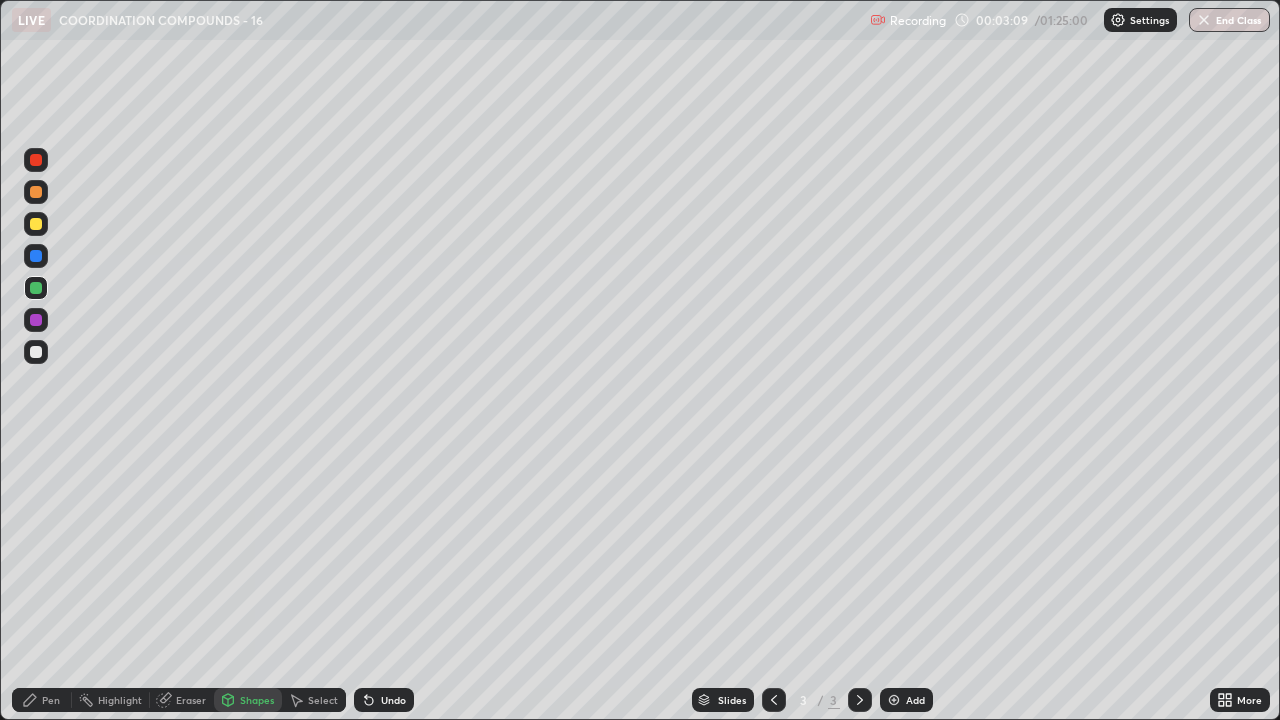 click on "Pen" at bounding box center [51, 700] 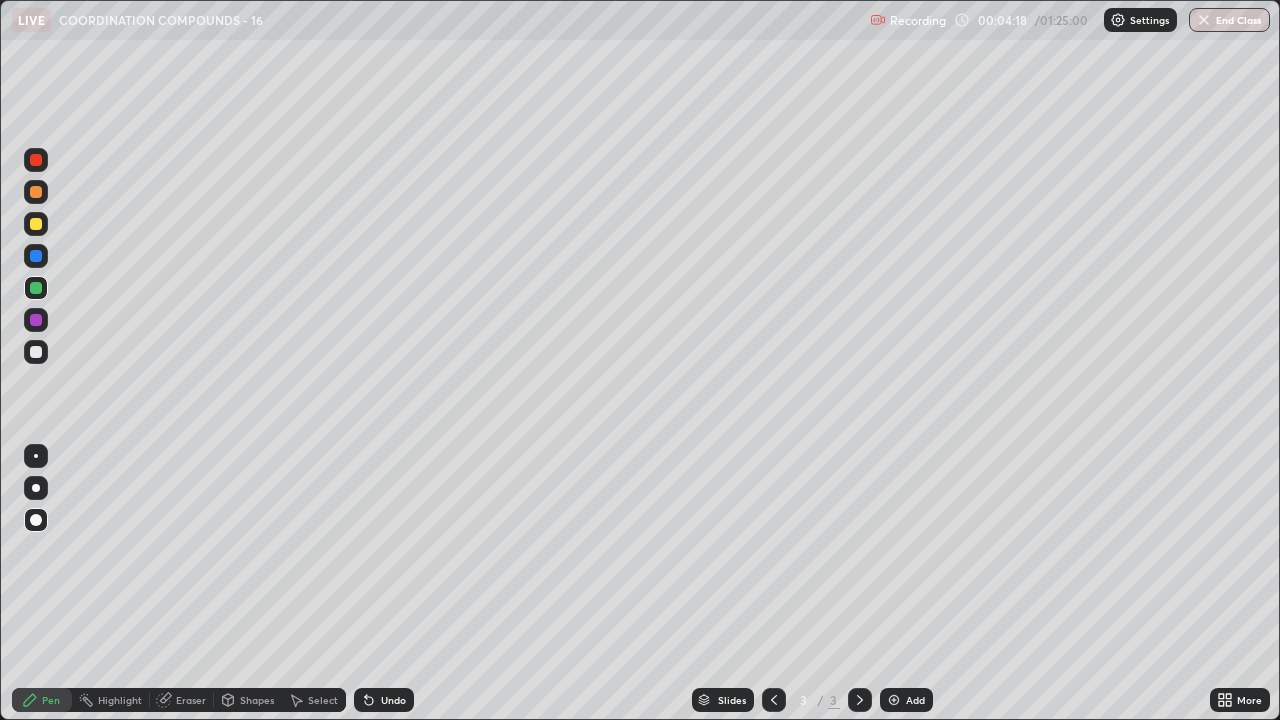 click at bounding box center [36, 352] 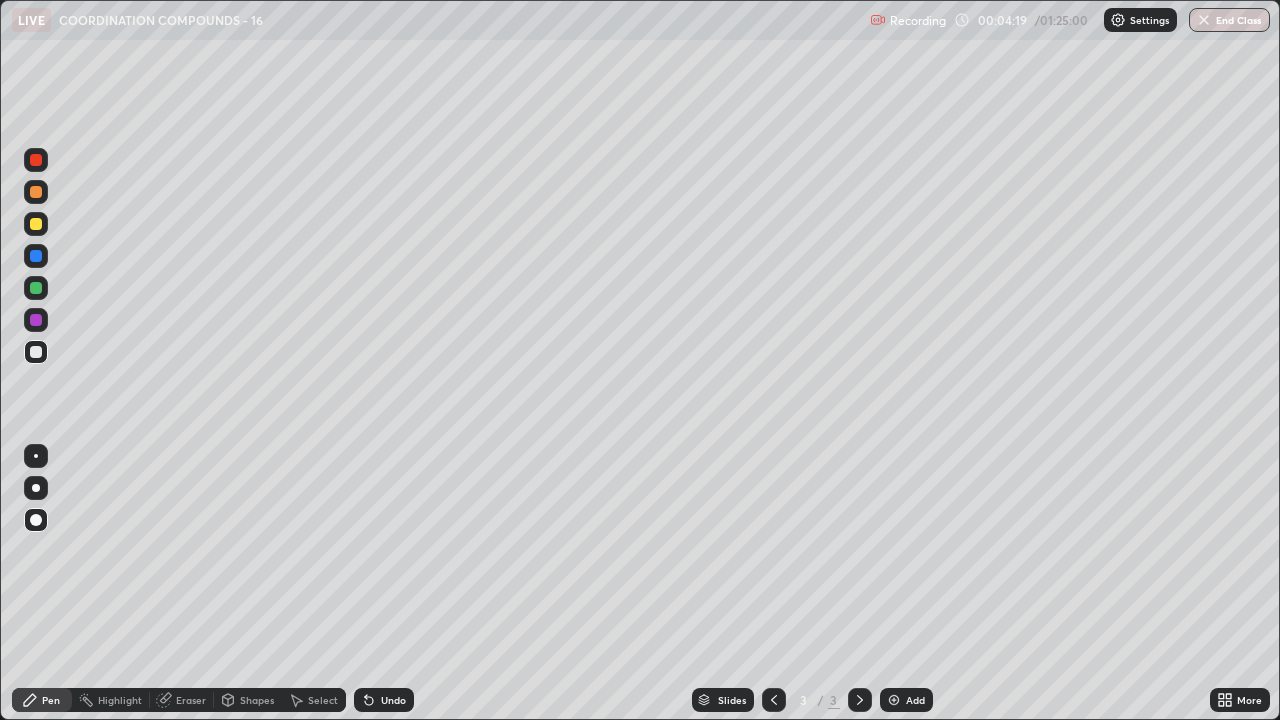 click on "Pen" at bounding box center (51, 700) 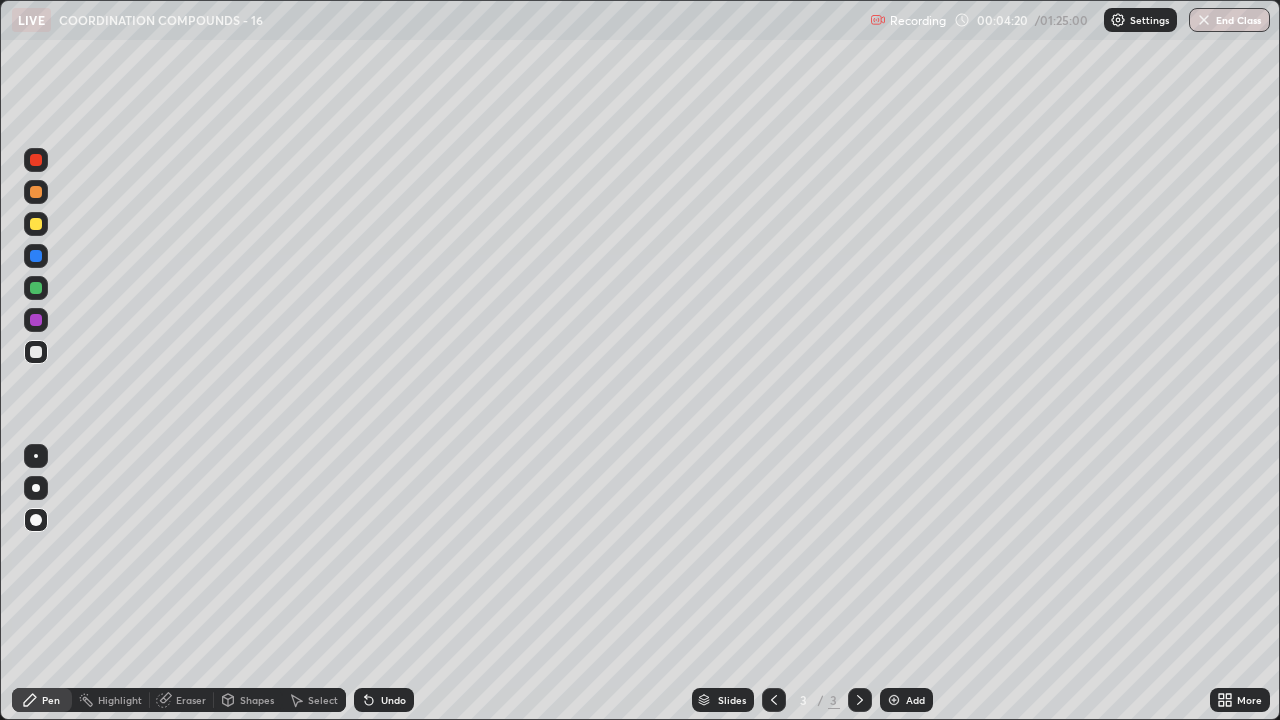 click at bounding box center (36, 488) 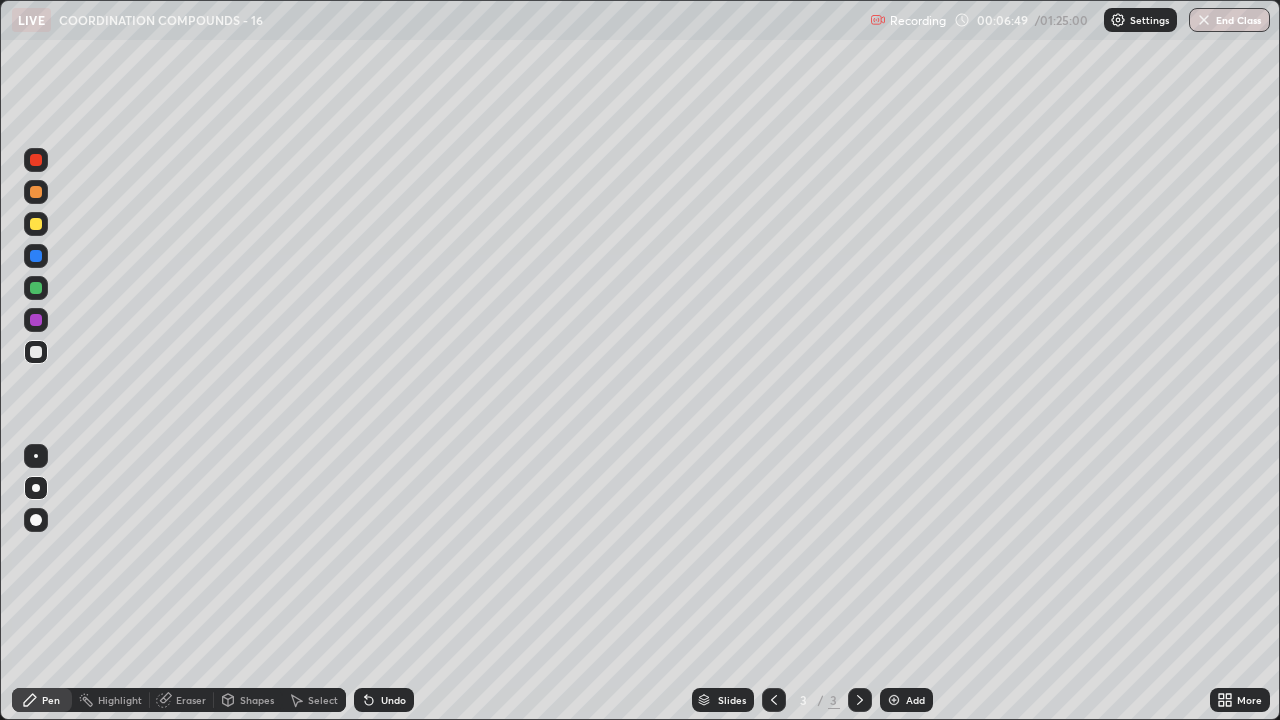 click on "Eraser" at bounding box center (191, 700) 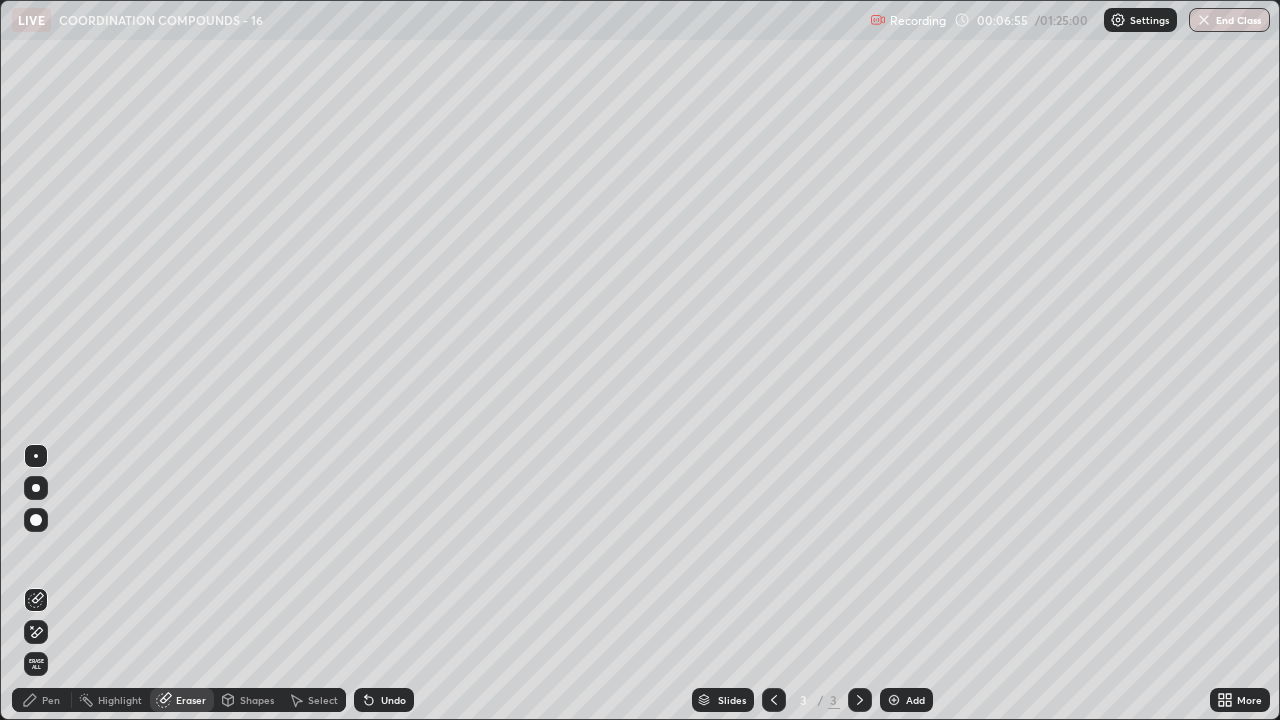 click on "Pen" at bounding box center (51, 700) 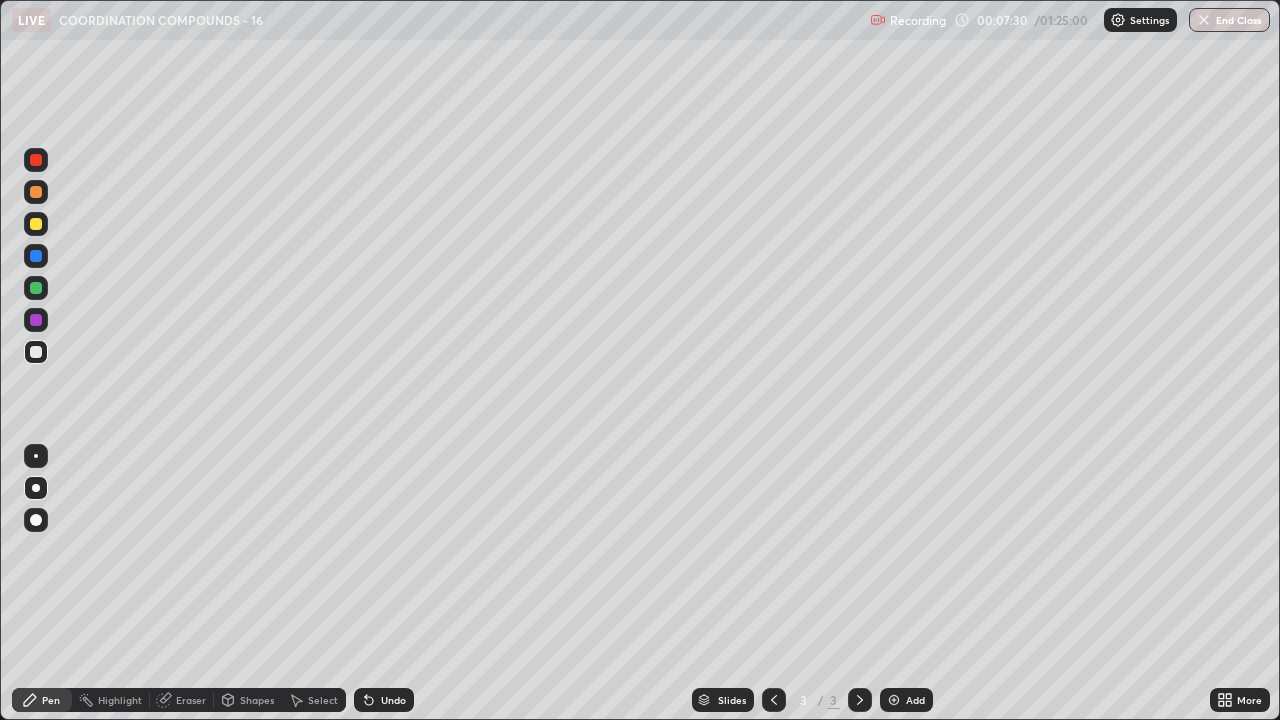 click at bounding box center [36, 288] 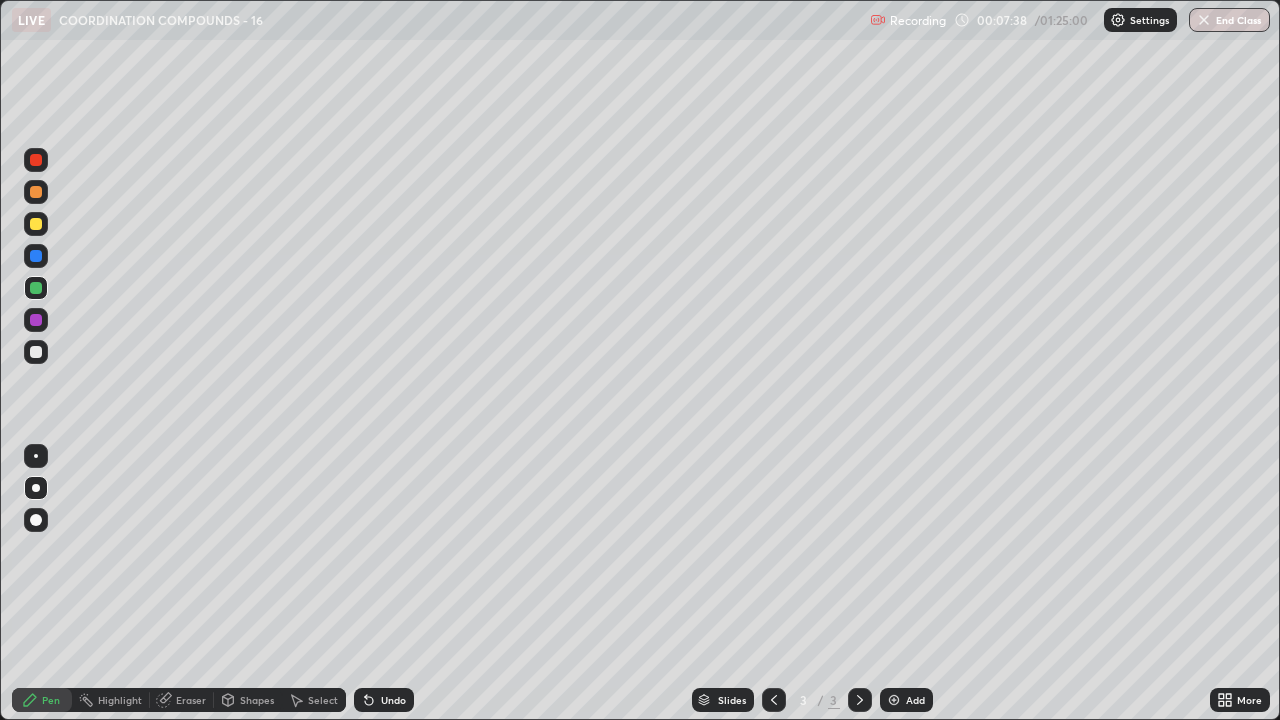 click on "Eraser" at bounding box center [191, 700] 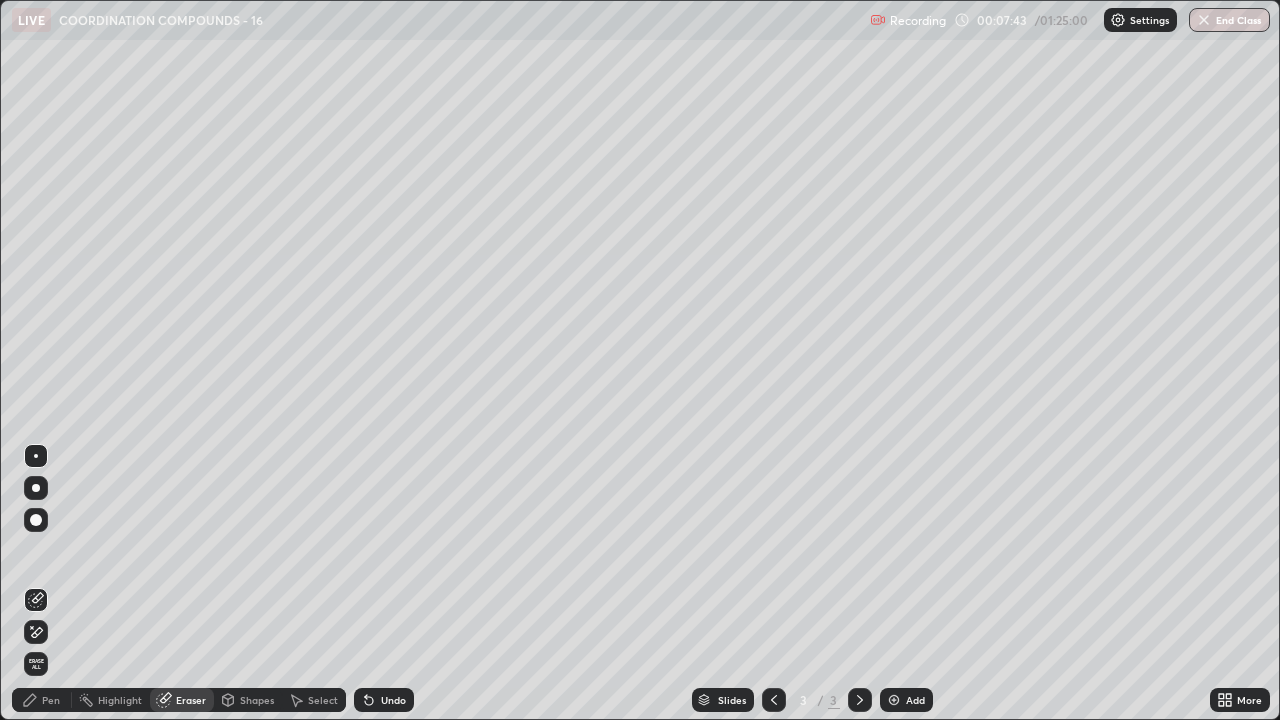 click on "Pen" at bounding box center [51, 700] 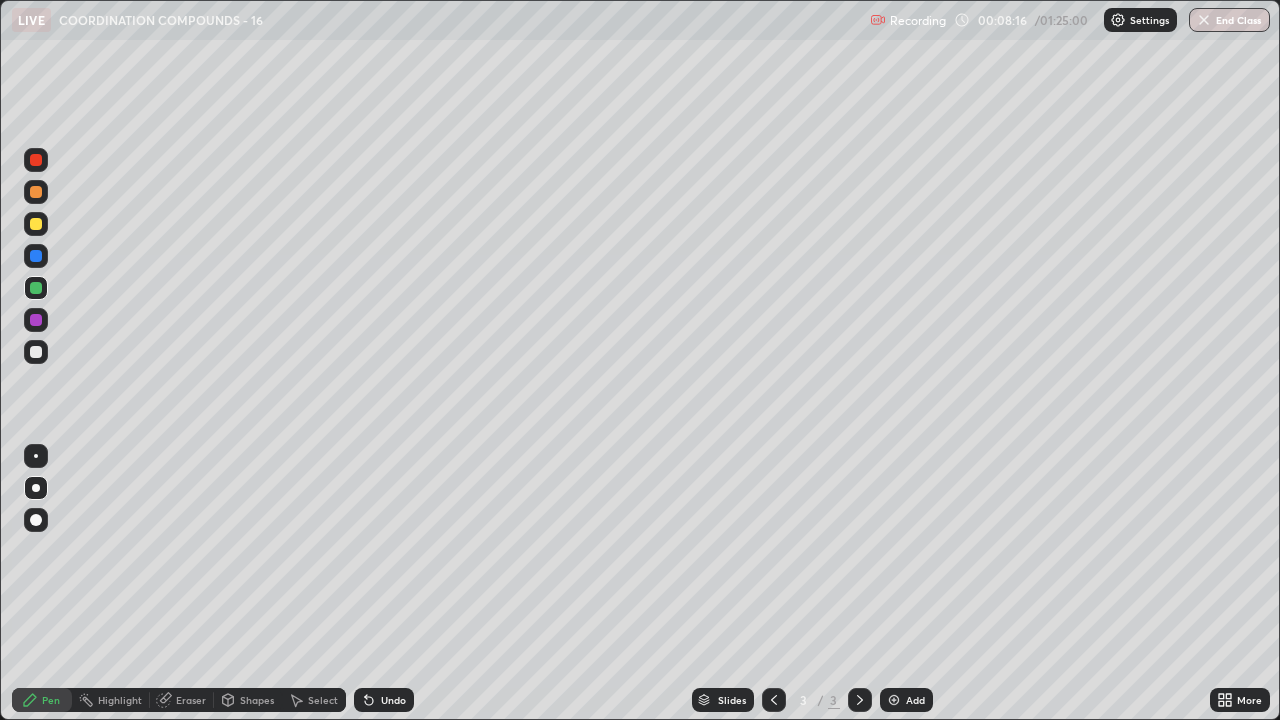 click at bounding box center [36, 352] 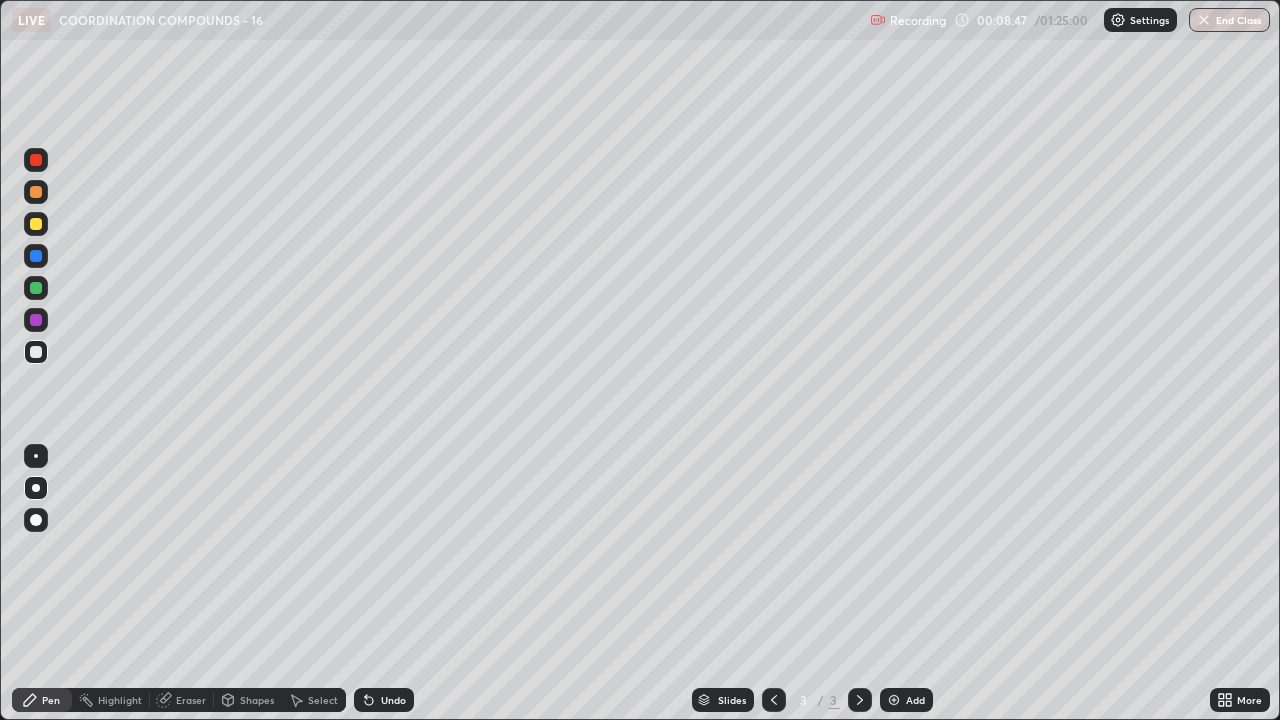 click on "Add" at bounding box center (906, 700) 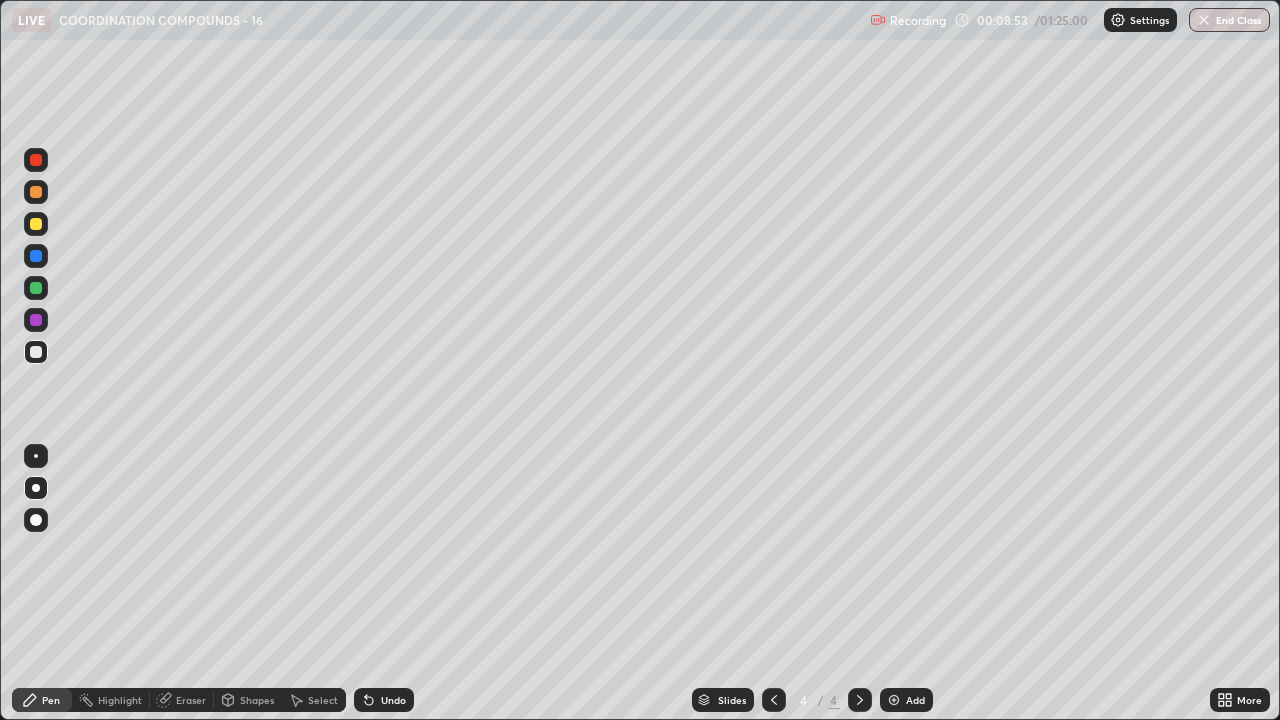 click on "Undo" at bounding box center (393, 700) 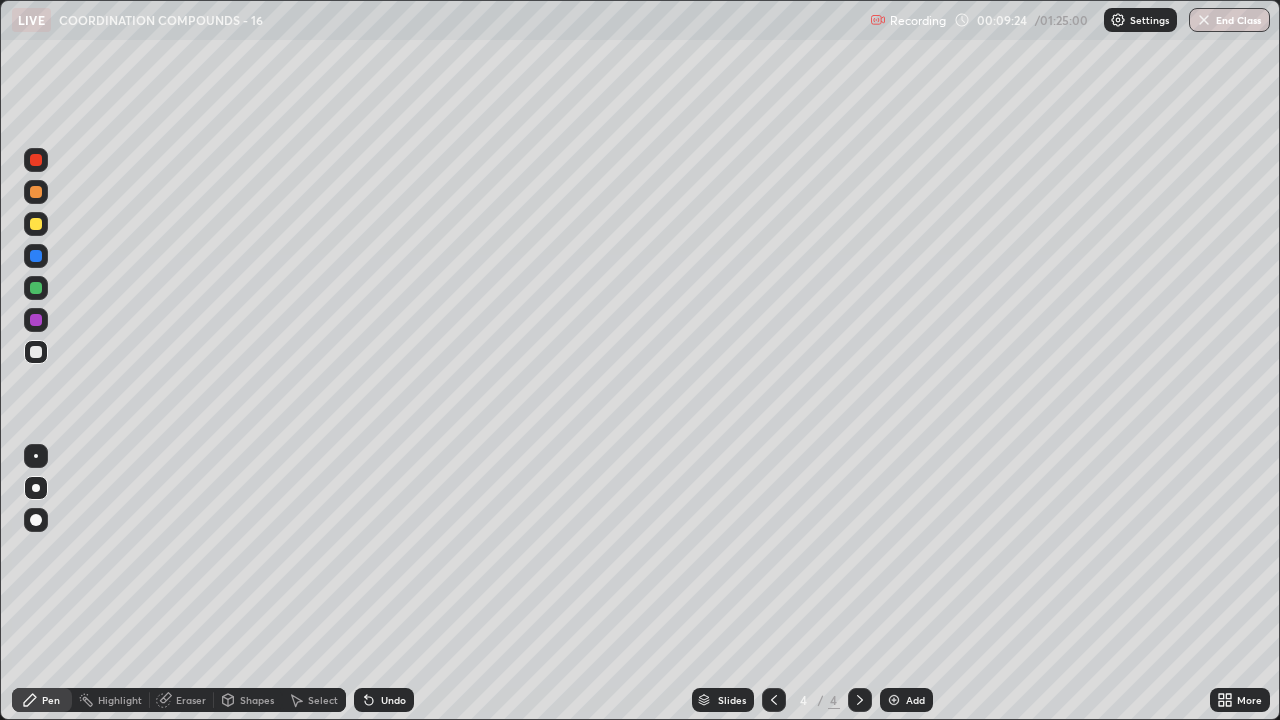 click on "Undo" at bounding box center (384, 700) 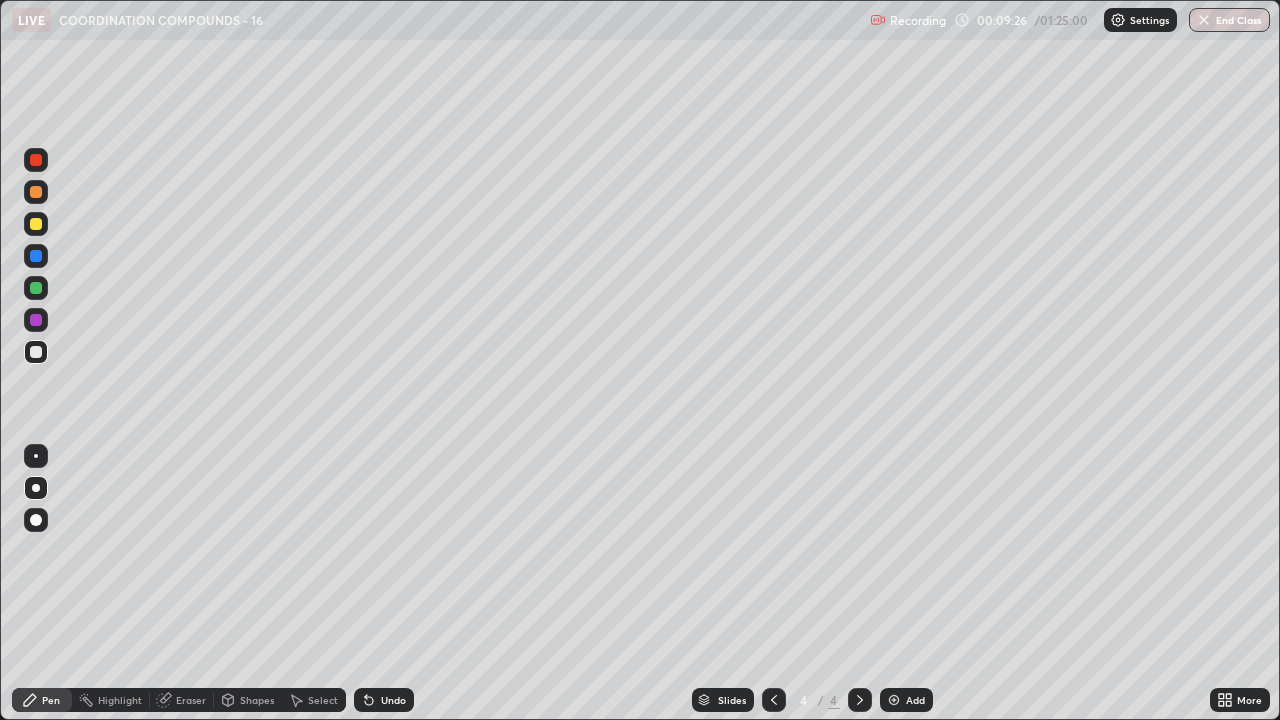 click on "Eraser" at bounding box center [191, 700] 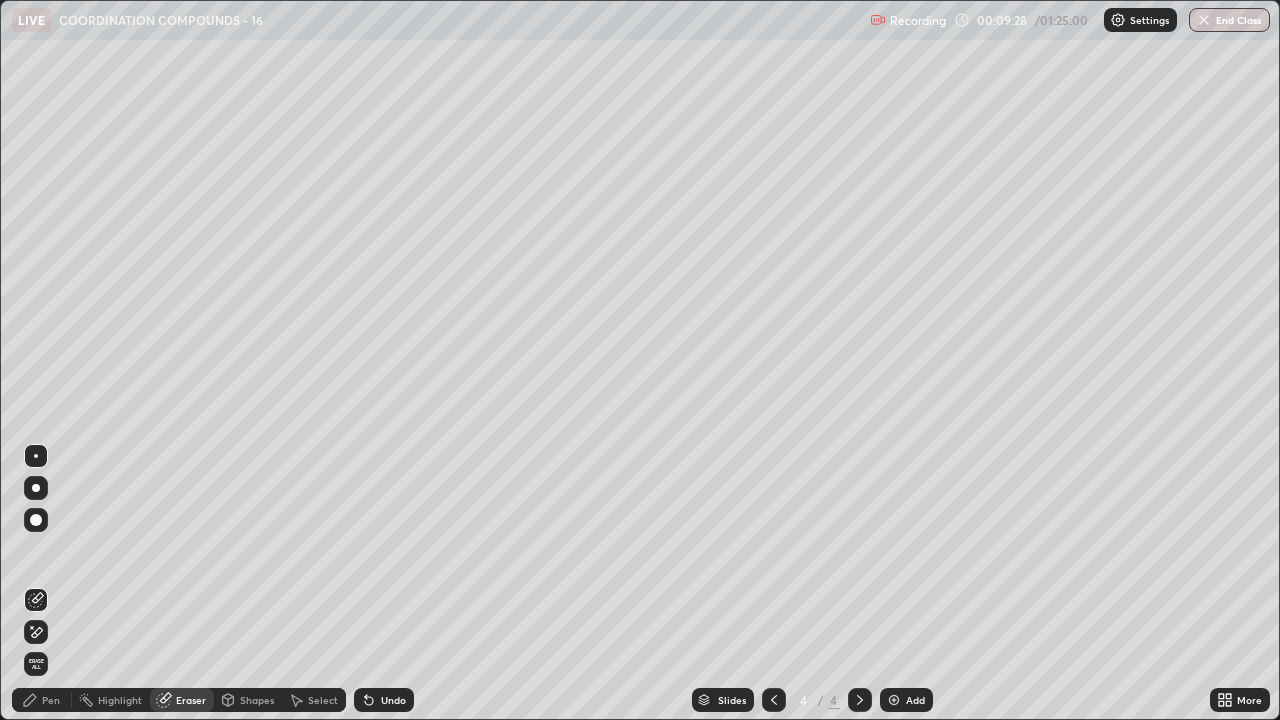 click on "Pen" at bounding box center [51, 700] 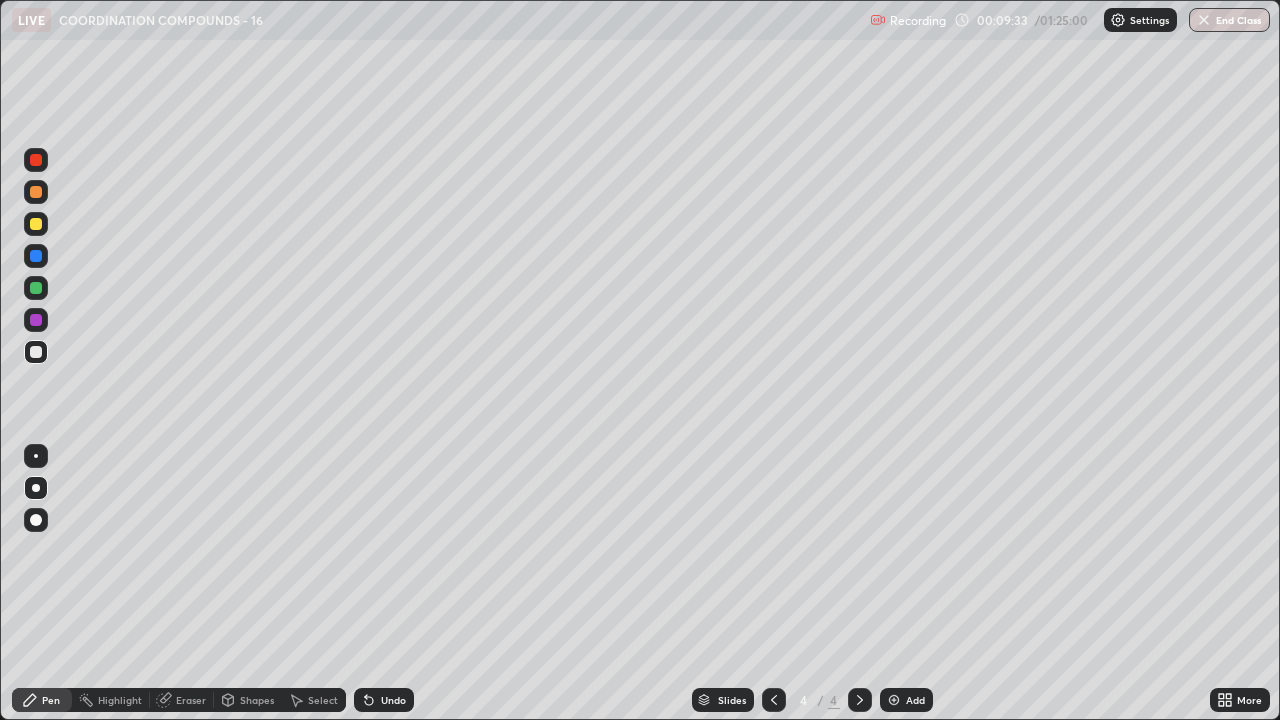 click at bounding box center (36, 288) 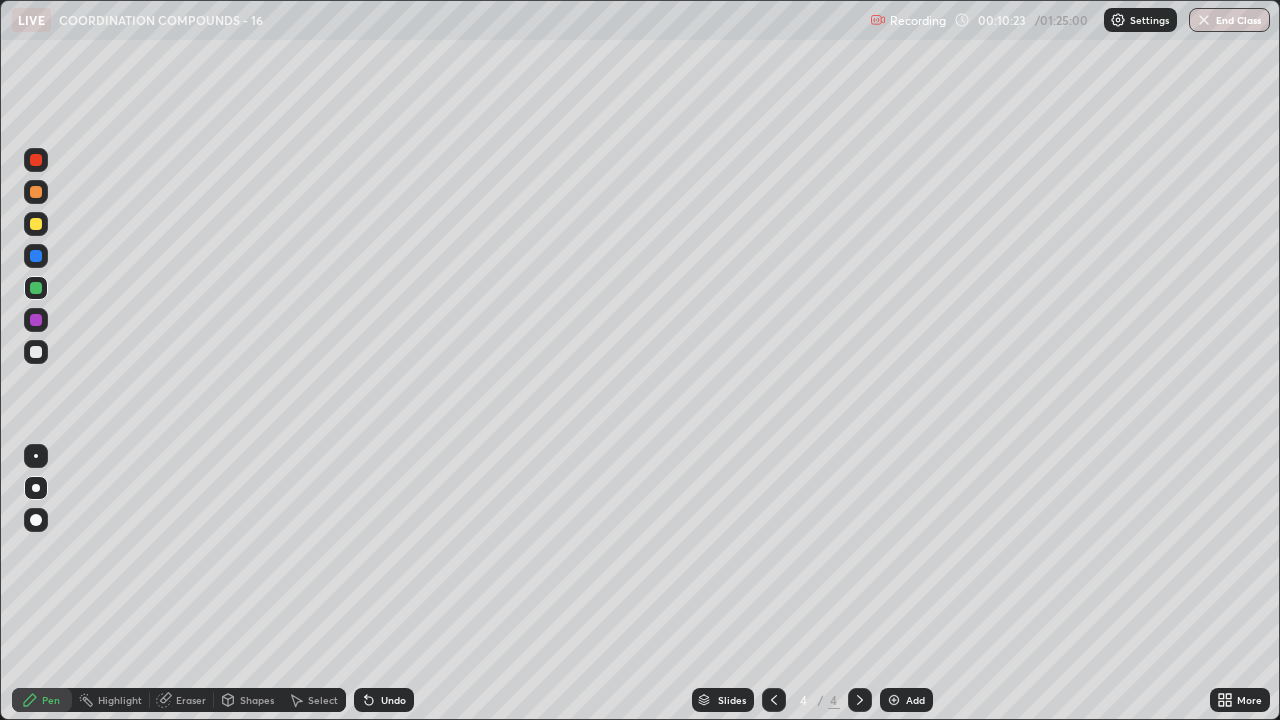 click at bounding box center (36, 224) 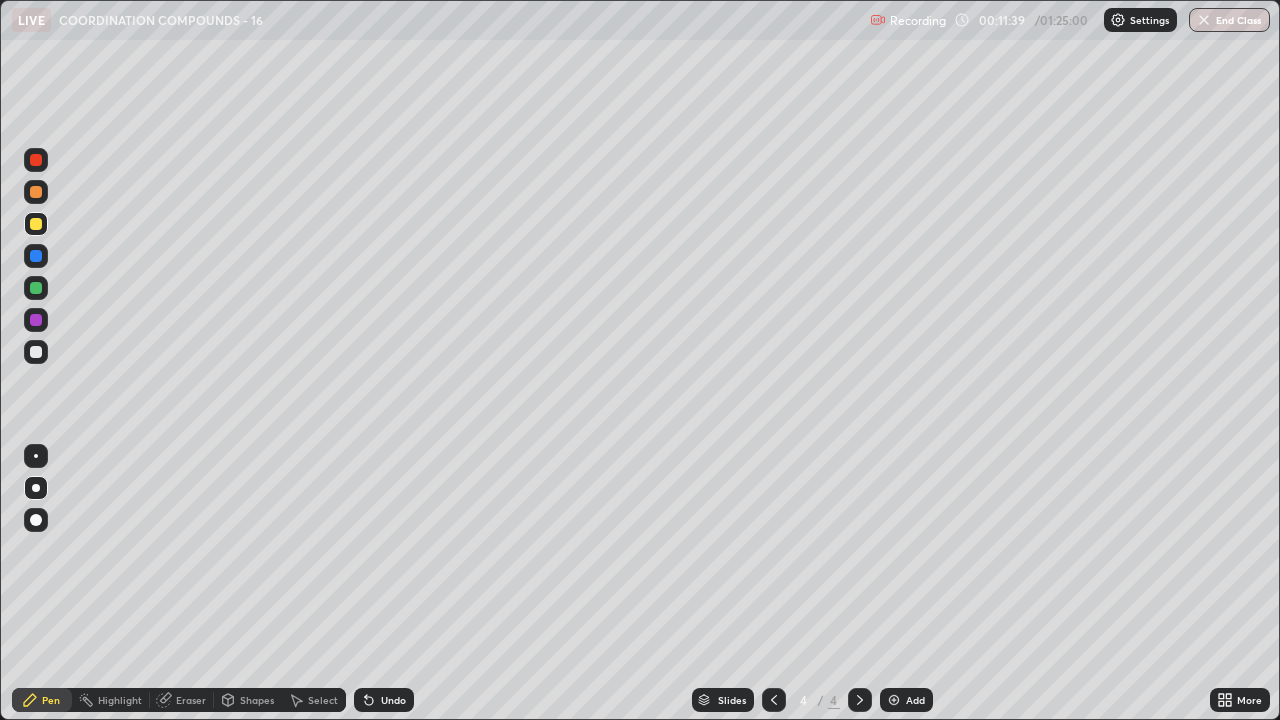 click on "Shapes" at bounding box center [257, 700] 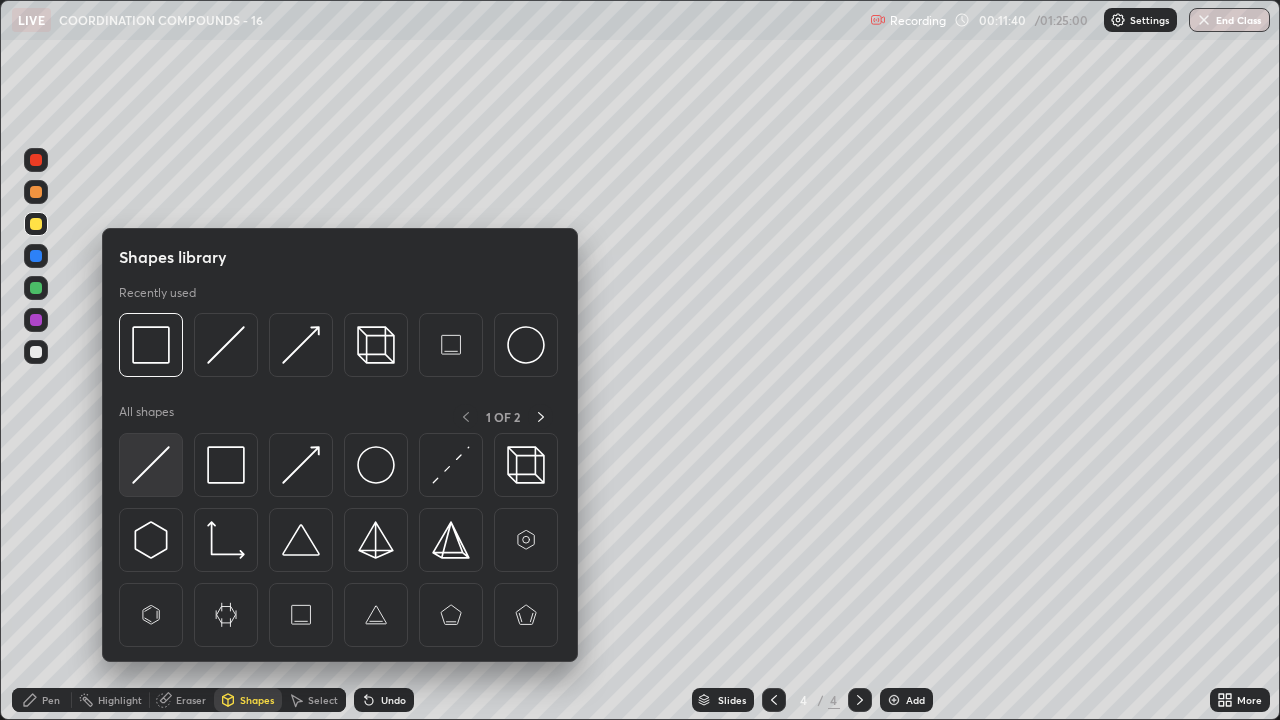 click at bounding box center (151, 465) 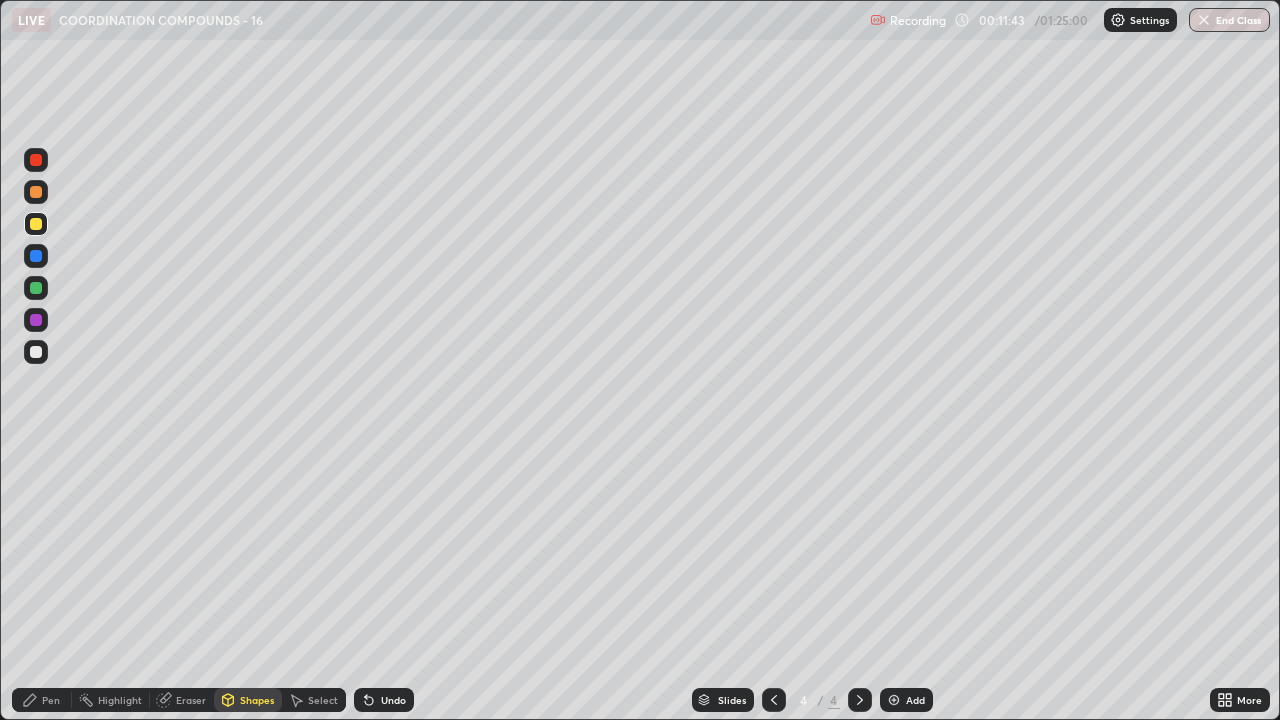 click 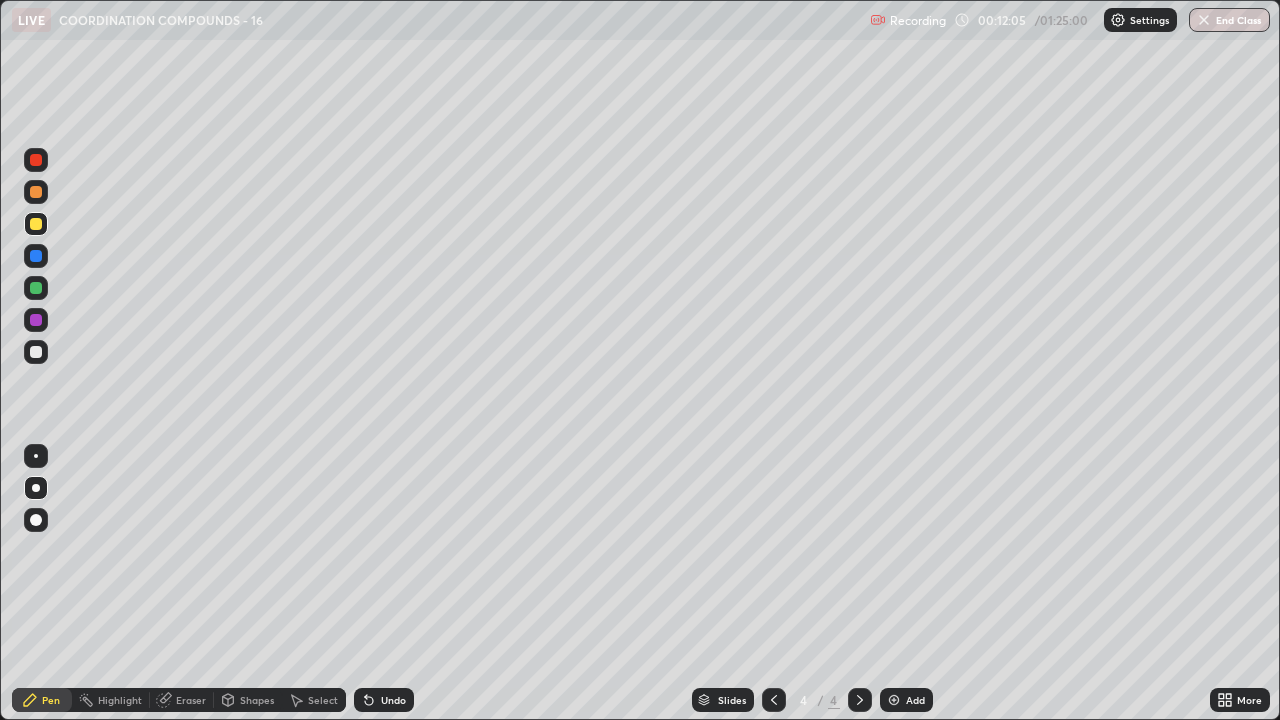 click on "Shapes" at bounding box center [257, 700] 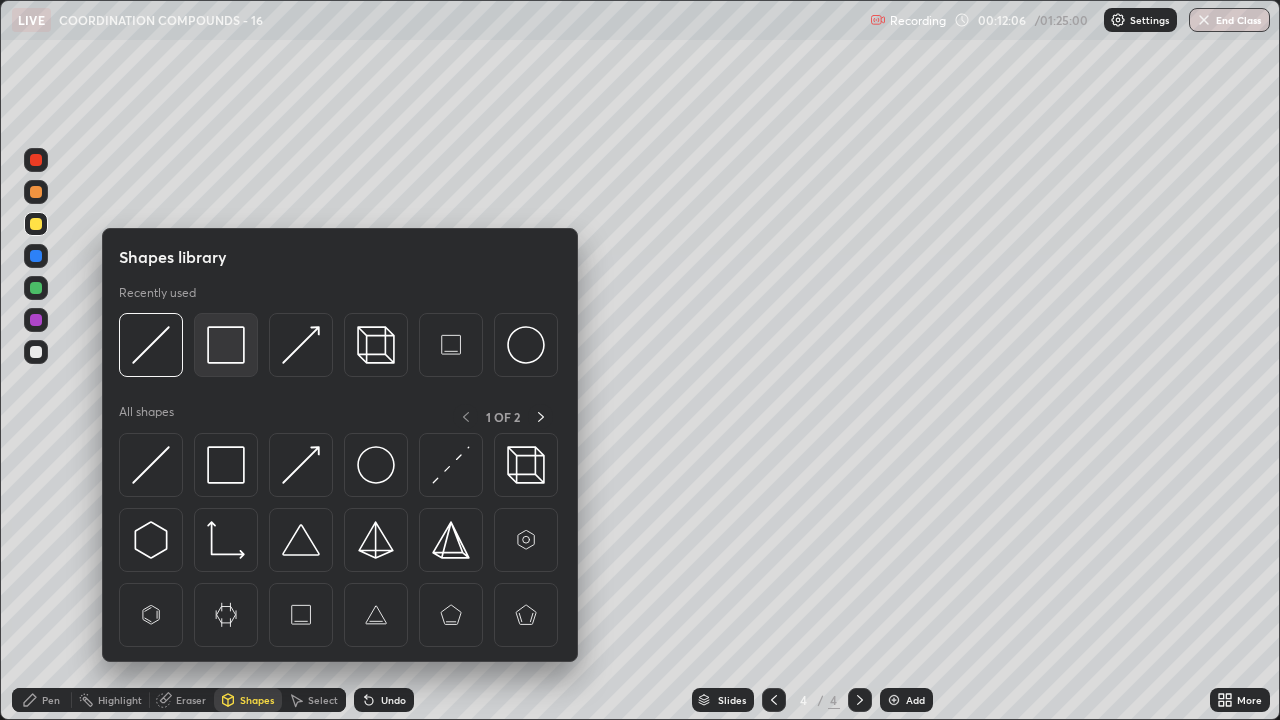 click at bounding box center (226, 345) 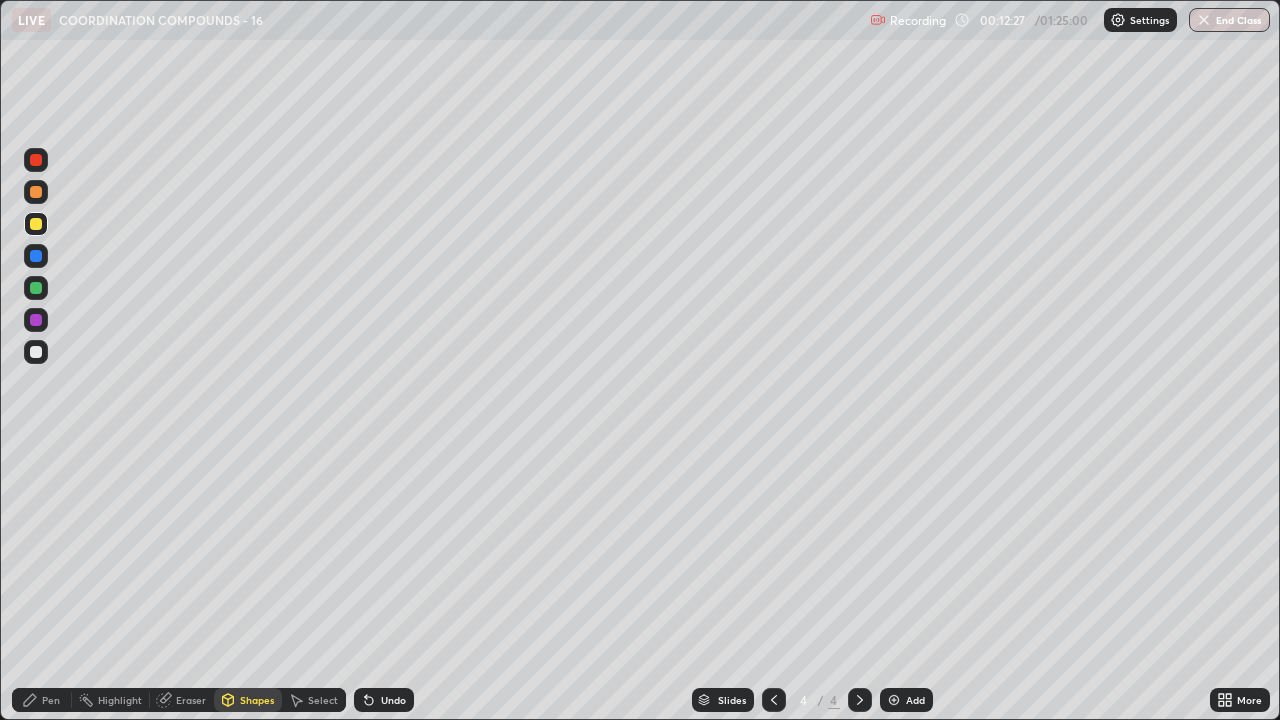 click at bounding box center (36, 352) 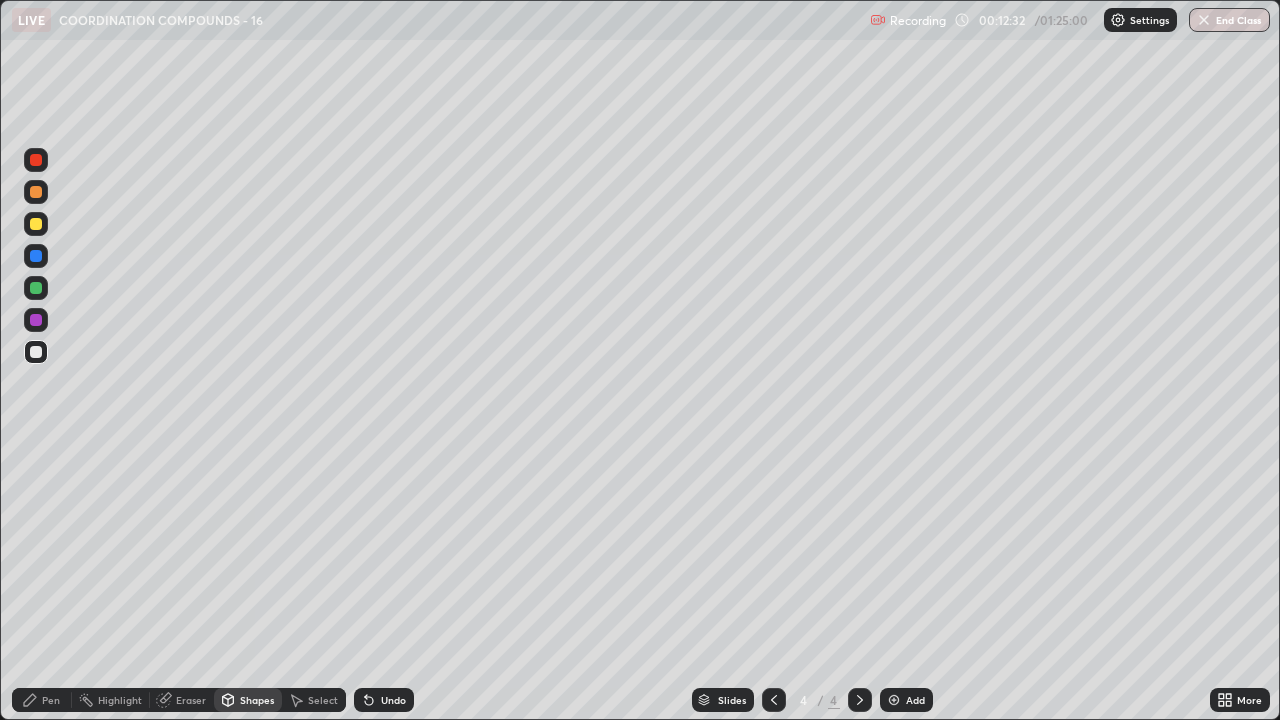 click 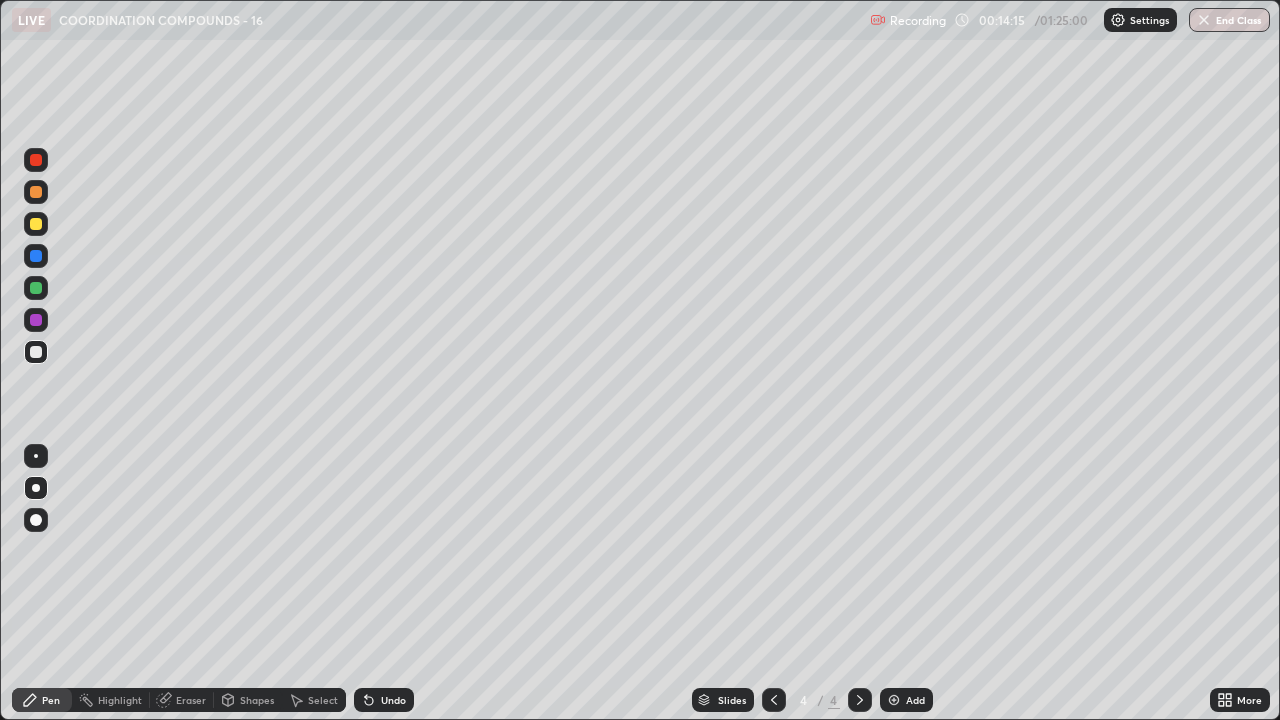 click at bounding box center [36, 288] 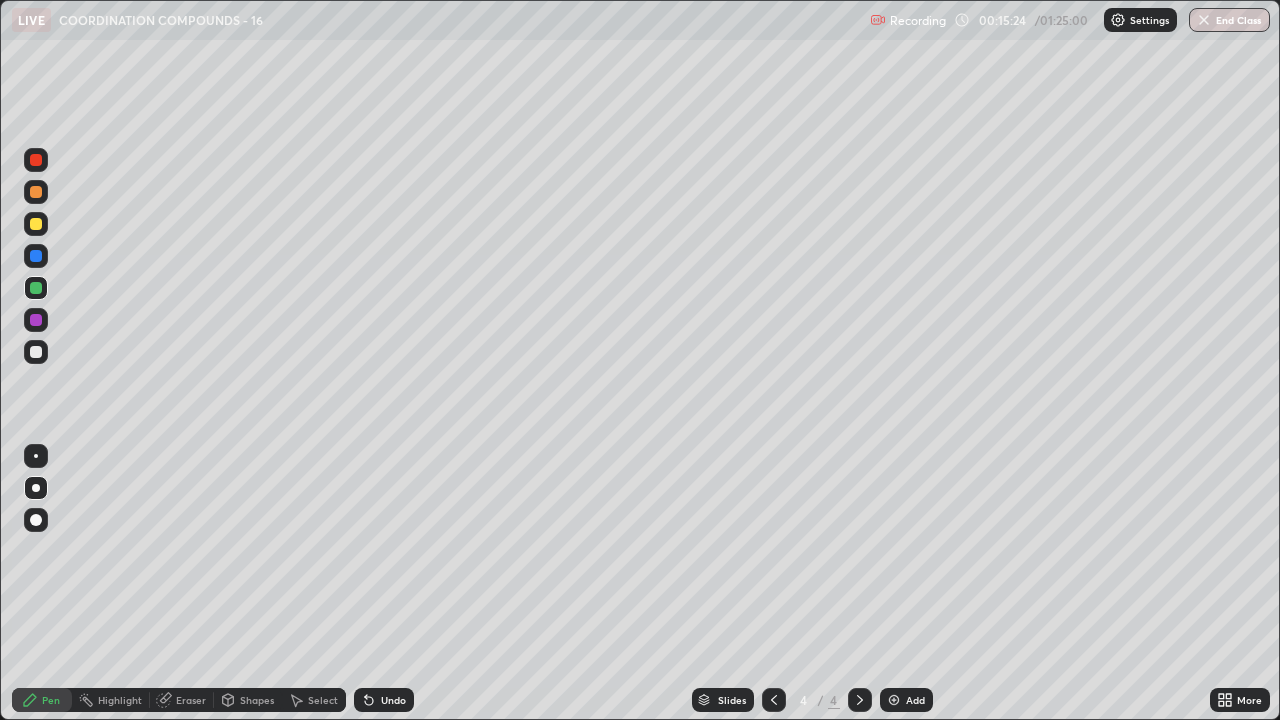 click at bounding box center (36, 352) 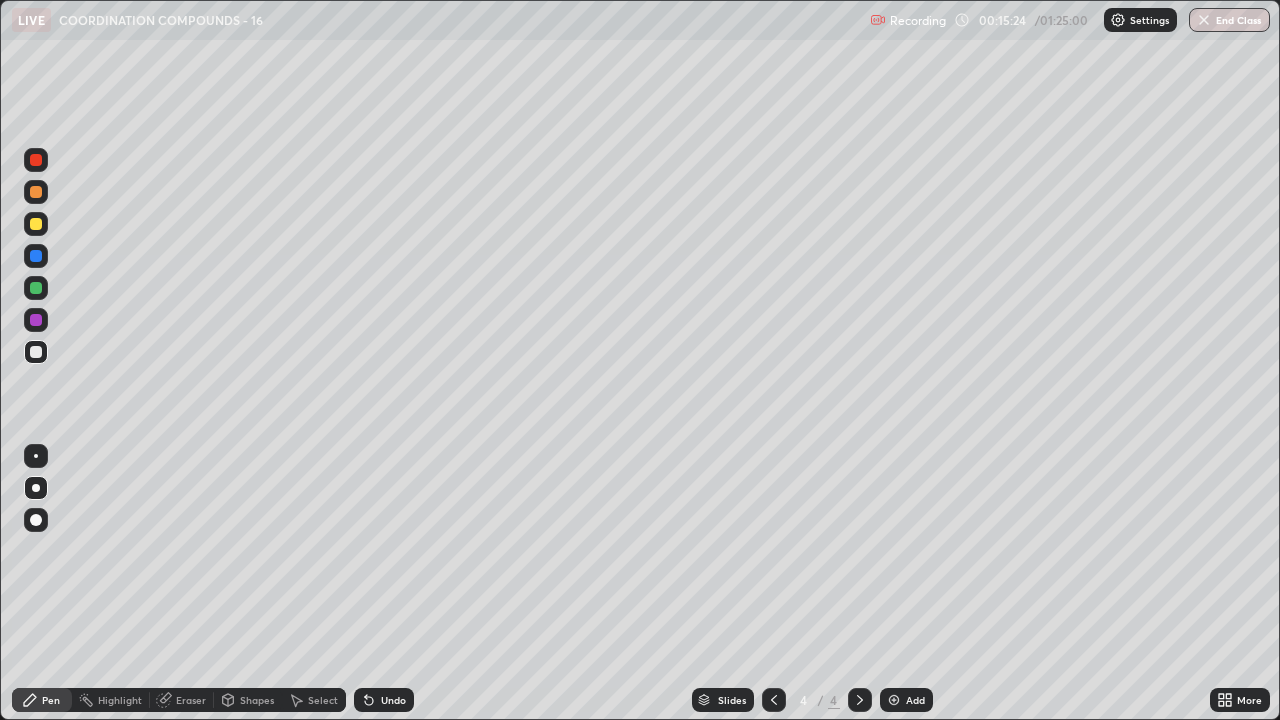 click at bounding box center (36, 352) 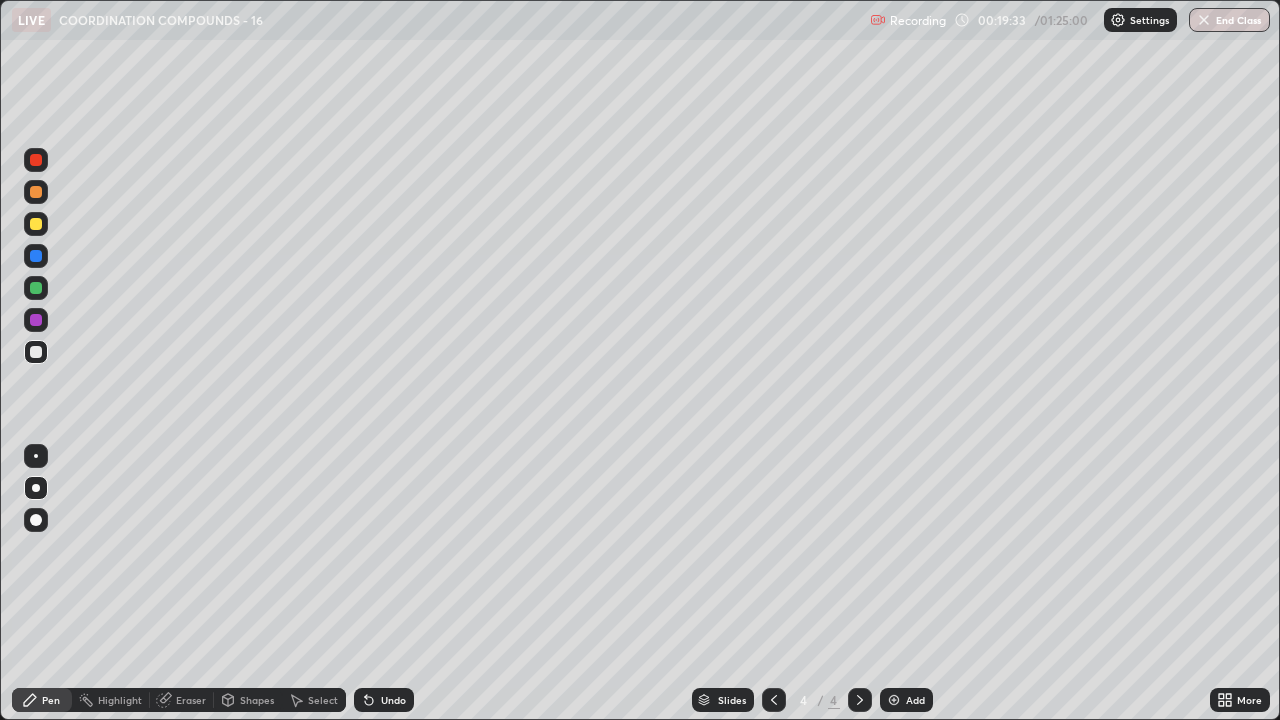 click on "More" at bounding box center [1240, 700] 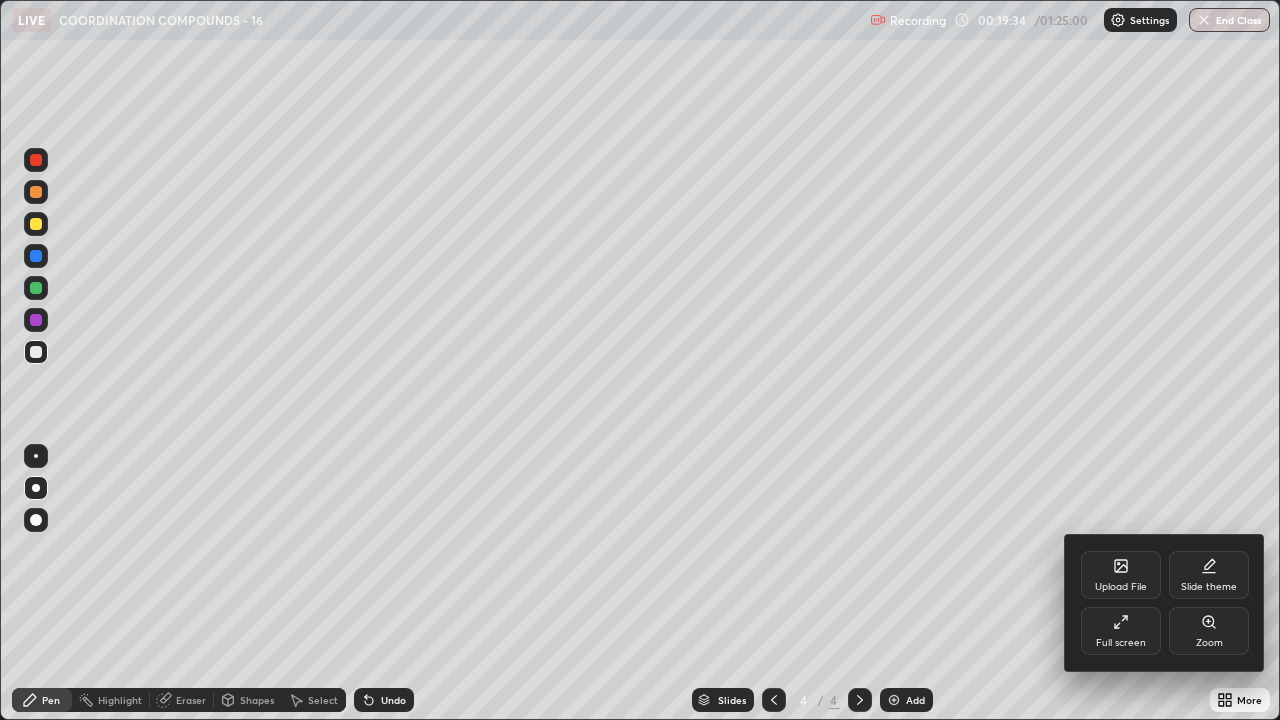 click on "Upload File" at bounding box center [1121, 575] 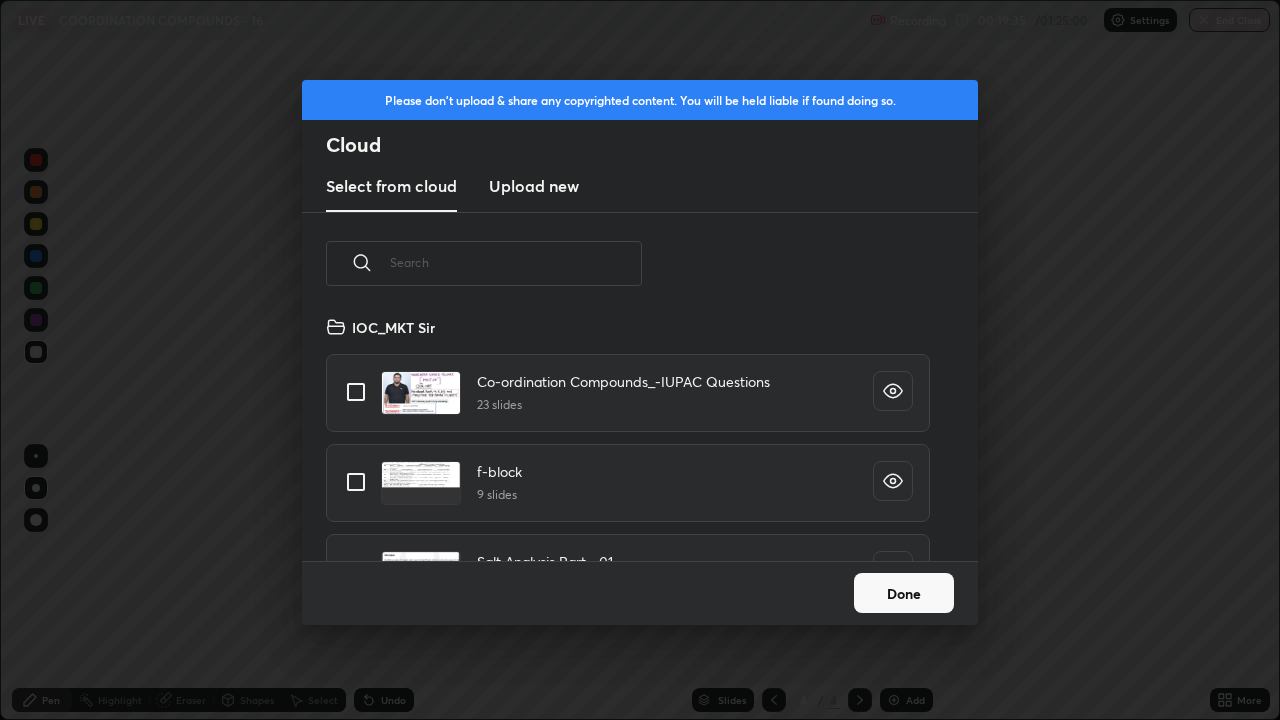 scroll, scrollTop: 246, scrollLeft: 642, axis: both 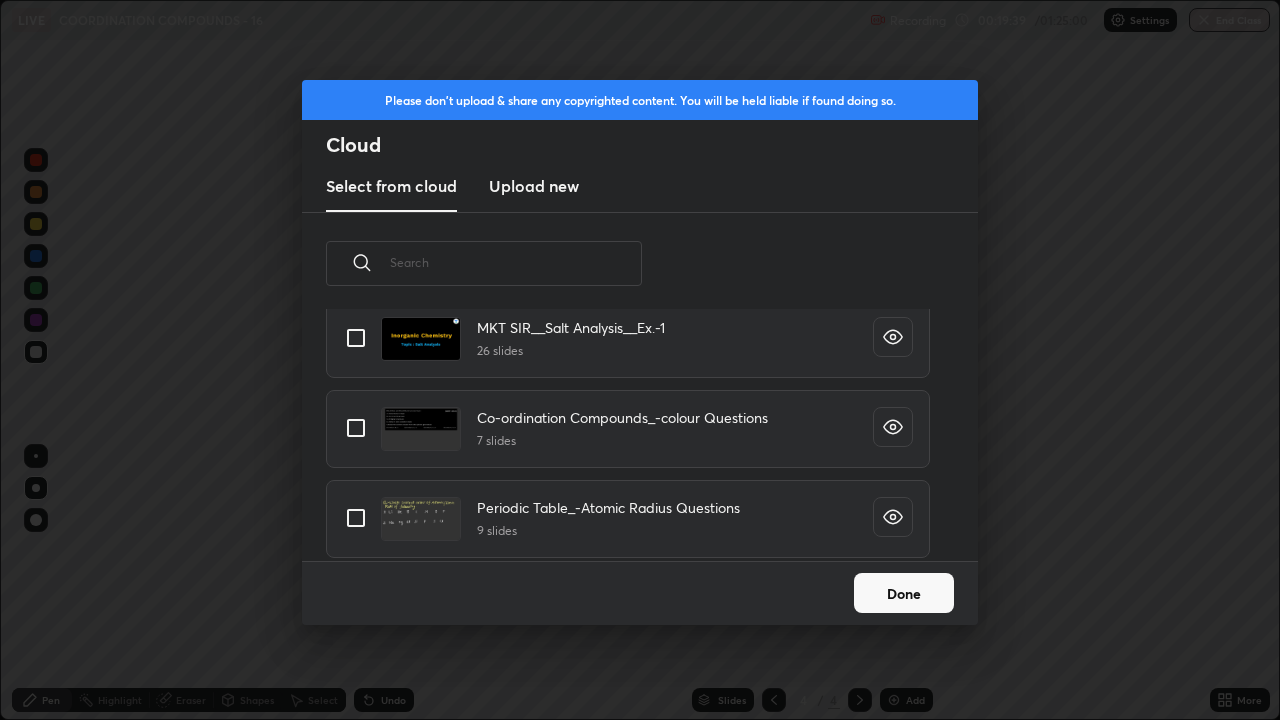 click at bounding box center [356, 428] 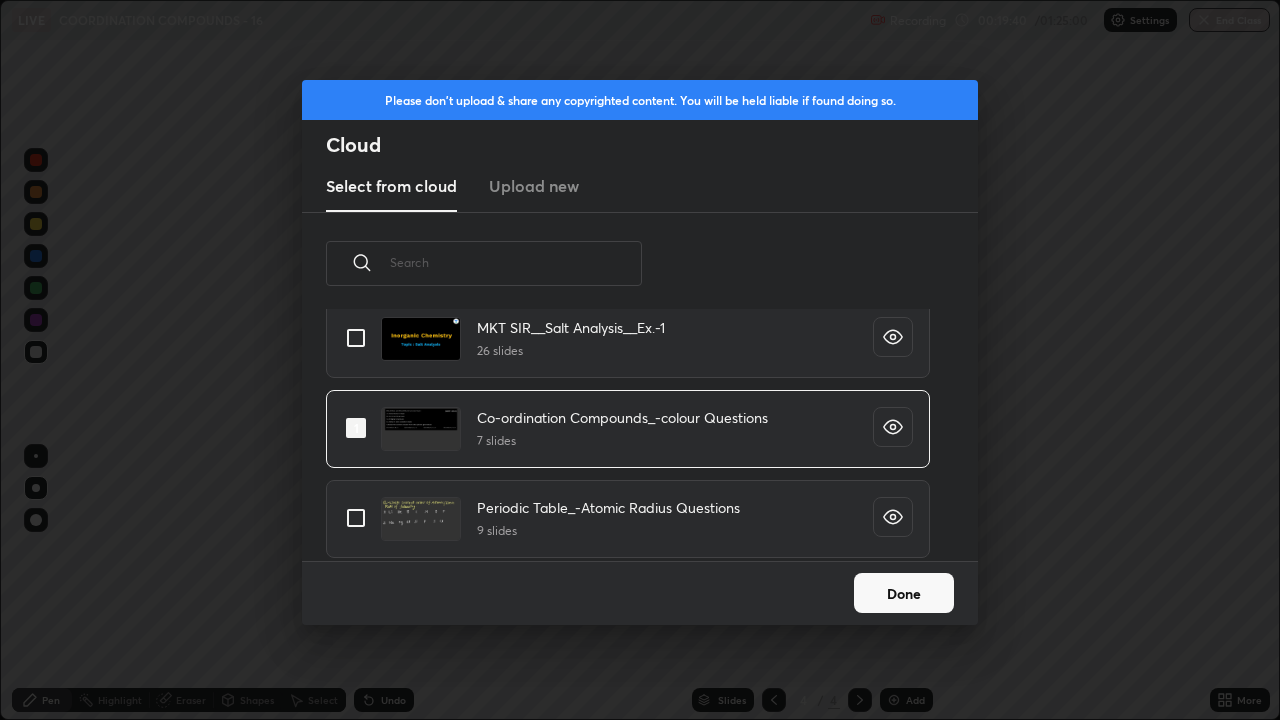 click on "Done" at bounding box center (904, 593) 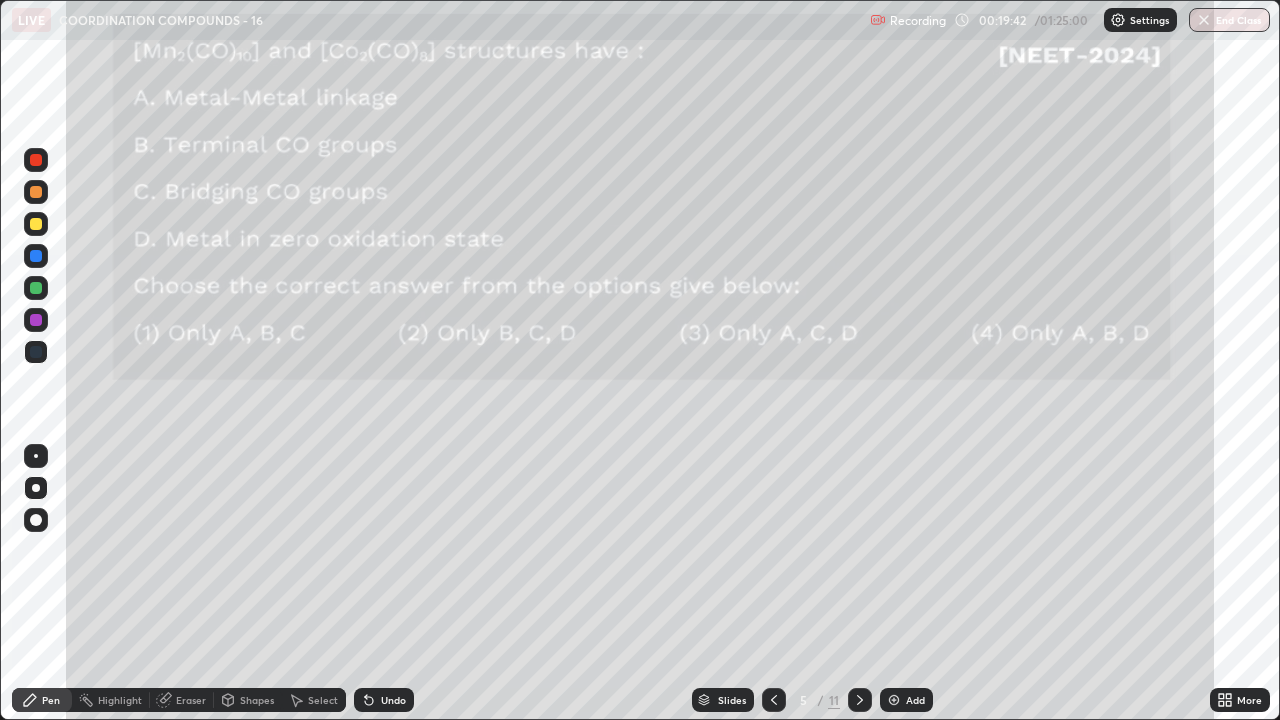 click at bounding box center (860, 700) 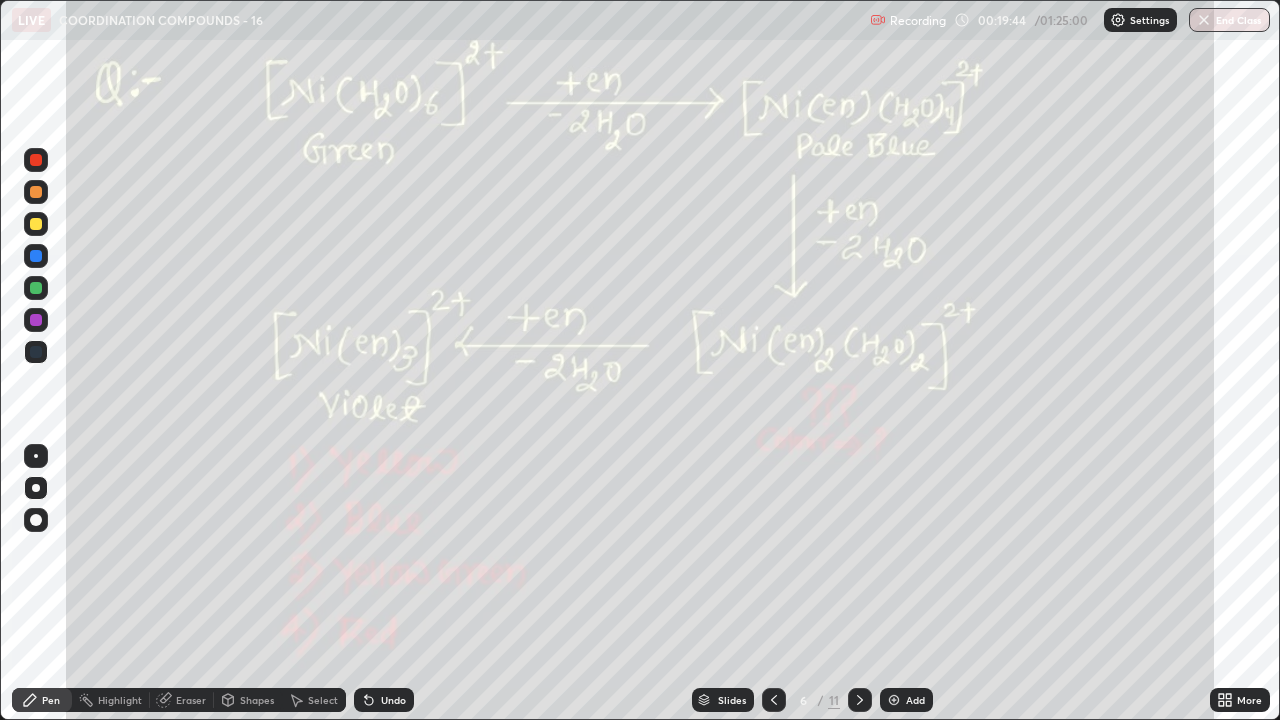 click 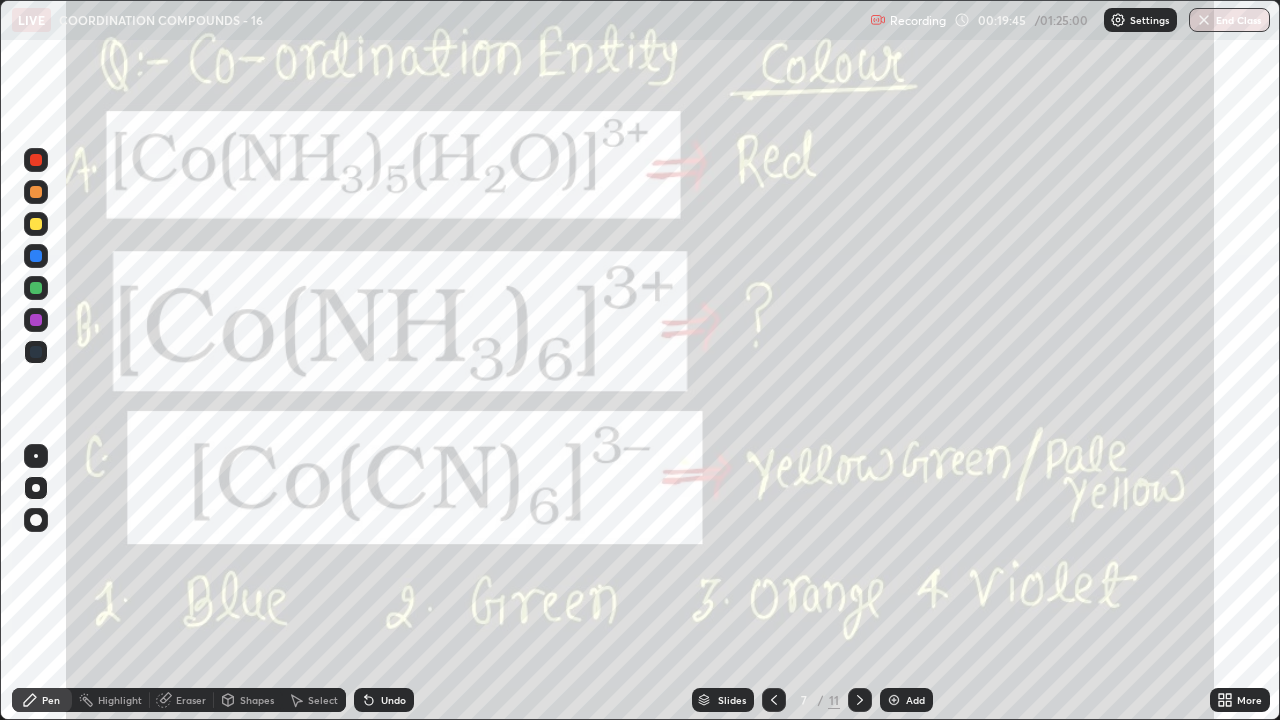 click 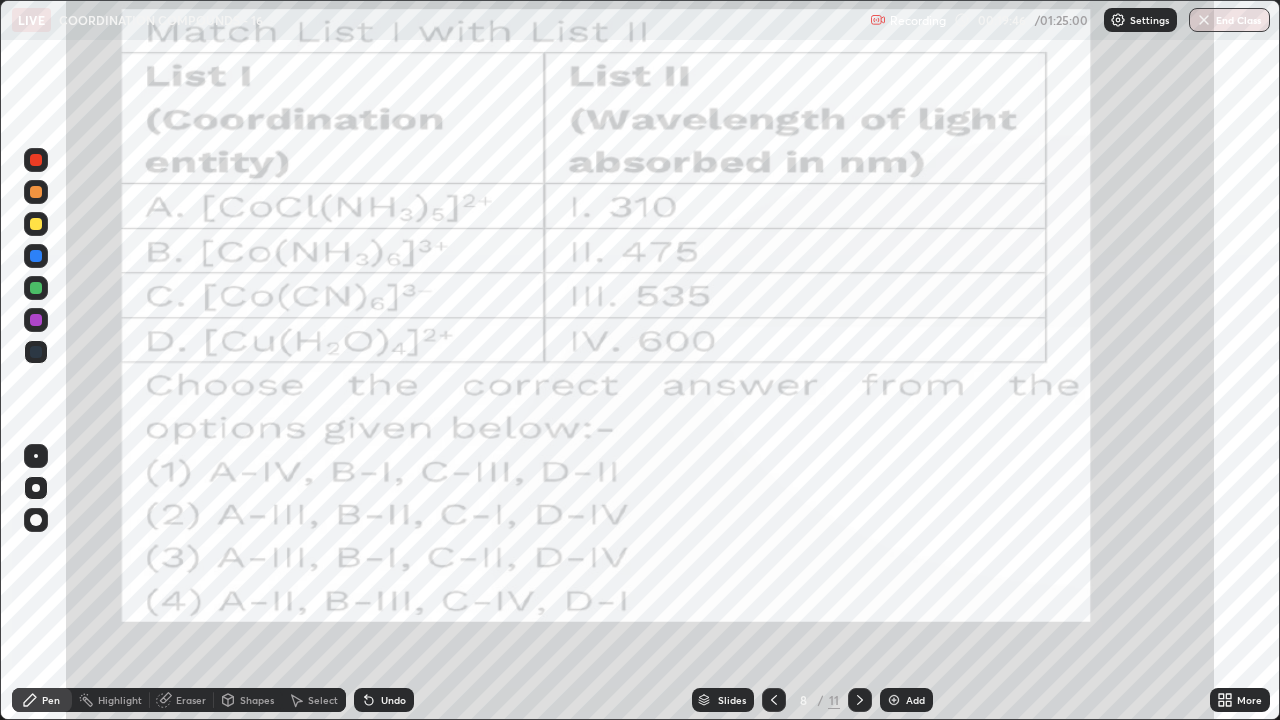 click 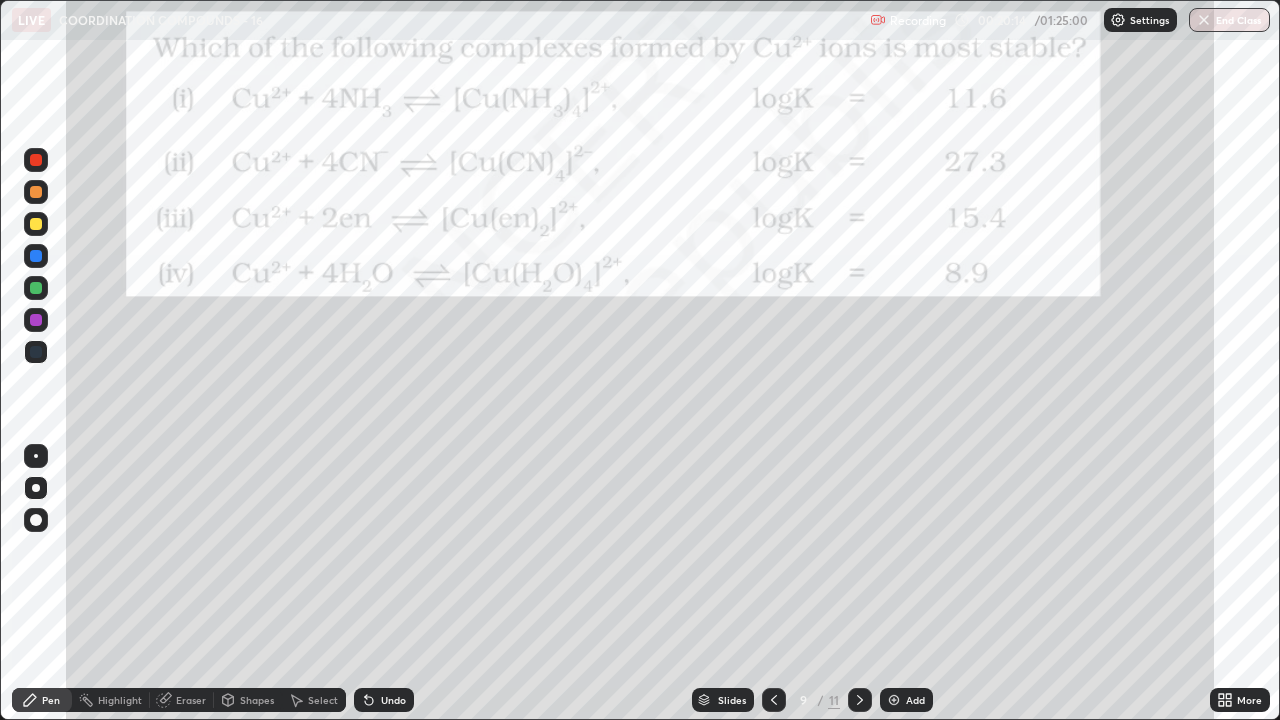click at bounding box center (36, 320) 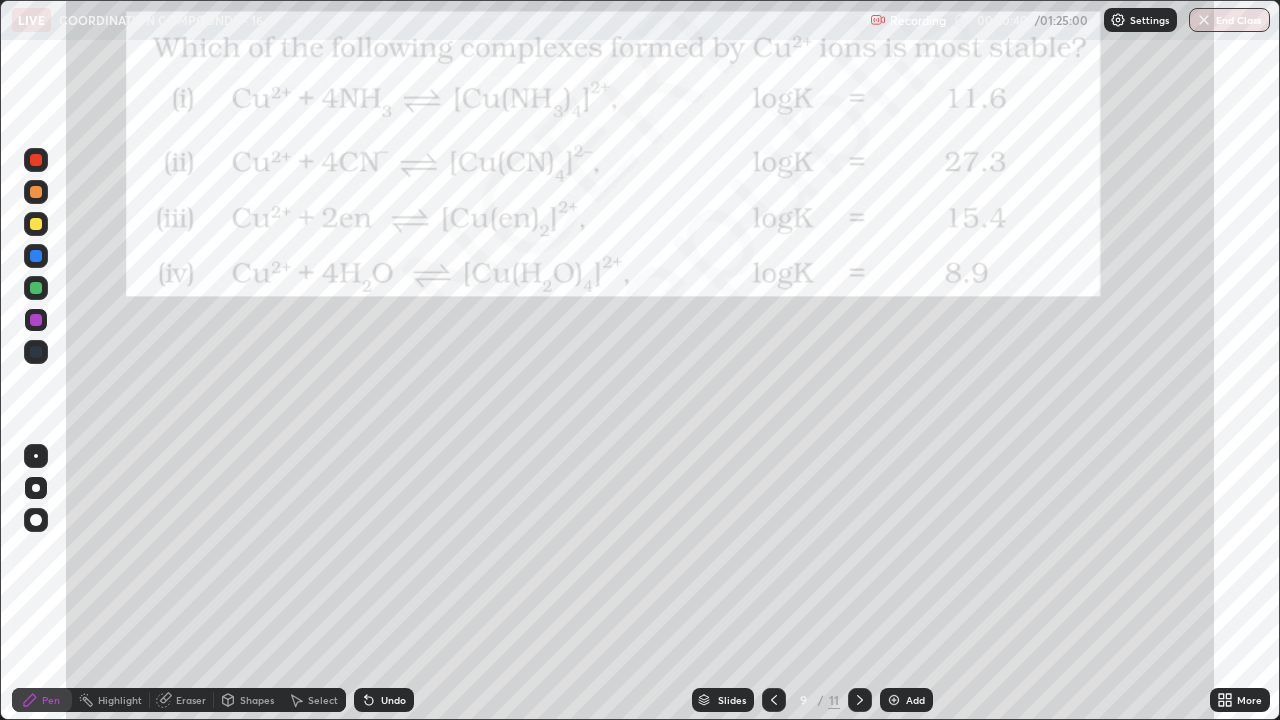 click on "Shapes" at bounding box center (257, 700) 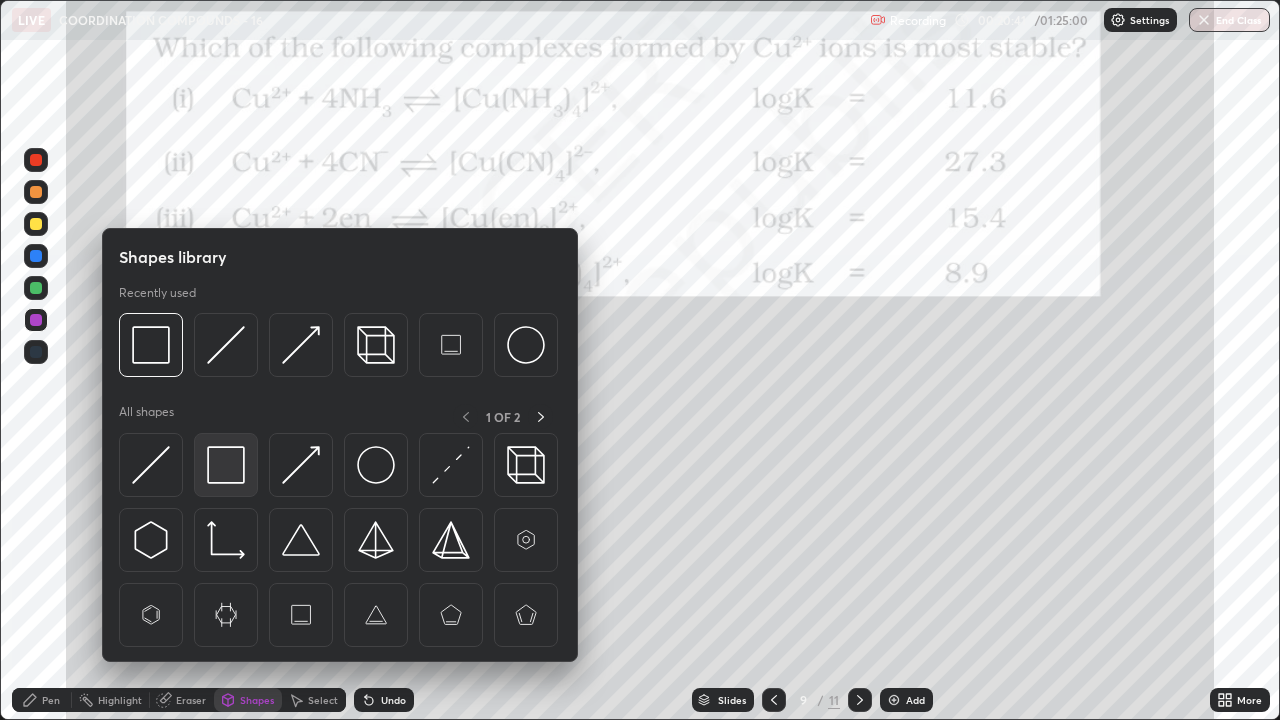 click at bounding box center [226, 465] 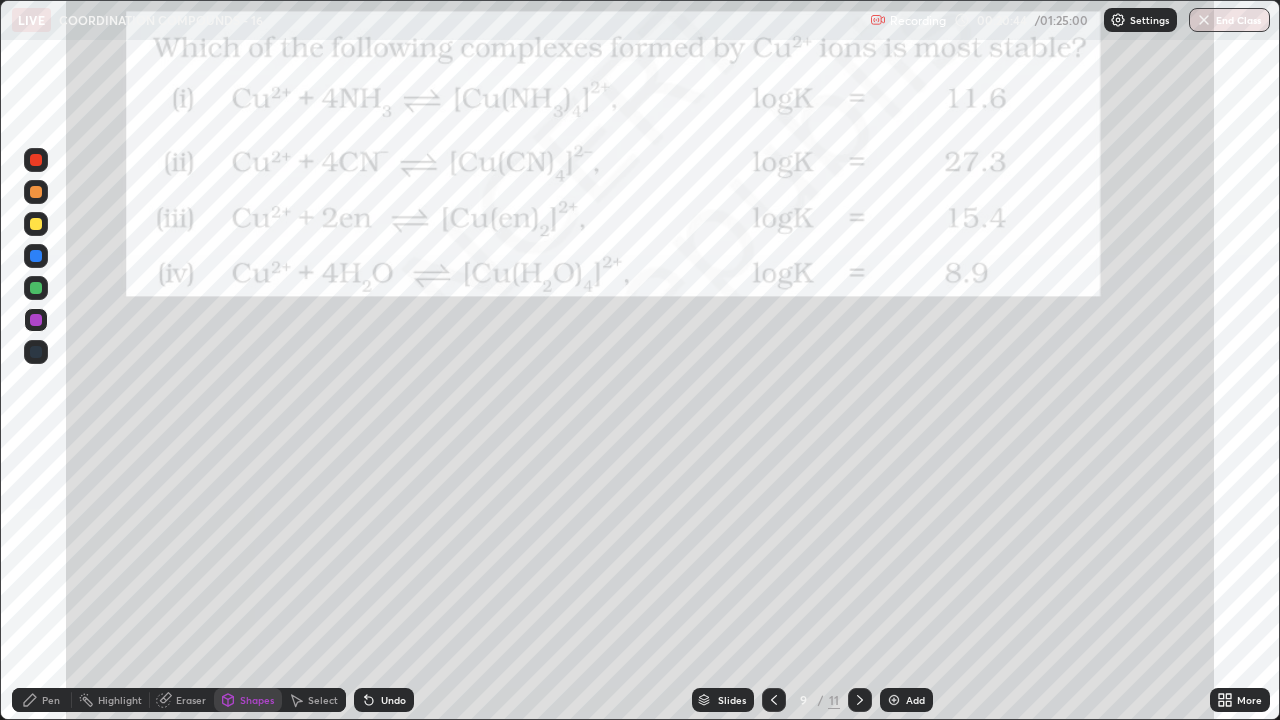 click 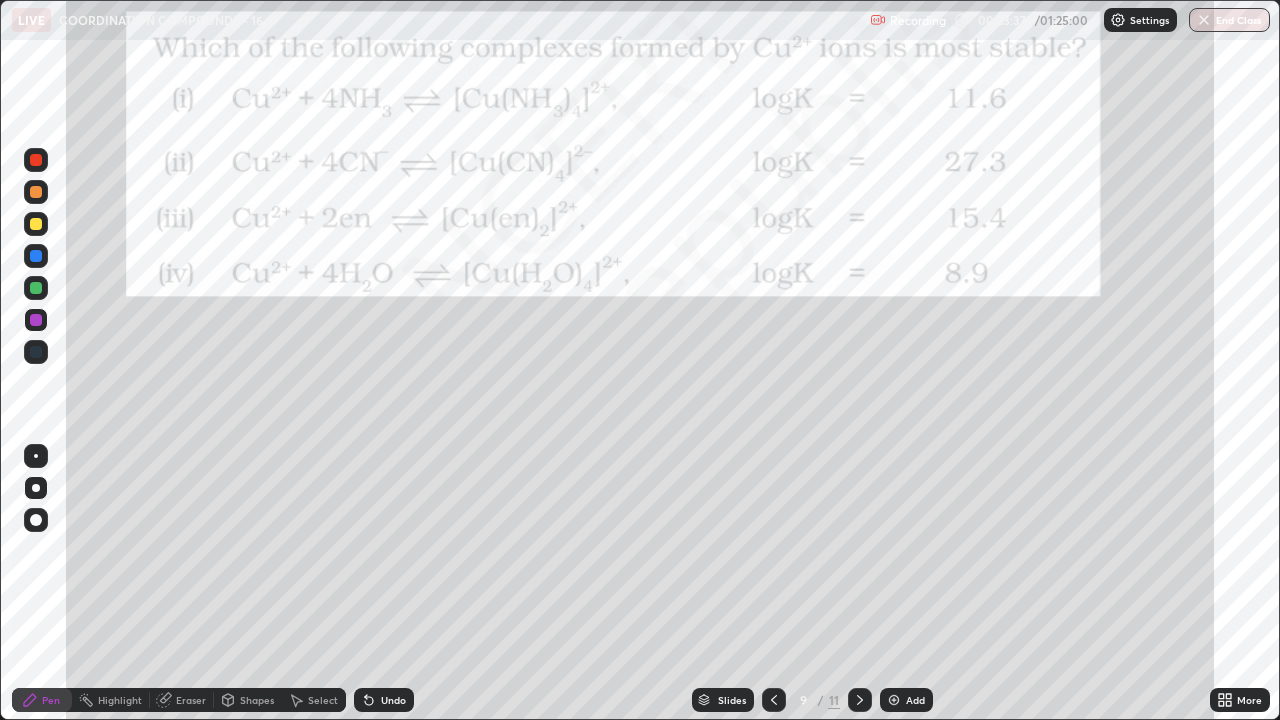click on "Add" at bounding box center (906, 700) 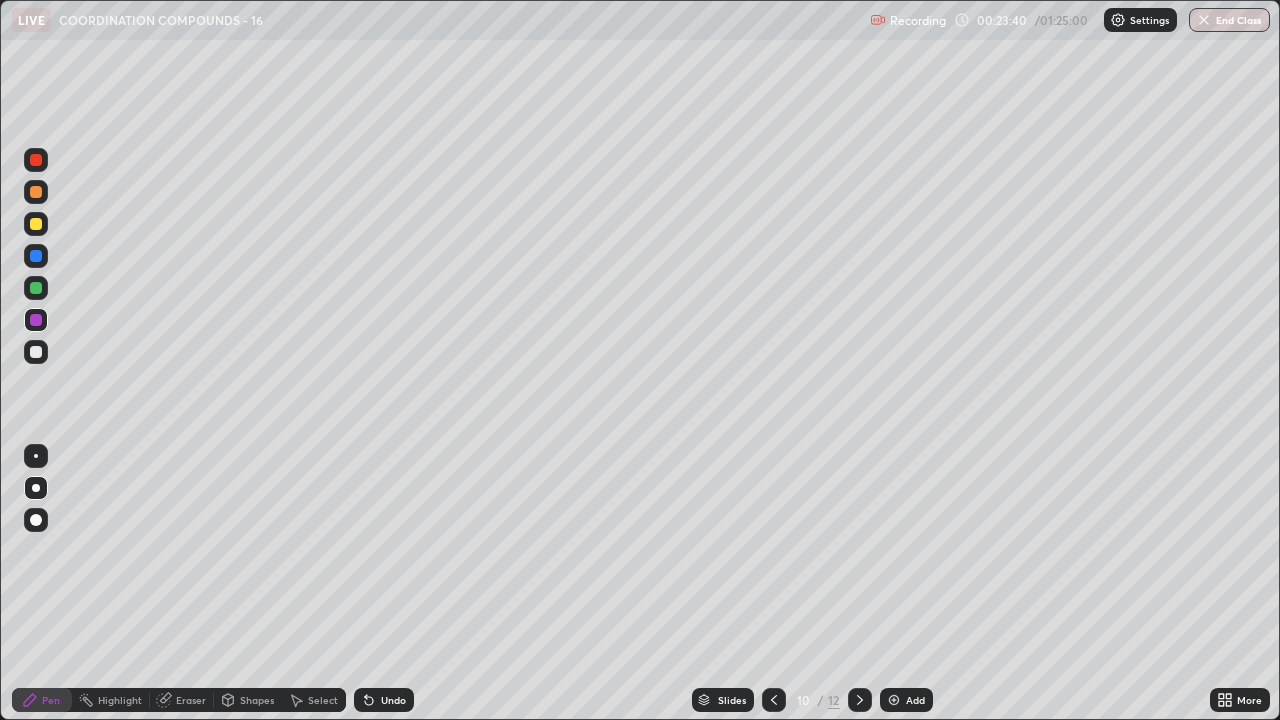click at bounding box center [36, 224] 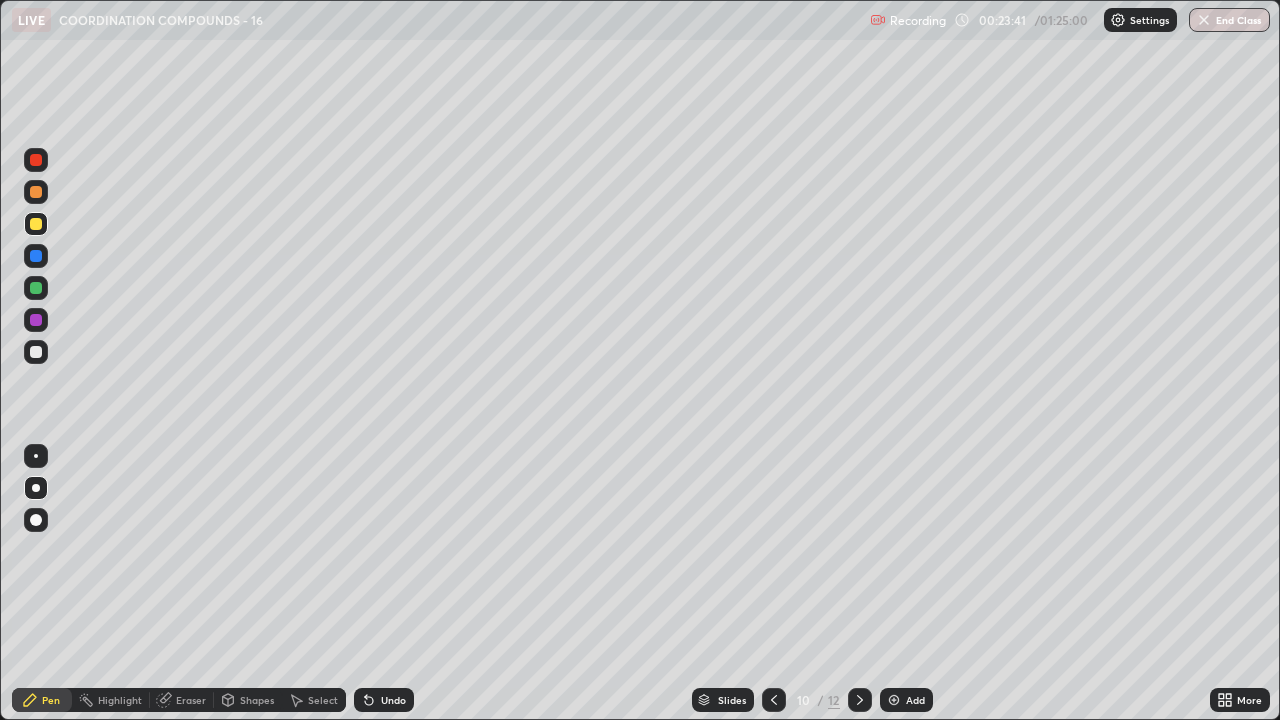 click on "Pen" at bounding box center [42, 700] 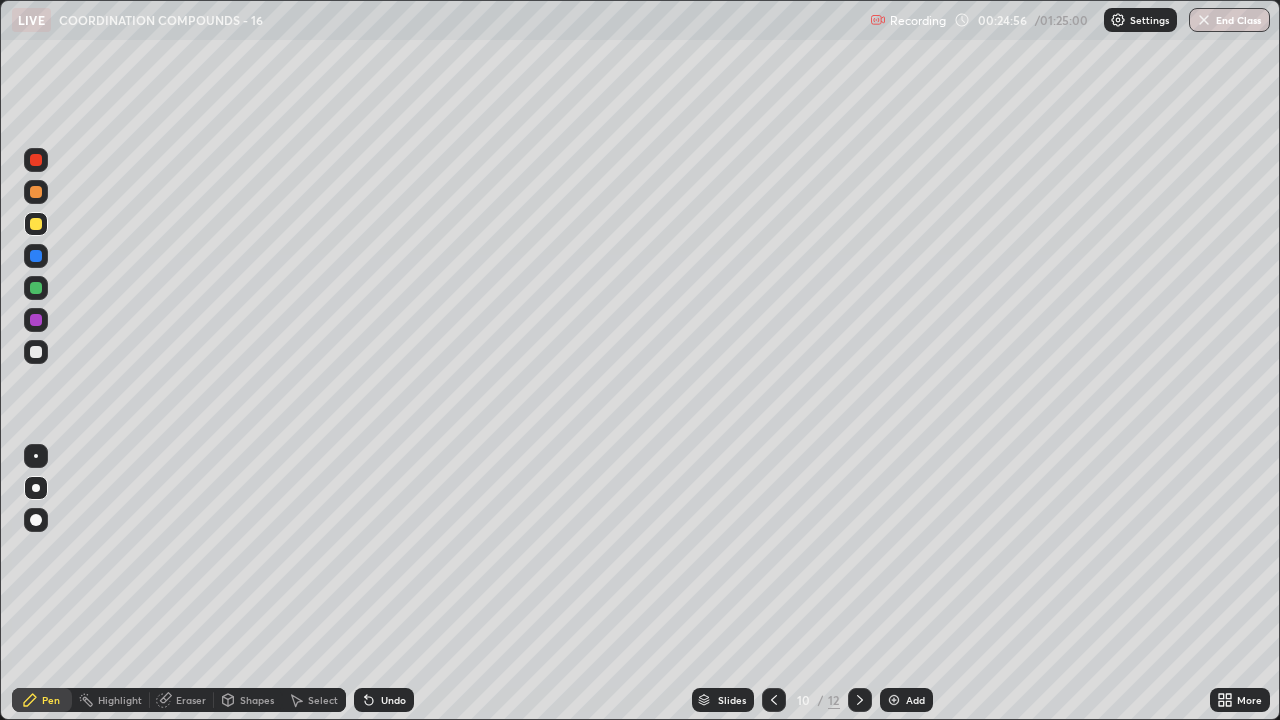 click at bounding box center [36, 352] 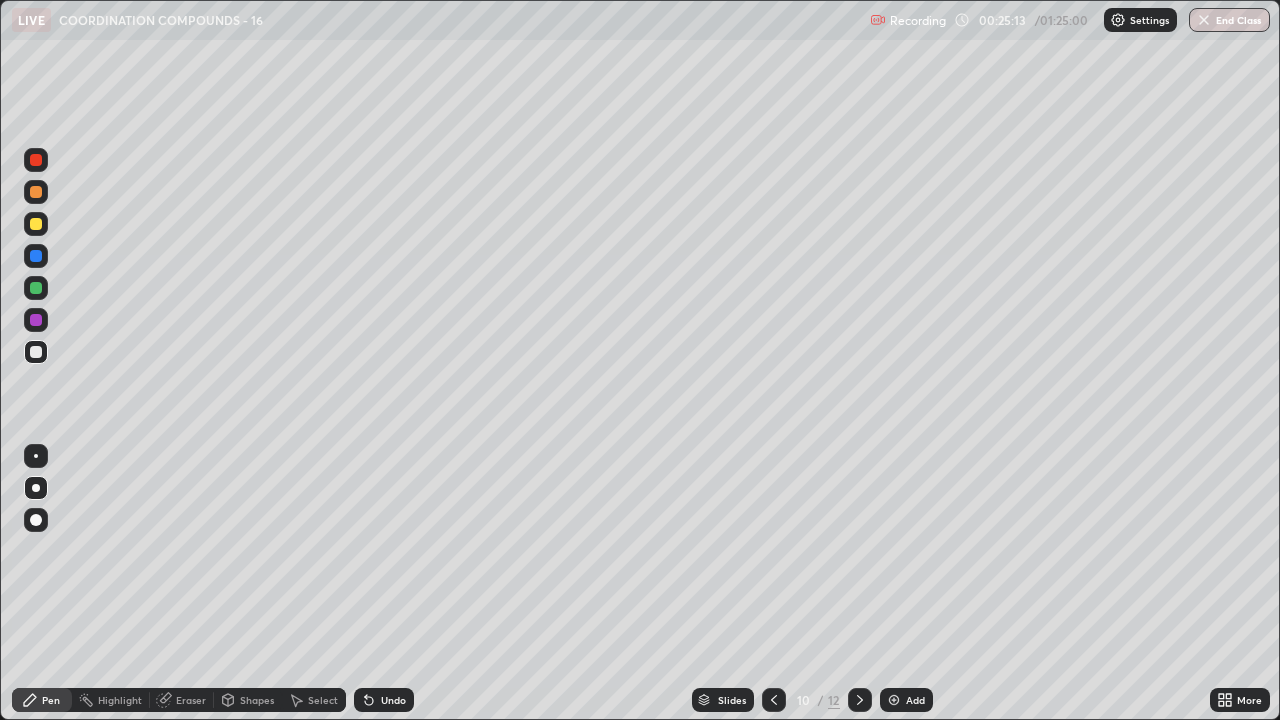 click on "Shapes" at bounding box center (257, 700) 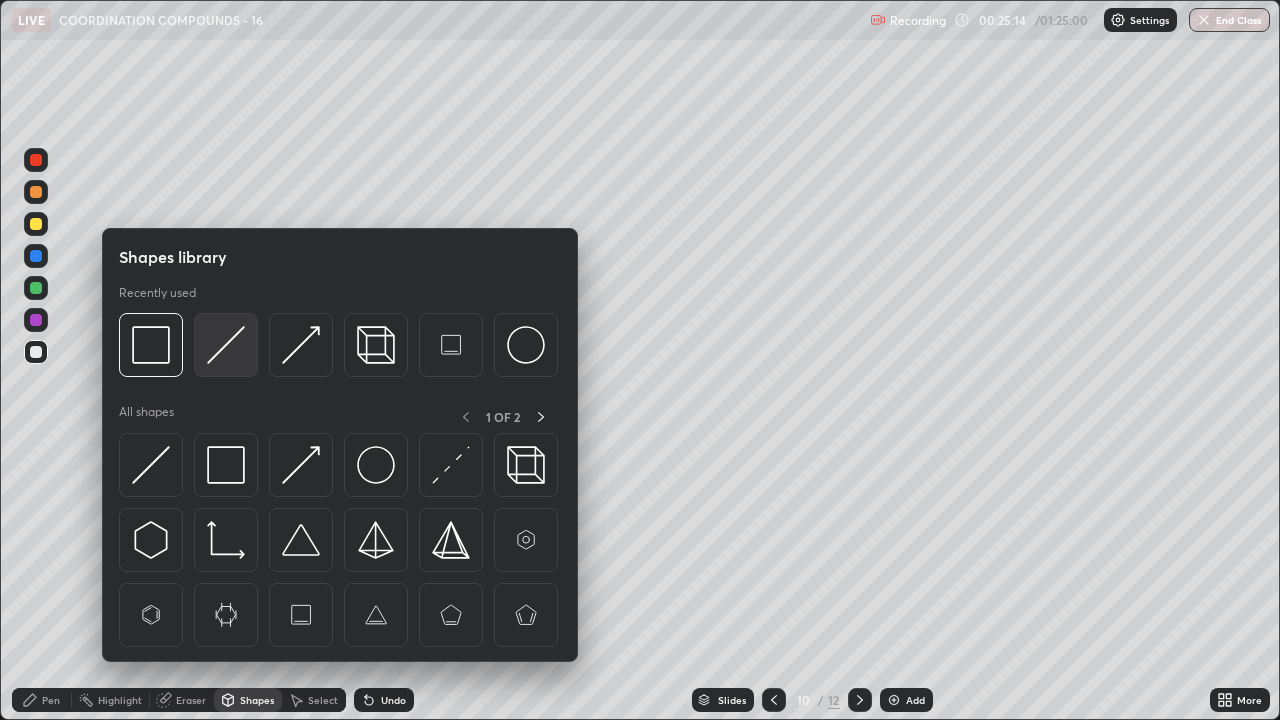 click at bounding box center [226, 345] 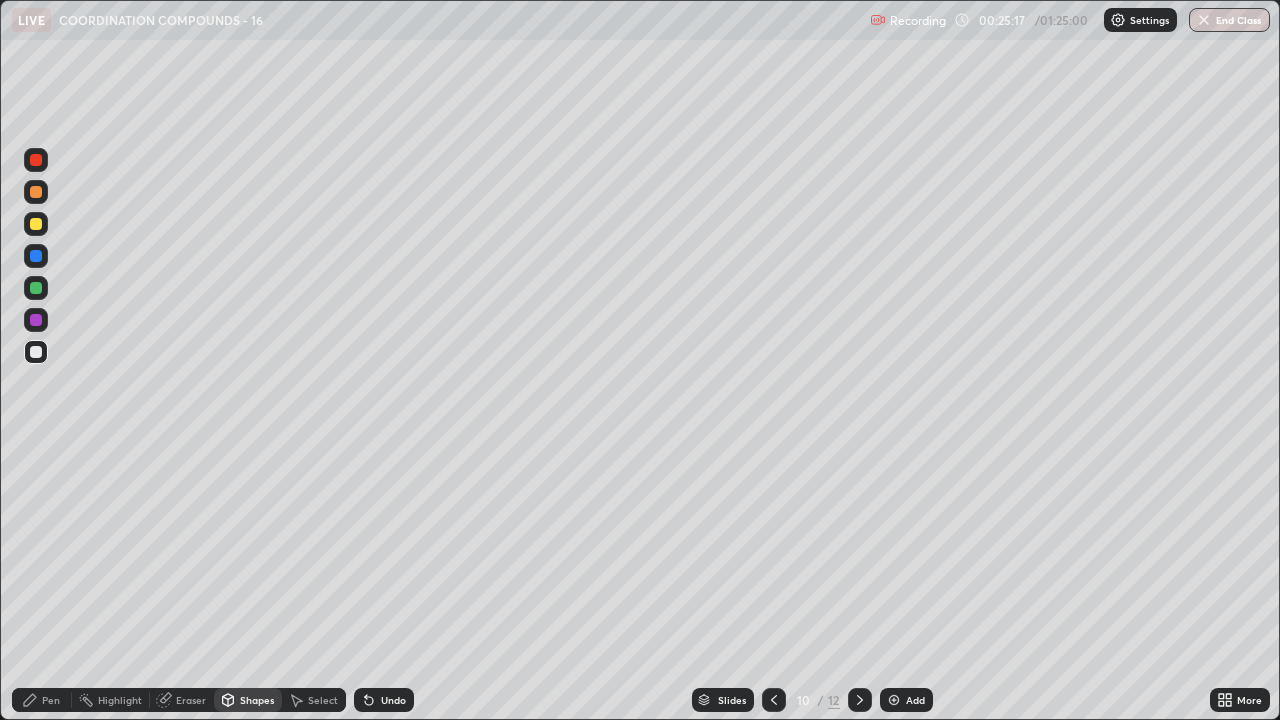 click on "Shapes" at bounding box center [257, 700] 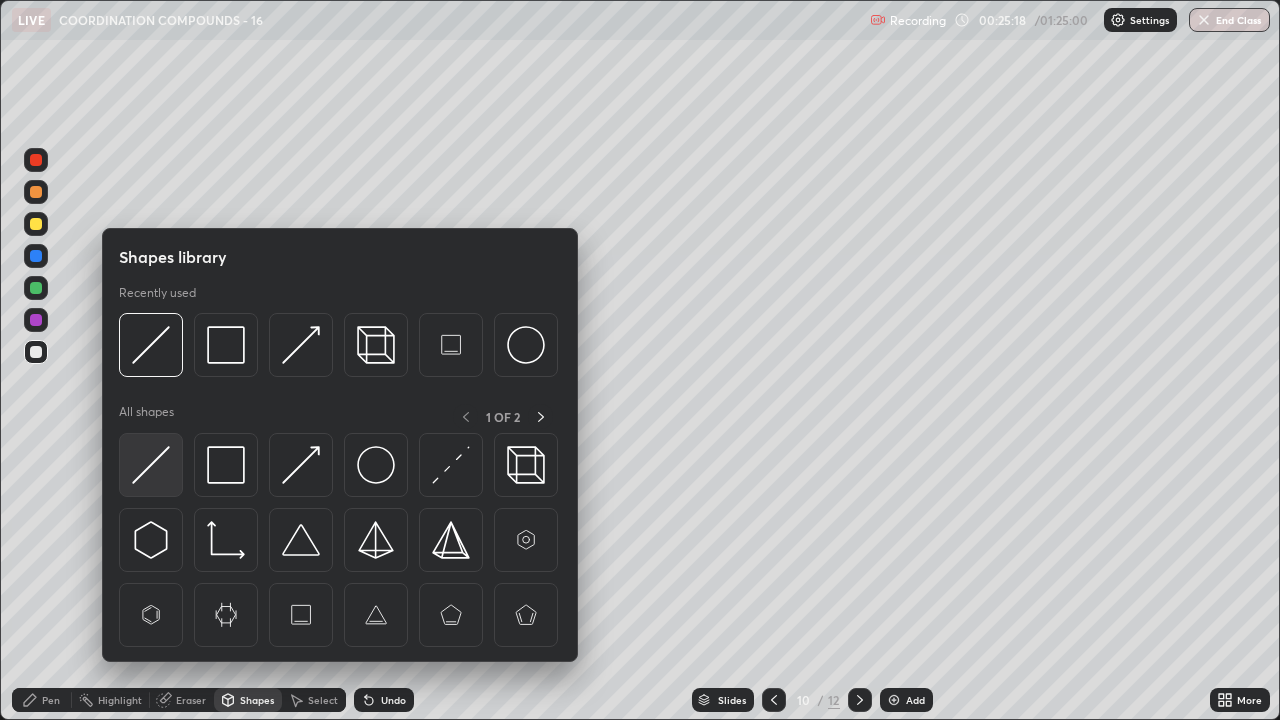 click at bounding box center [151, 465] 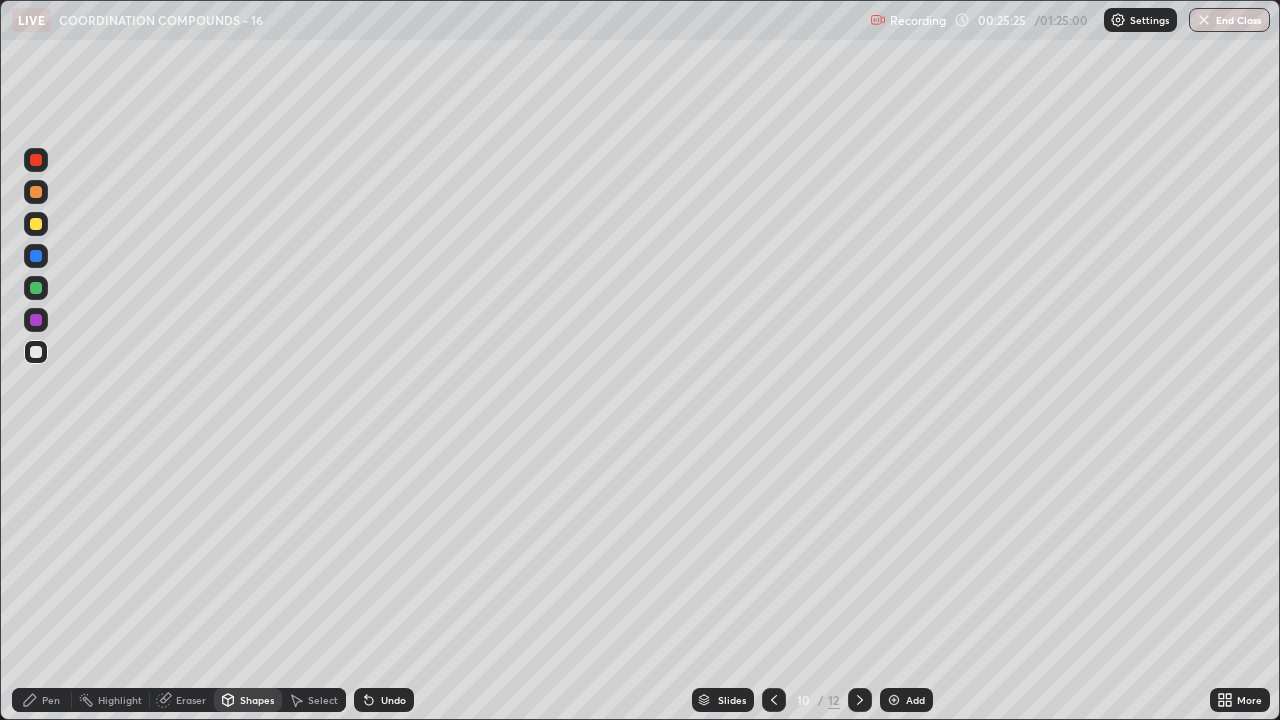 click on "Undo" at bounding box center [393, 700] 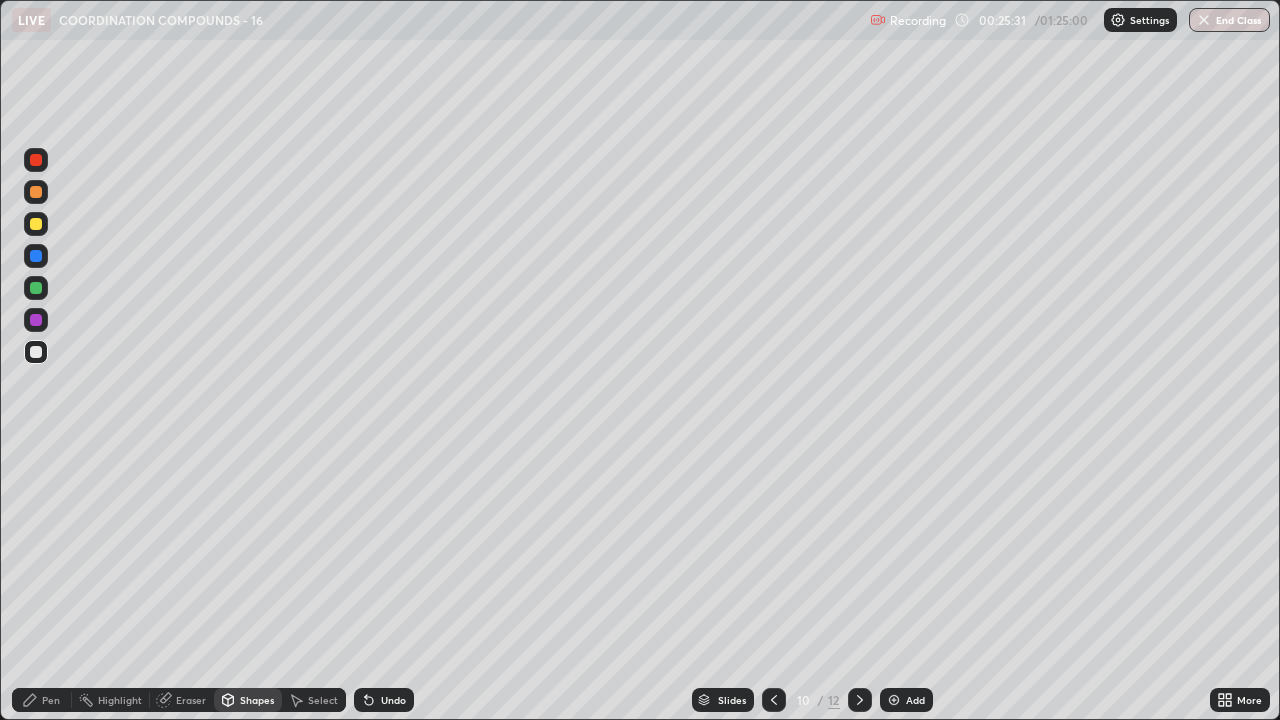 click on "Undo" at bounding box center [384, 700] 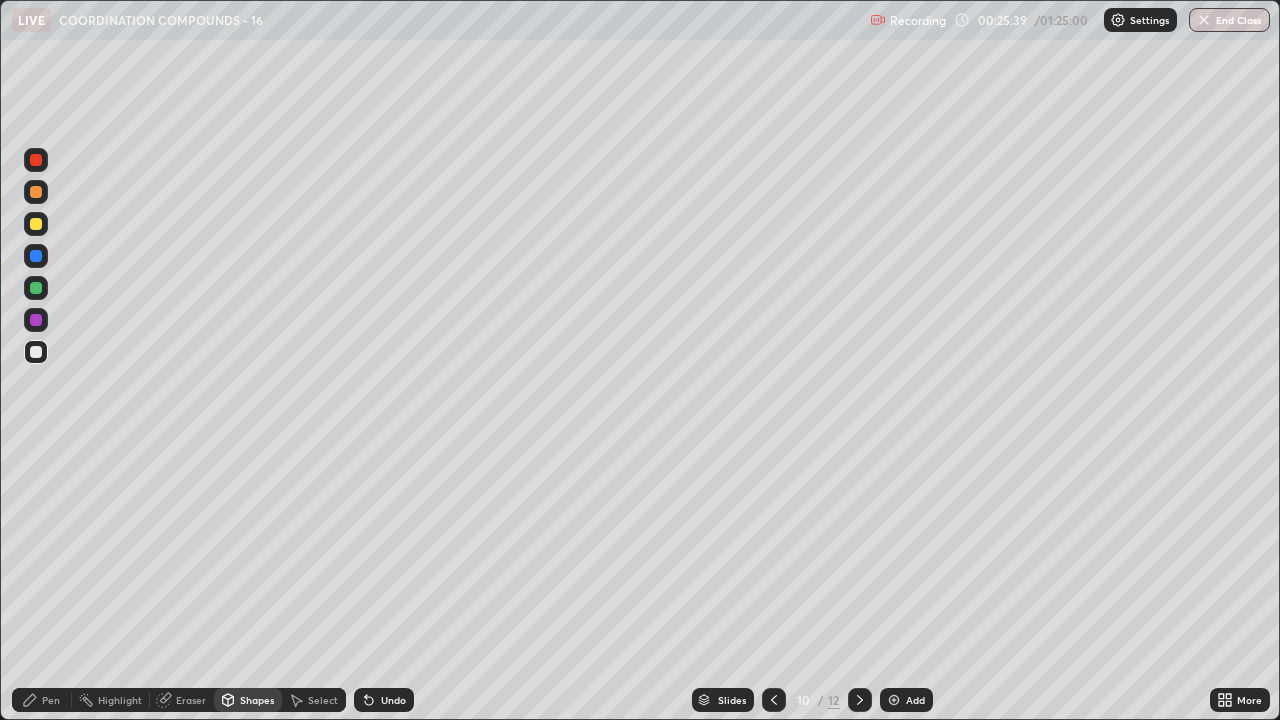 click 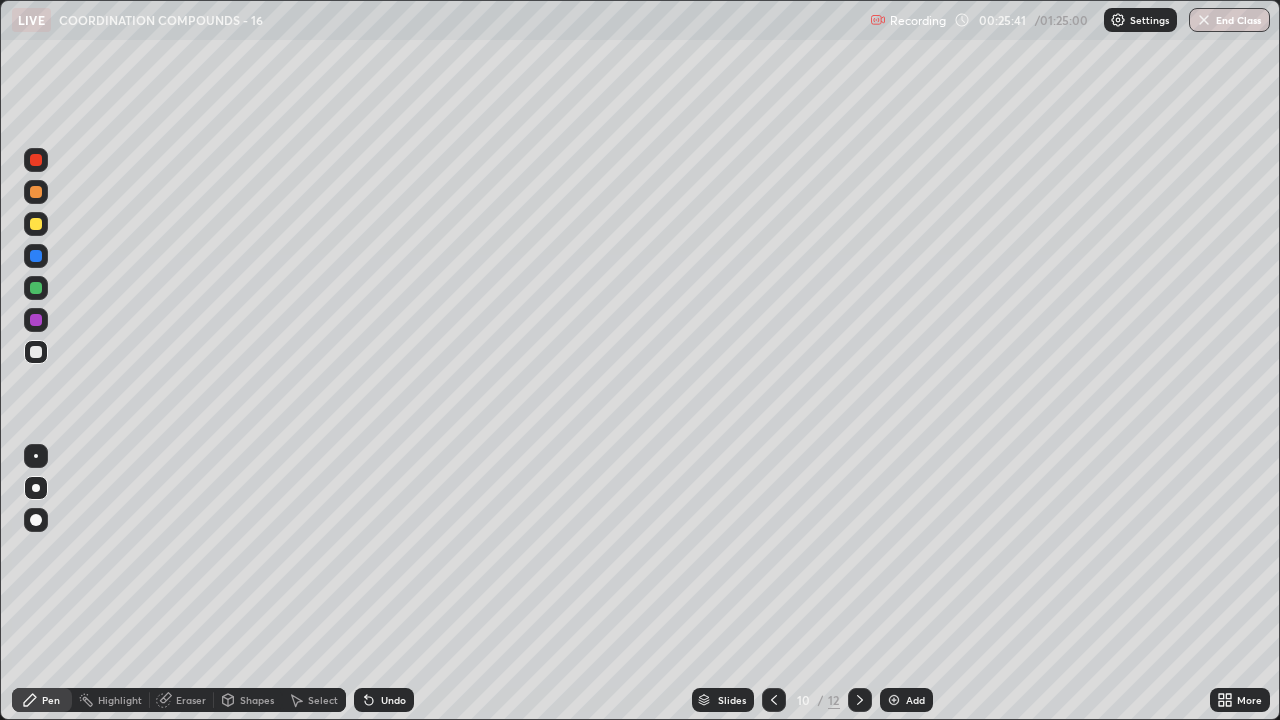 click at bounding box center [36, 352] 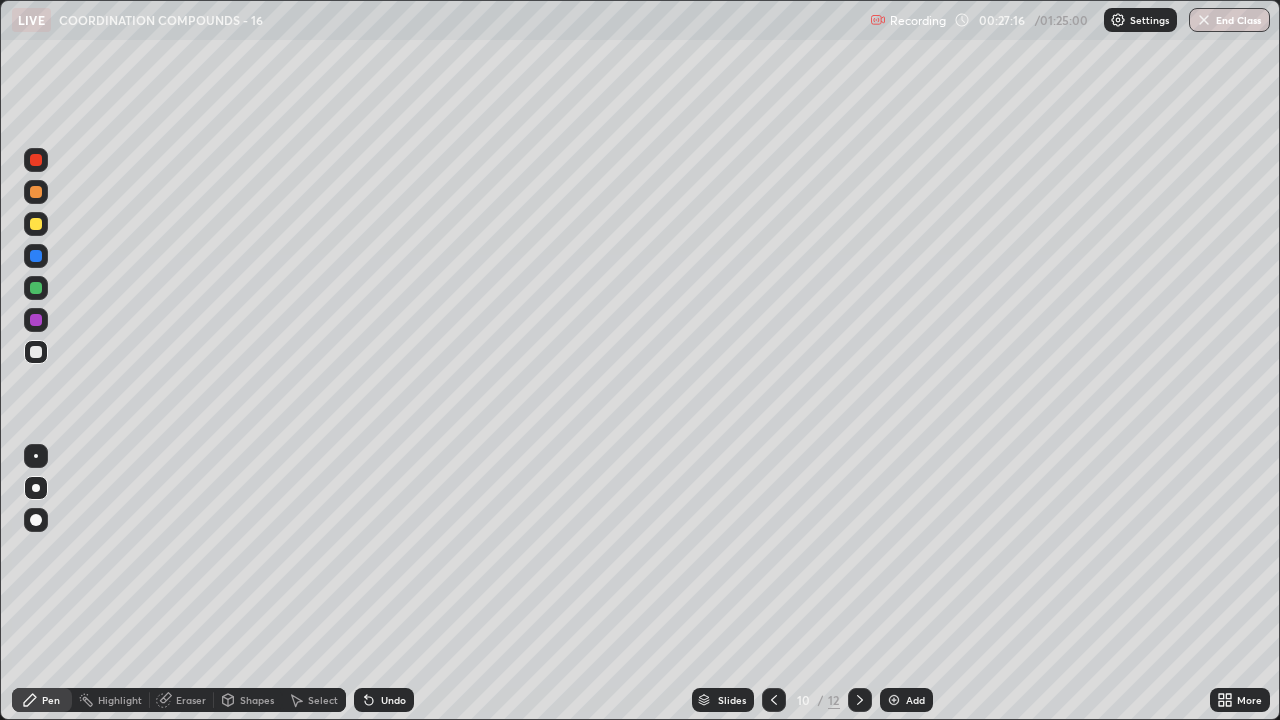 click on "Select" at bounding box center [314, 700] 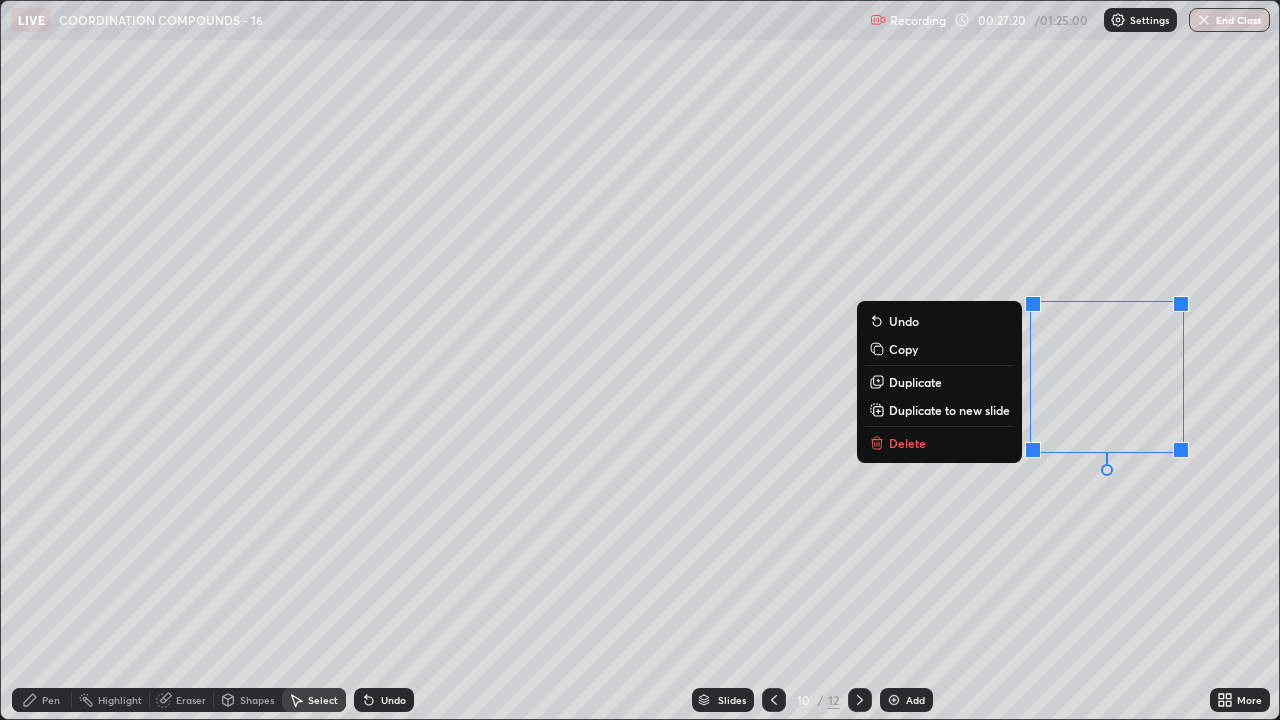 click on "0 ° Undo Copy Duplicate Duplicate to new slide Delete" at bounding box center (640, 360) 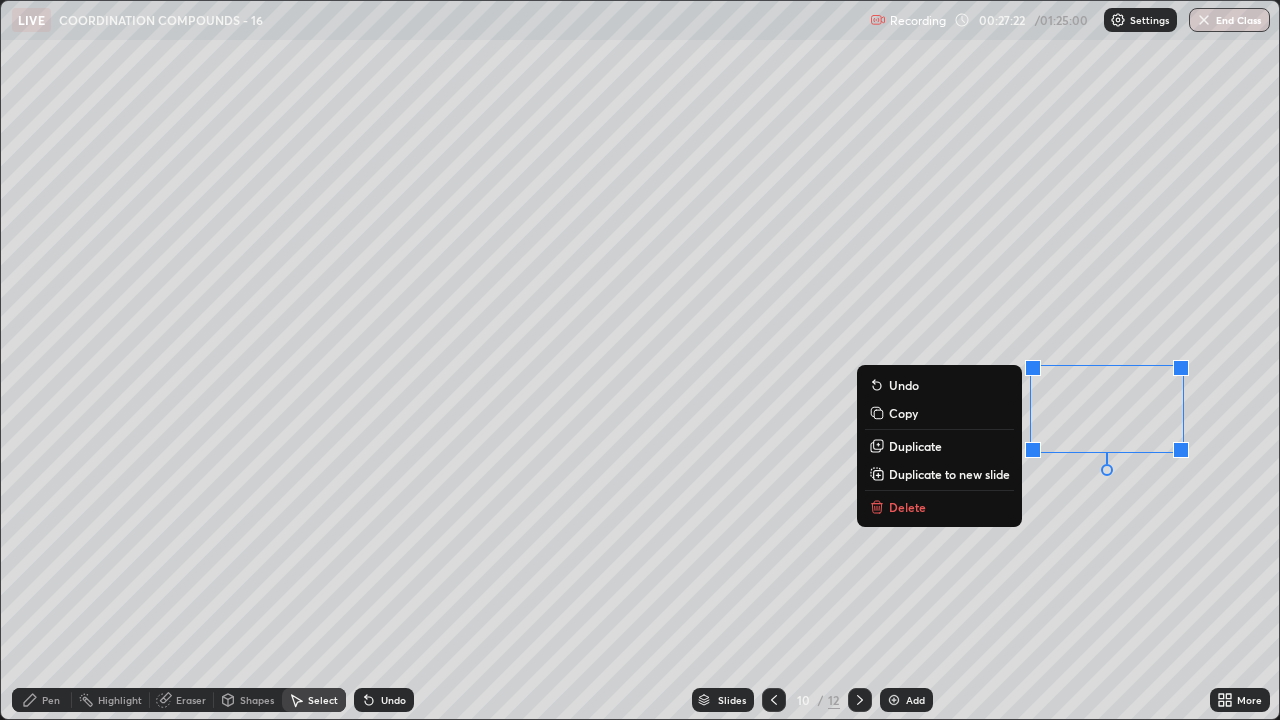 click on "Delete" at bounding box center (907, 507) 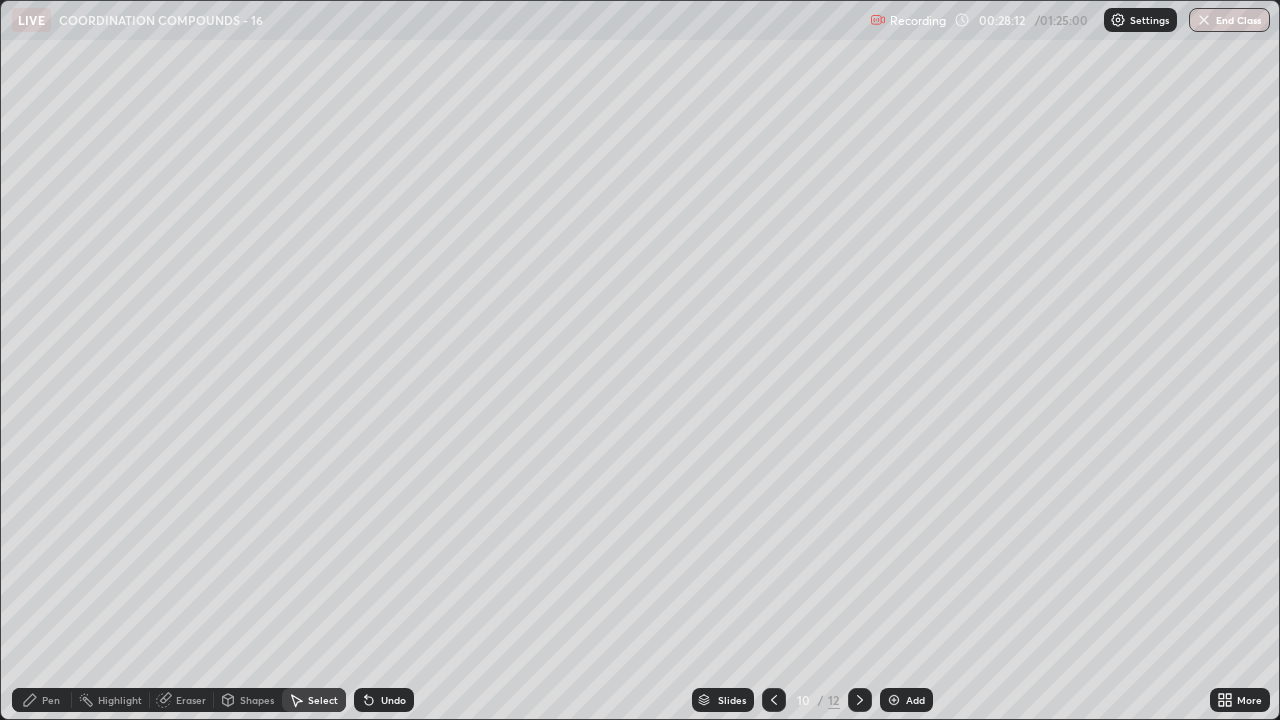 click on "Shapes" at bounding box center (257, 700) 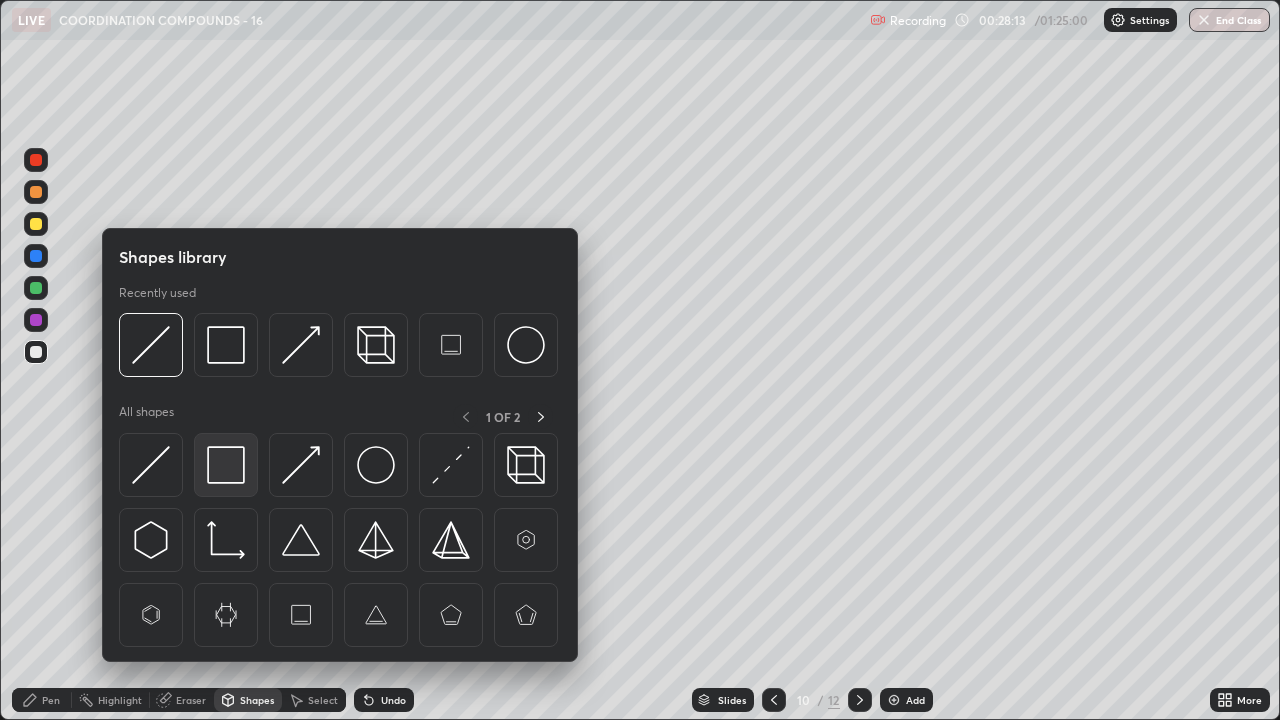click at bounding box center (226, 465) 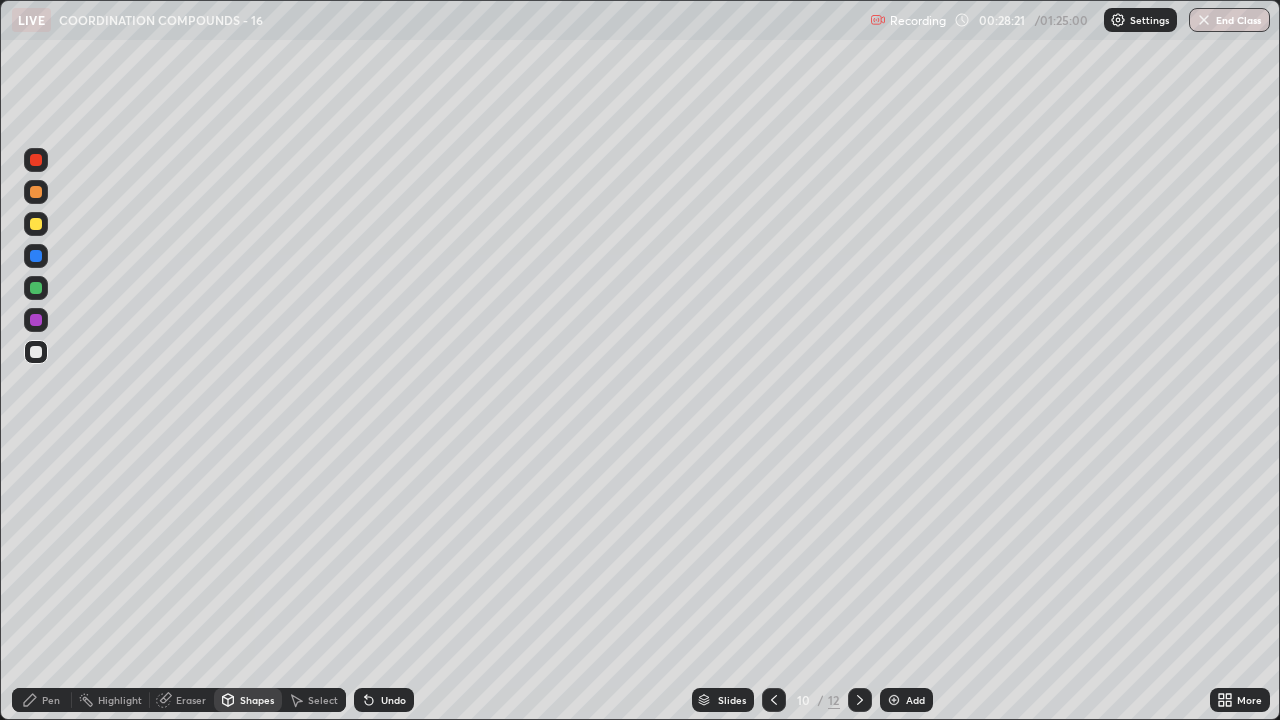 click 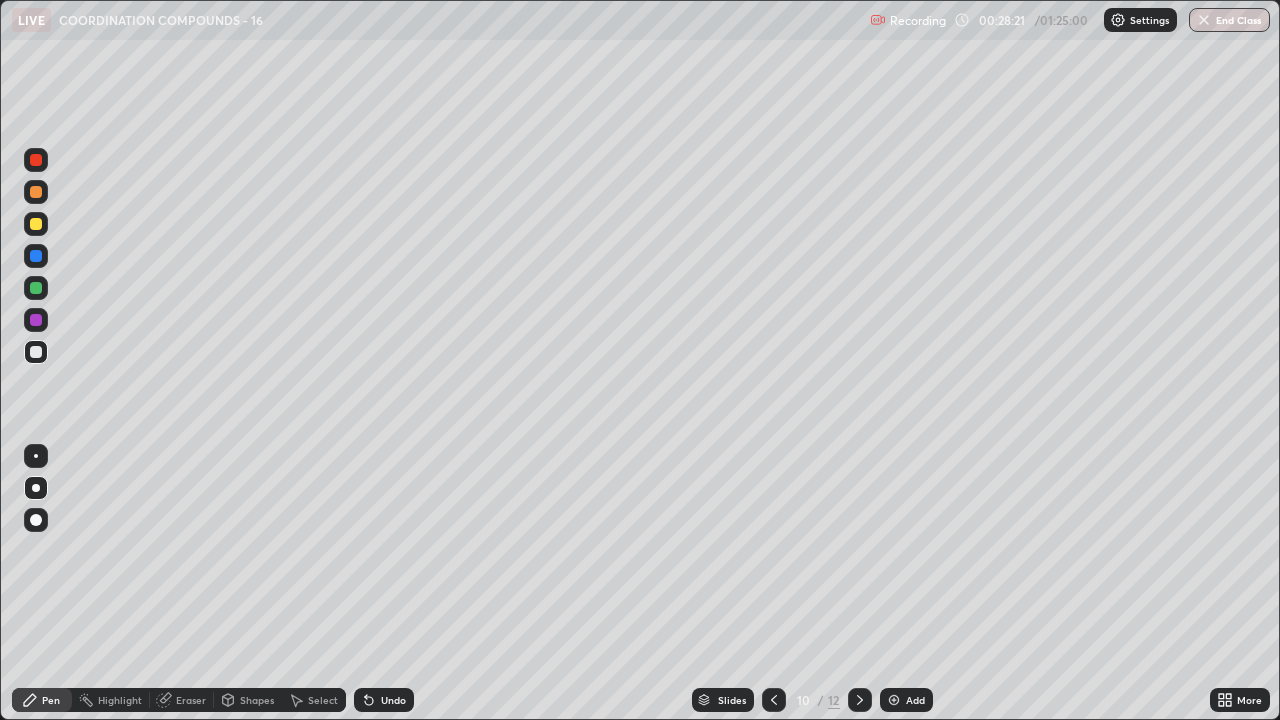 click at bounding box center [36, 224] 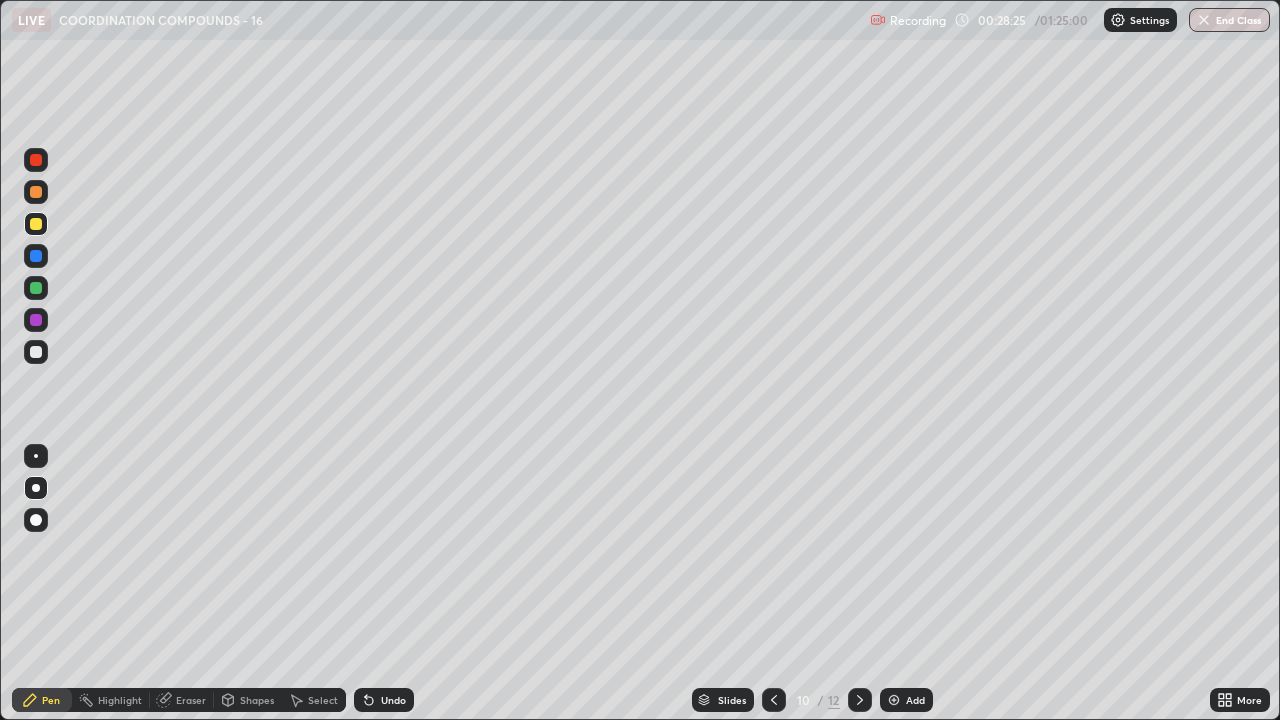 click on "Shapes" at bounding box center (248, 700) 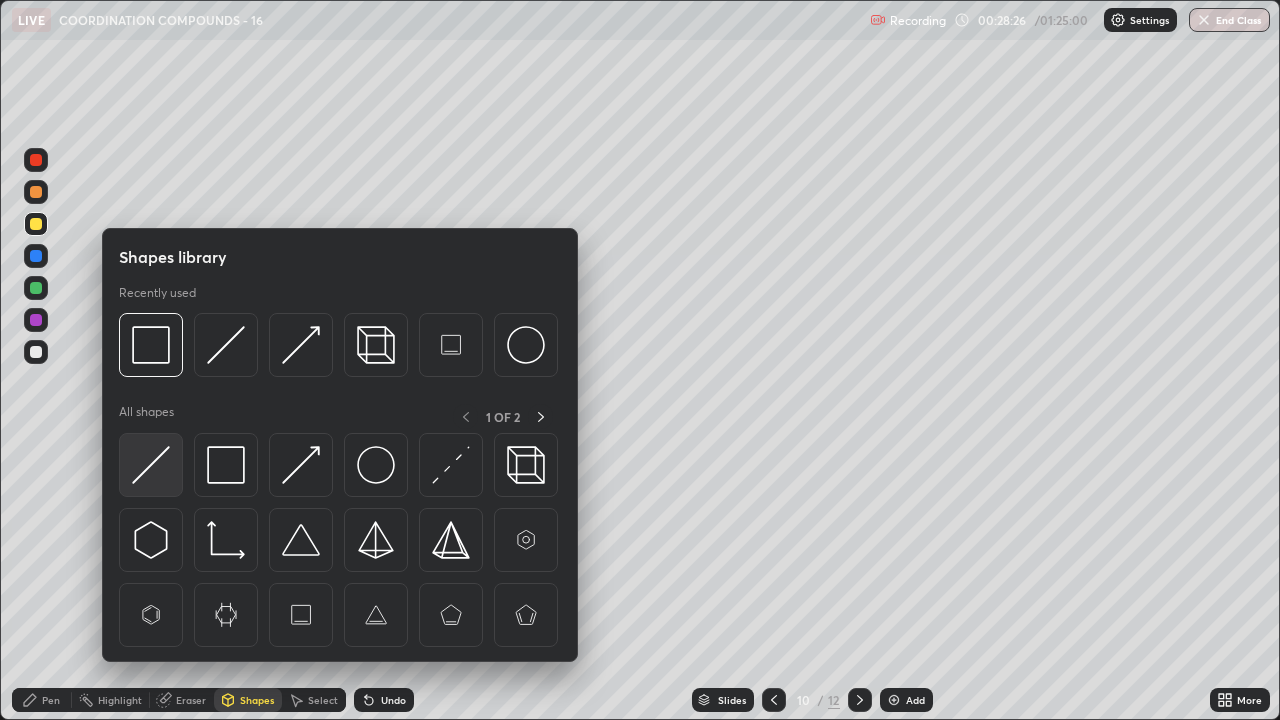 click at bounding box center [151, 465] 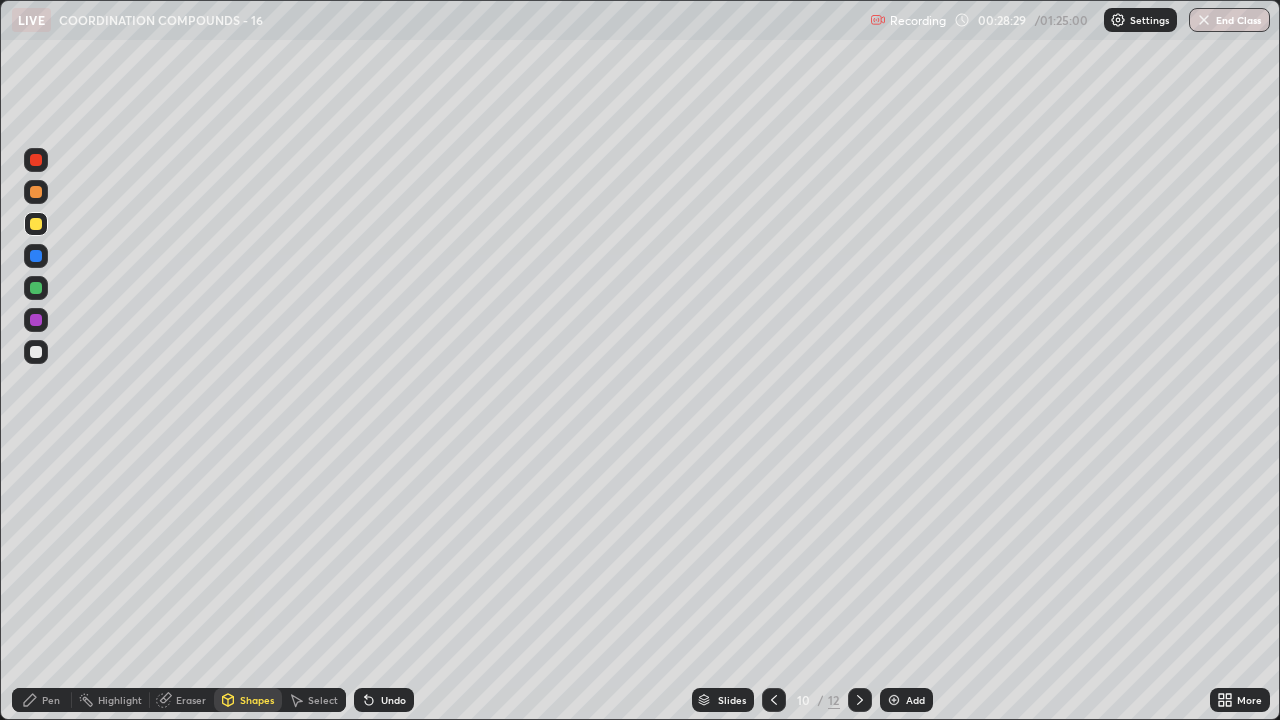 click on "Pen" at bounding box center (42, 700) 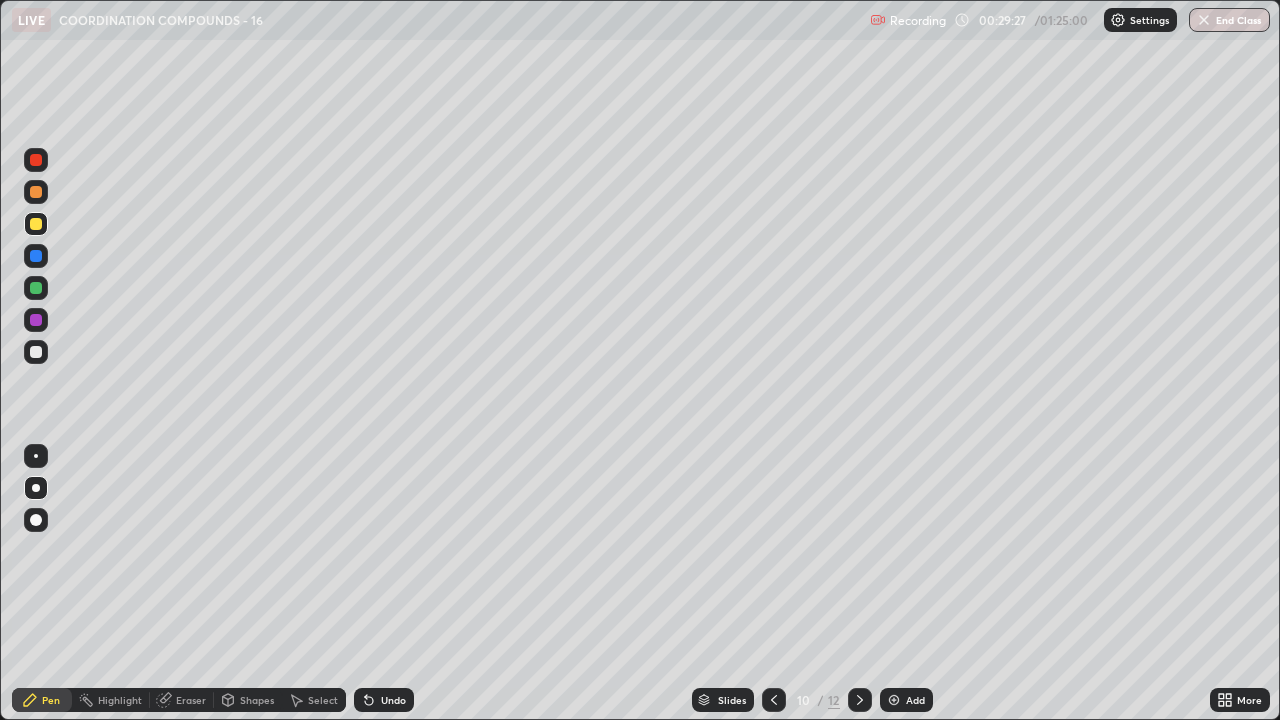 click at bounding box center [36, 288] 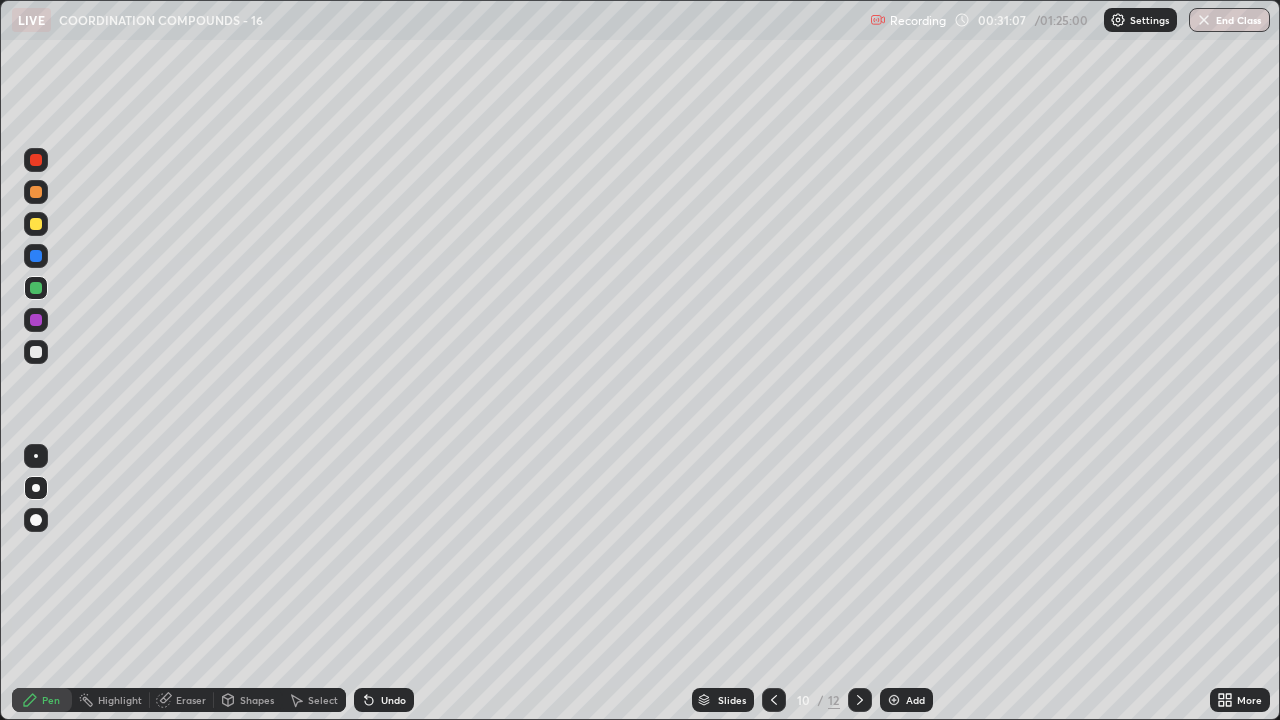 click at bounding box center (36, 224) 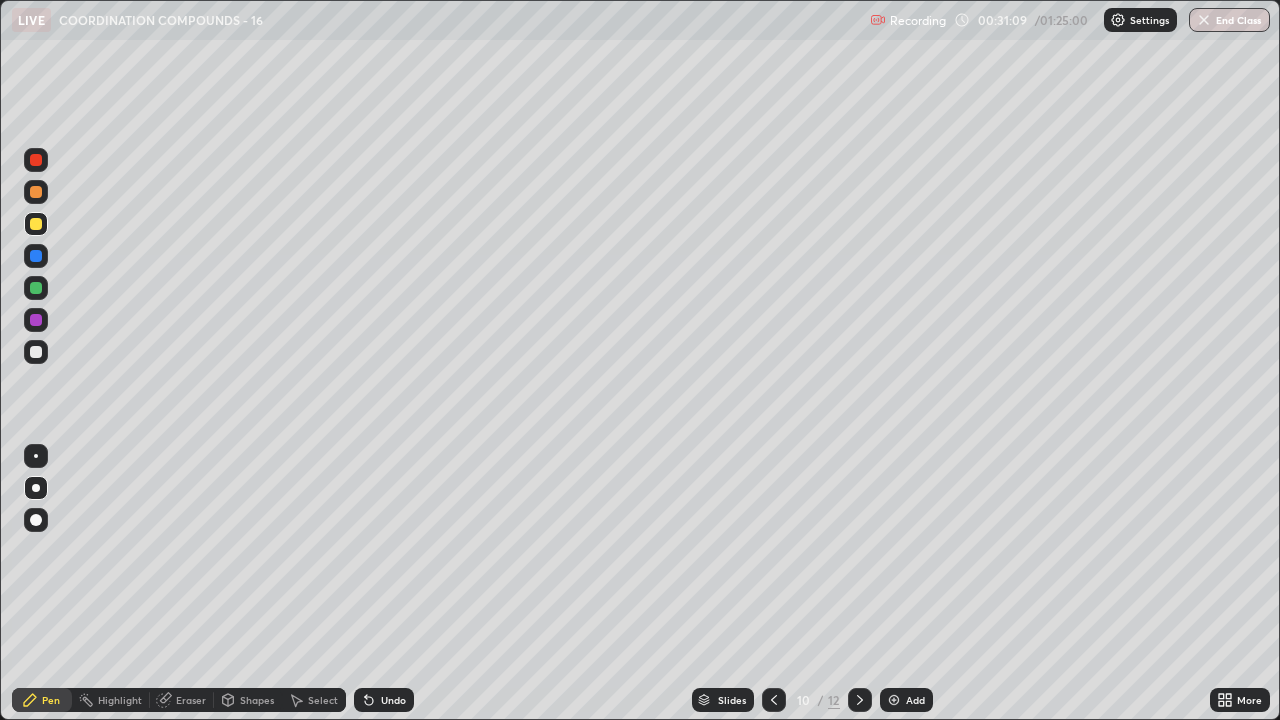 click on "Eraser" at bounding box center [182, 700] 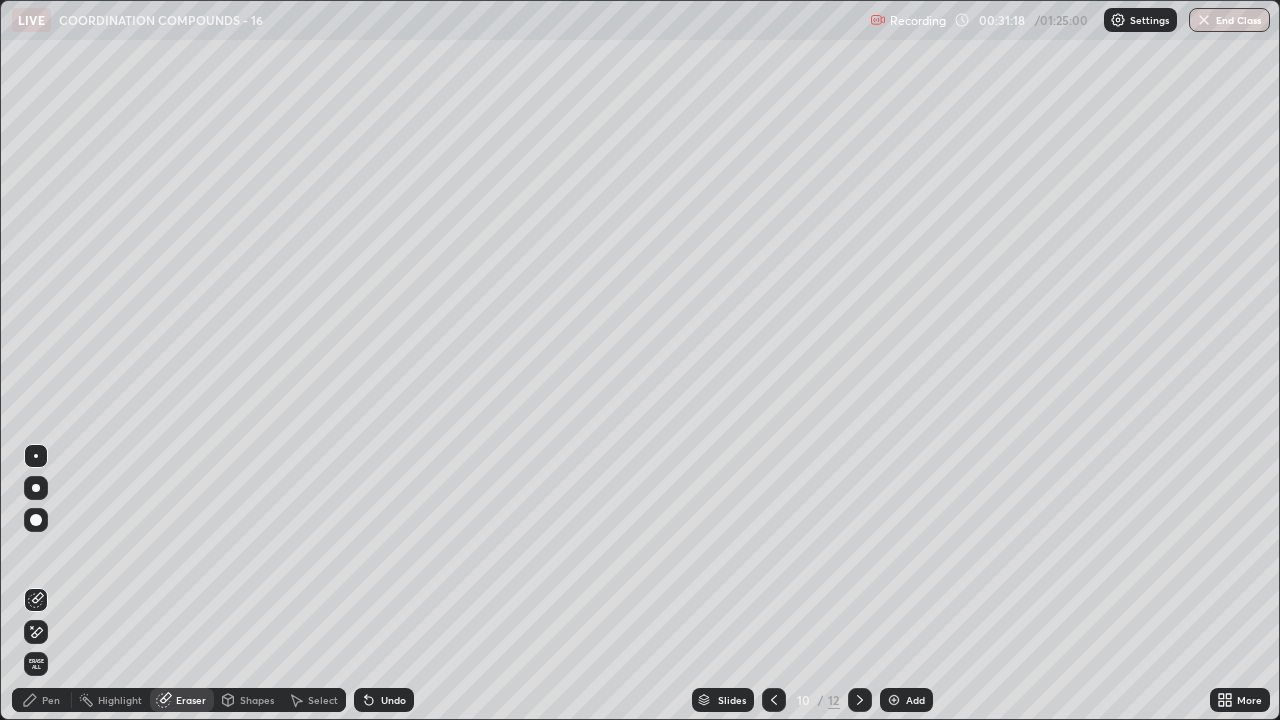 click 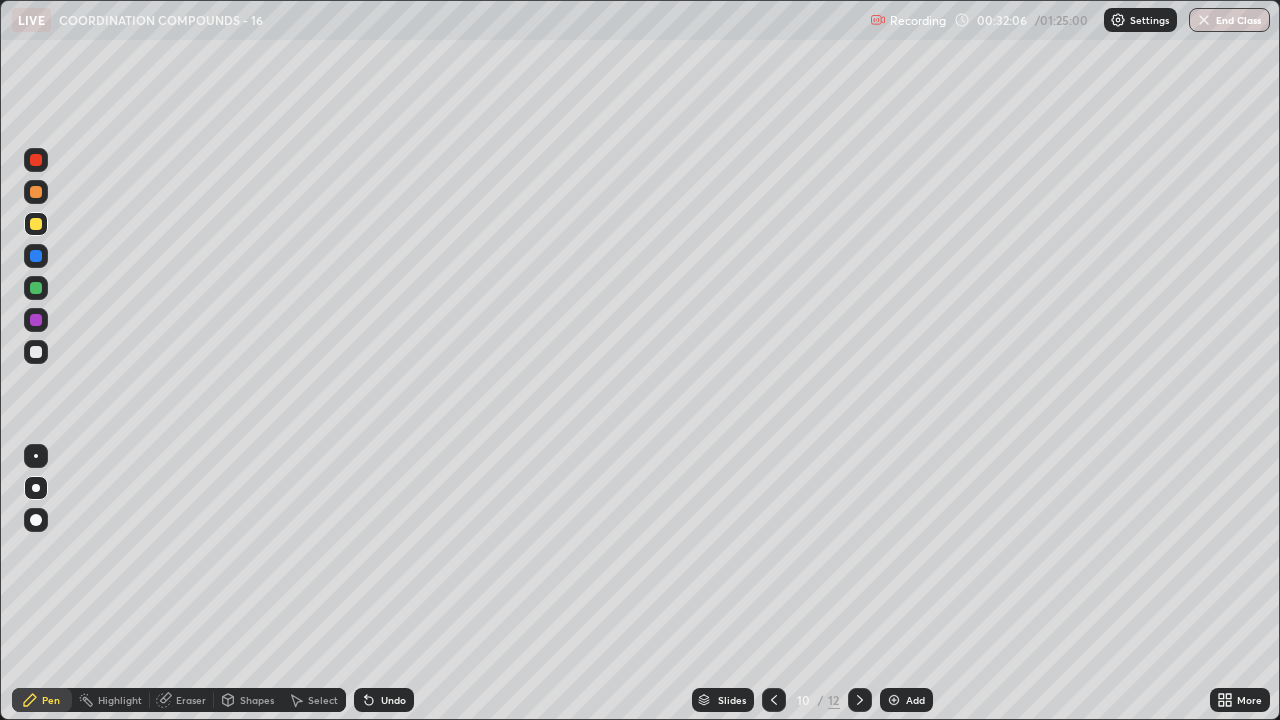 click on "Eraser" at bounding box center (191, 700) 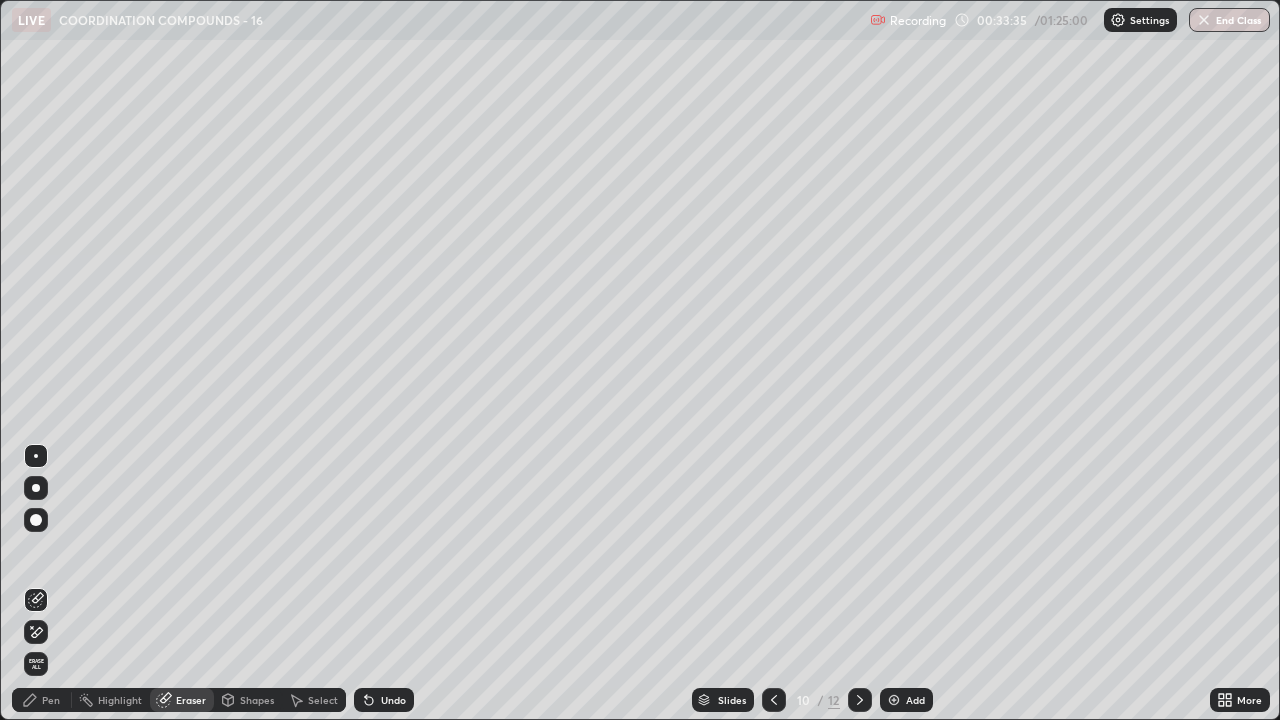 click at bounding box center (36, 520) 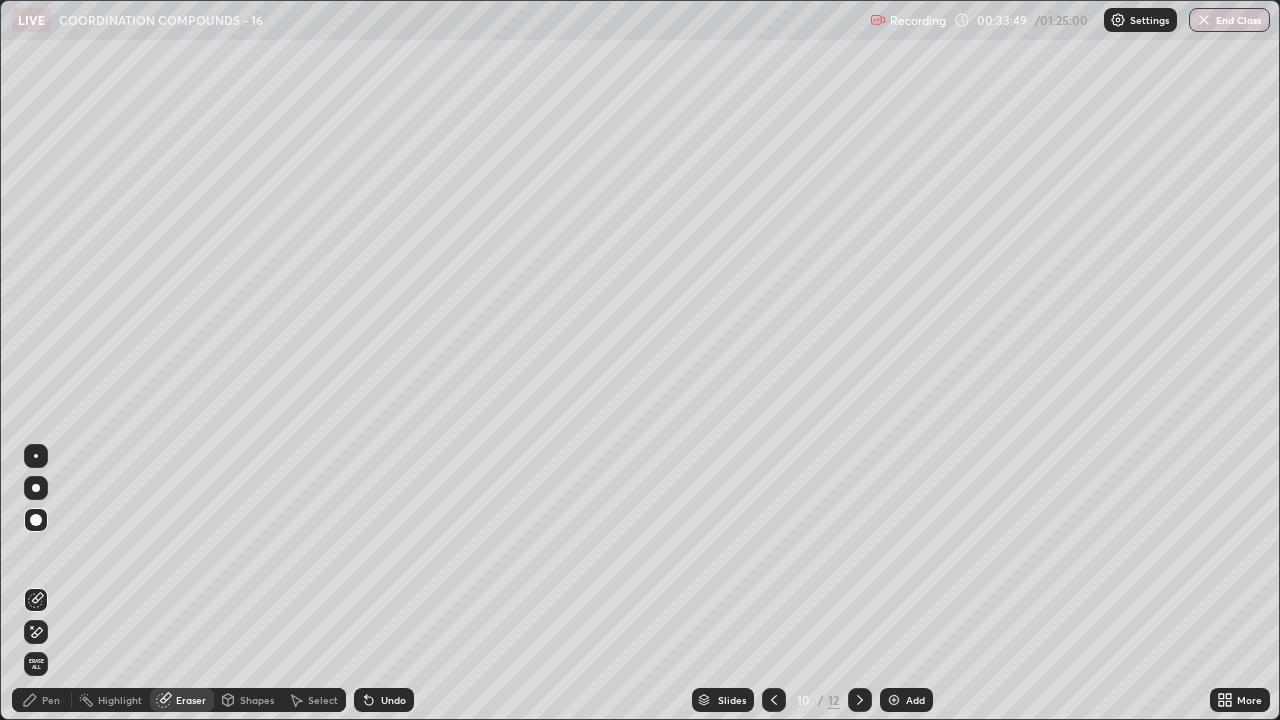 click on "Pen" at bounding box center (42, 700) 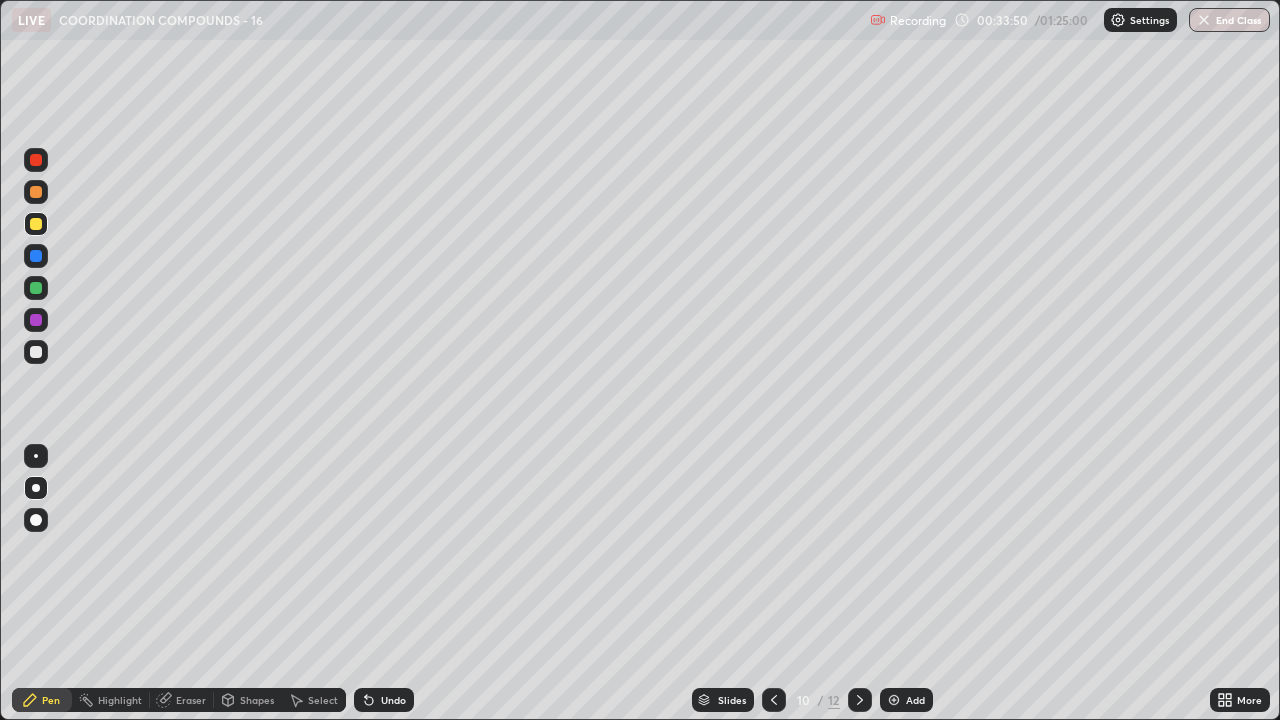 click at bounding box center [36, 320] 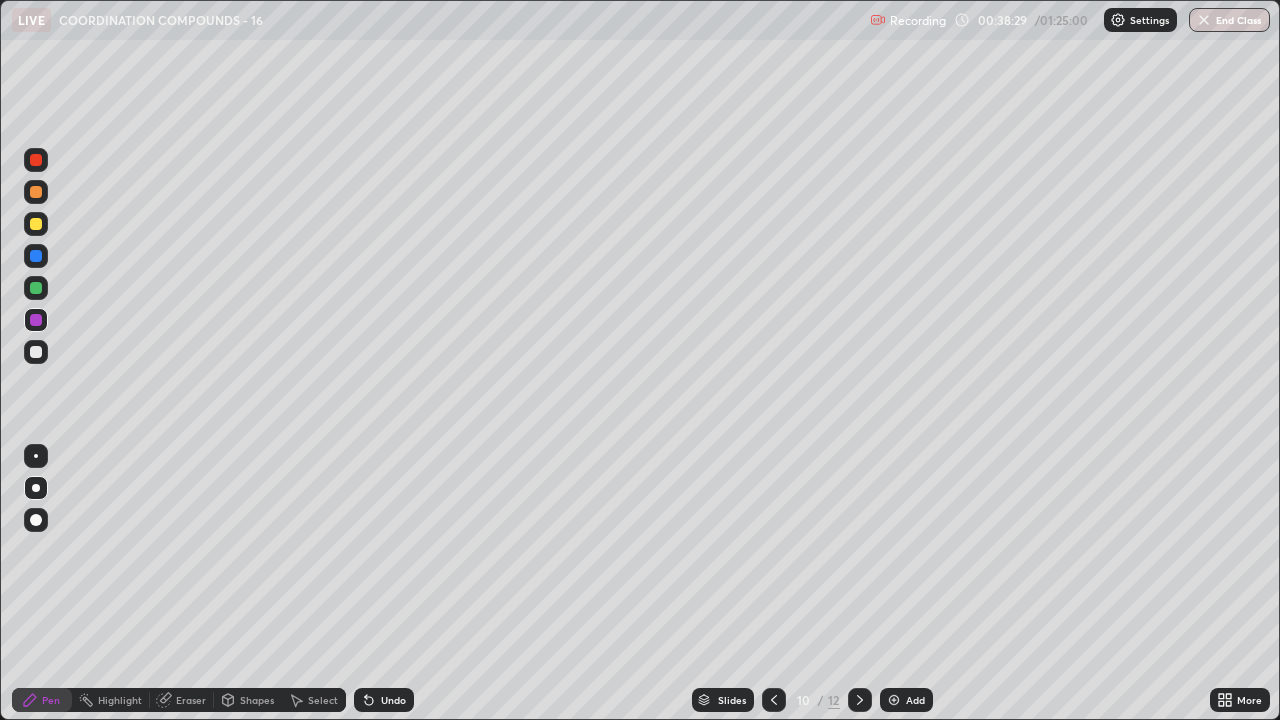 click 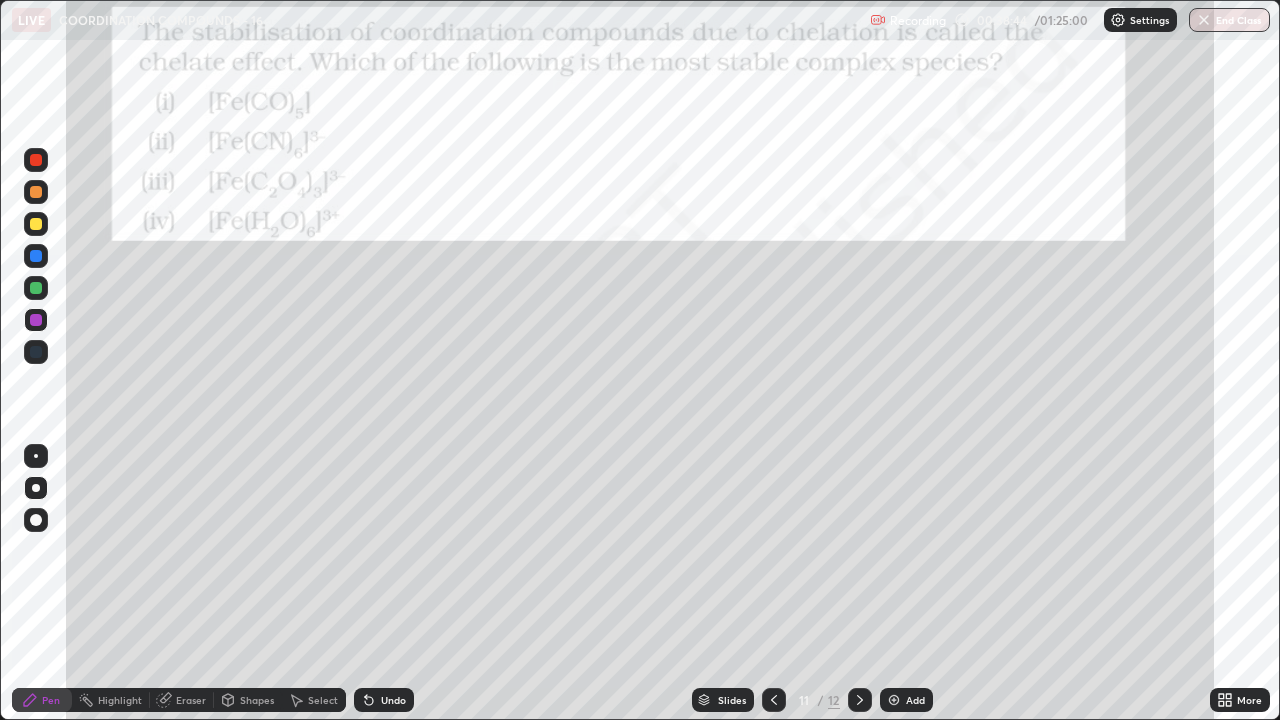 click at bounding box center [36, 320] 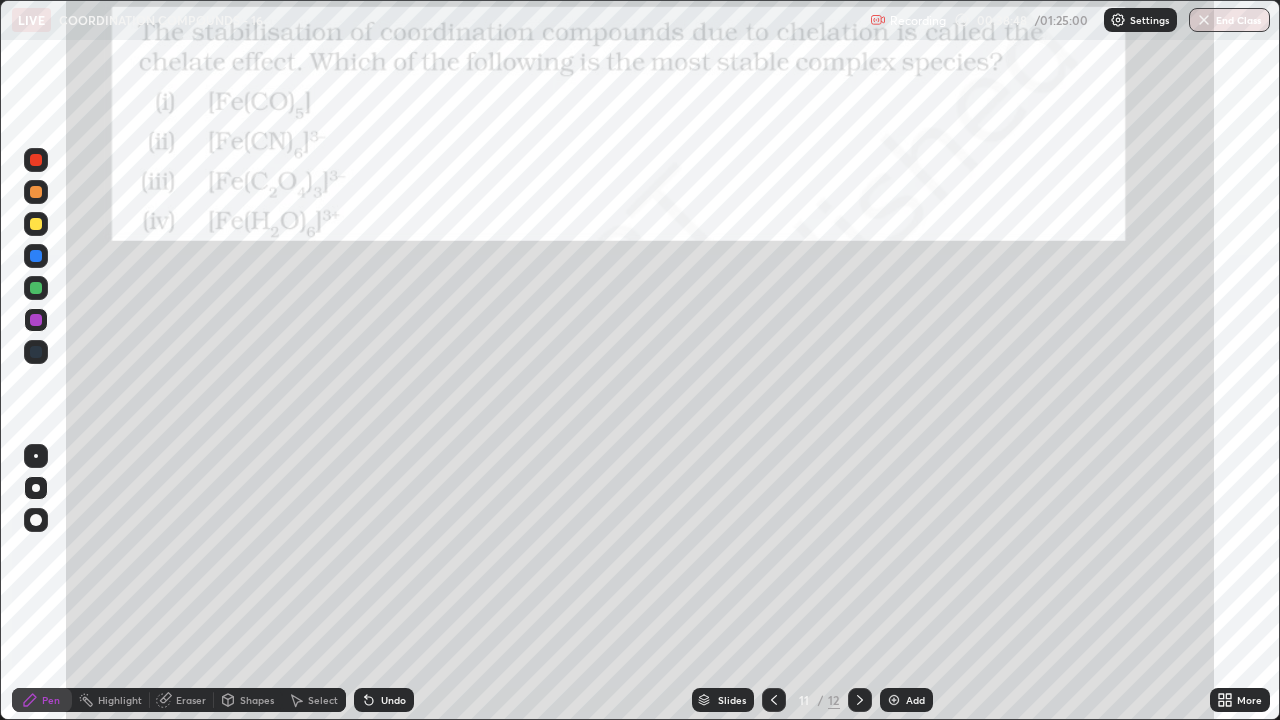 click at bounding box center [36, 224] 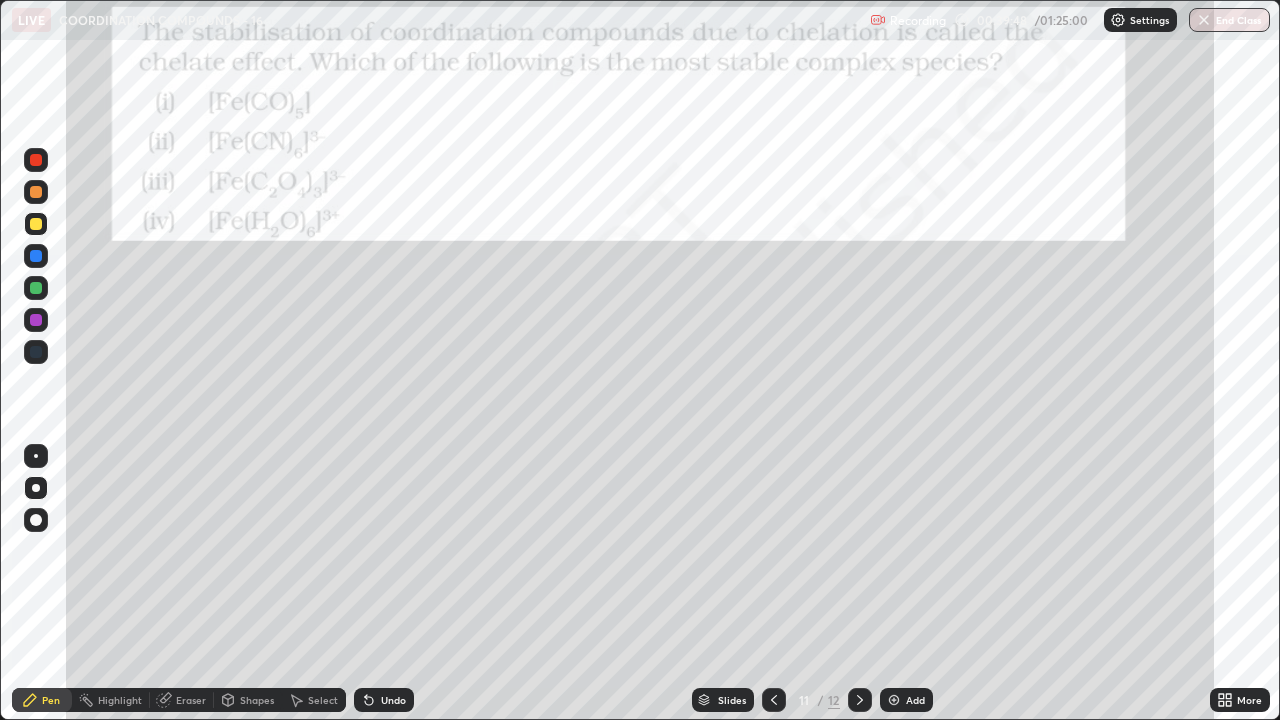 click 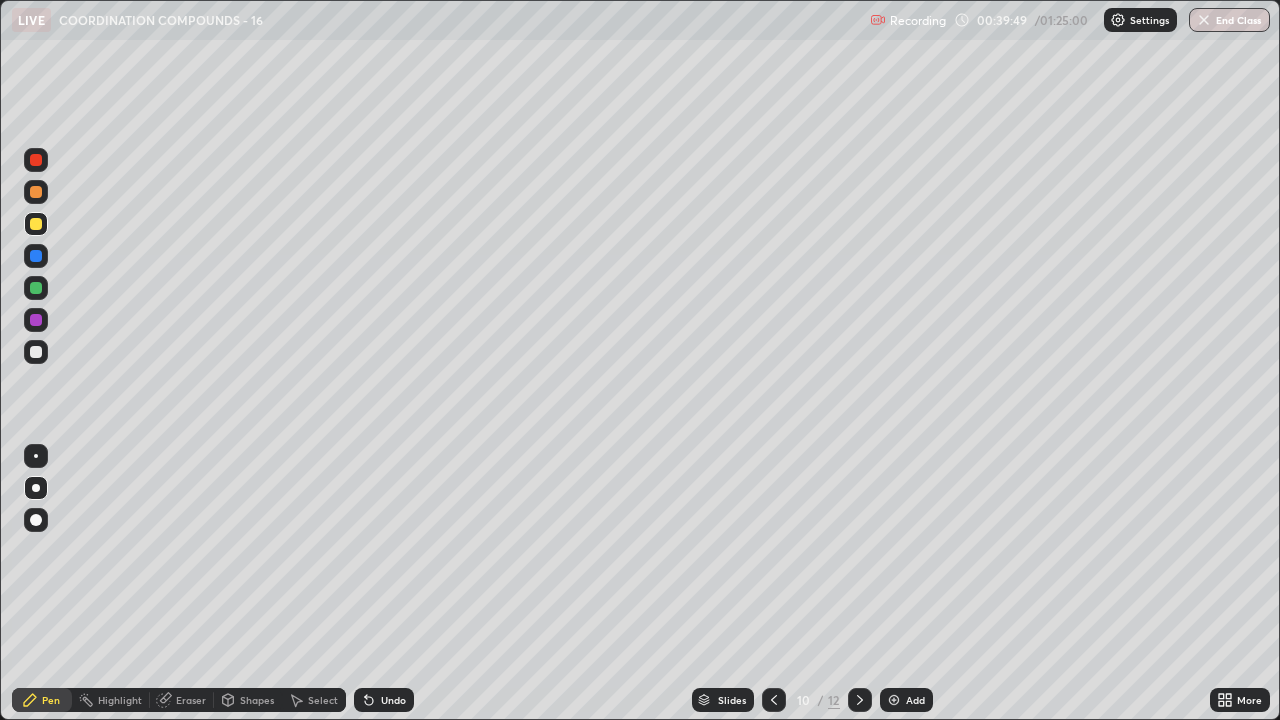 click 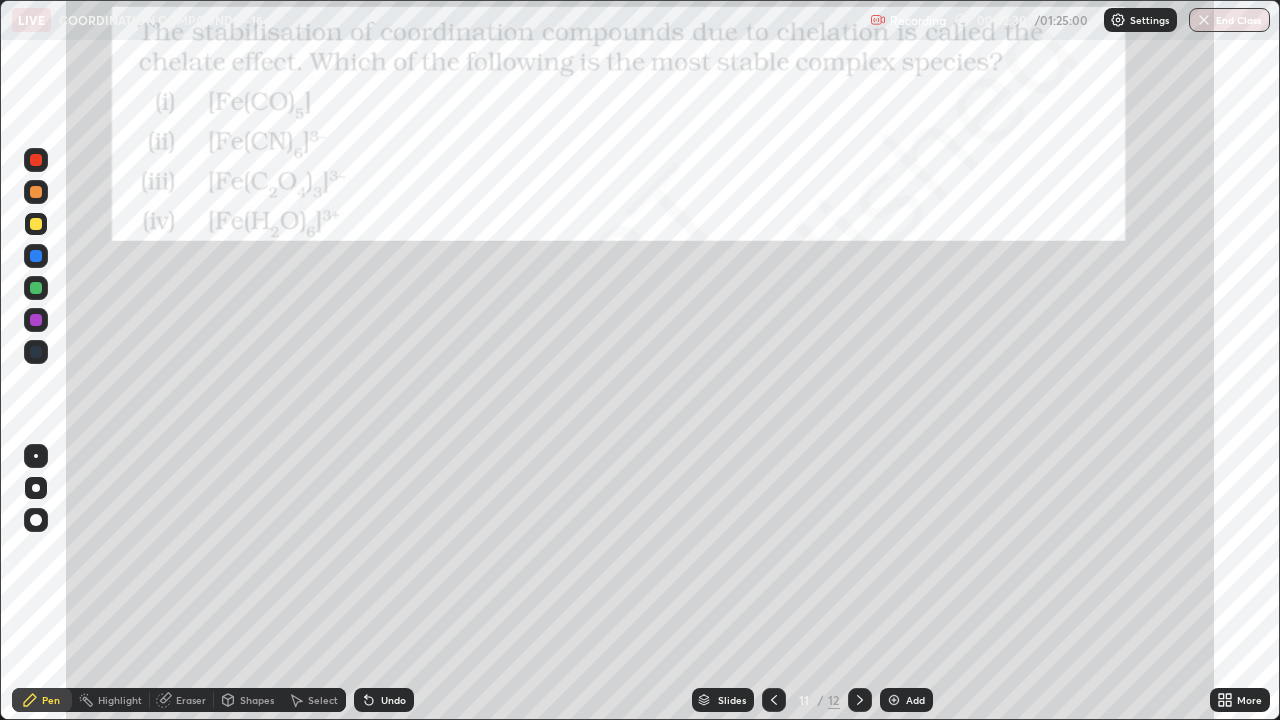 click 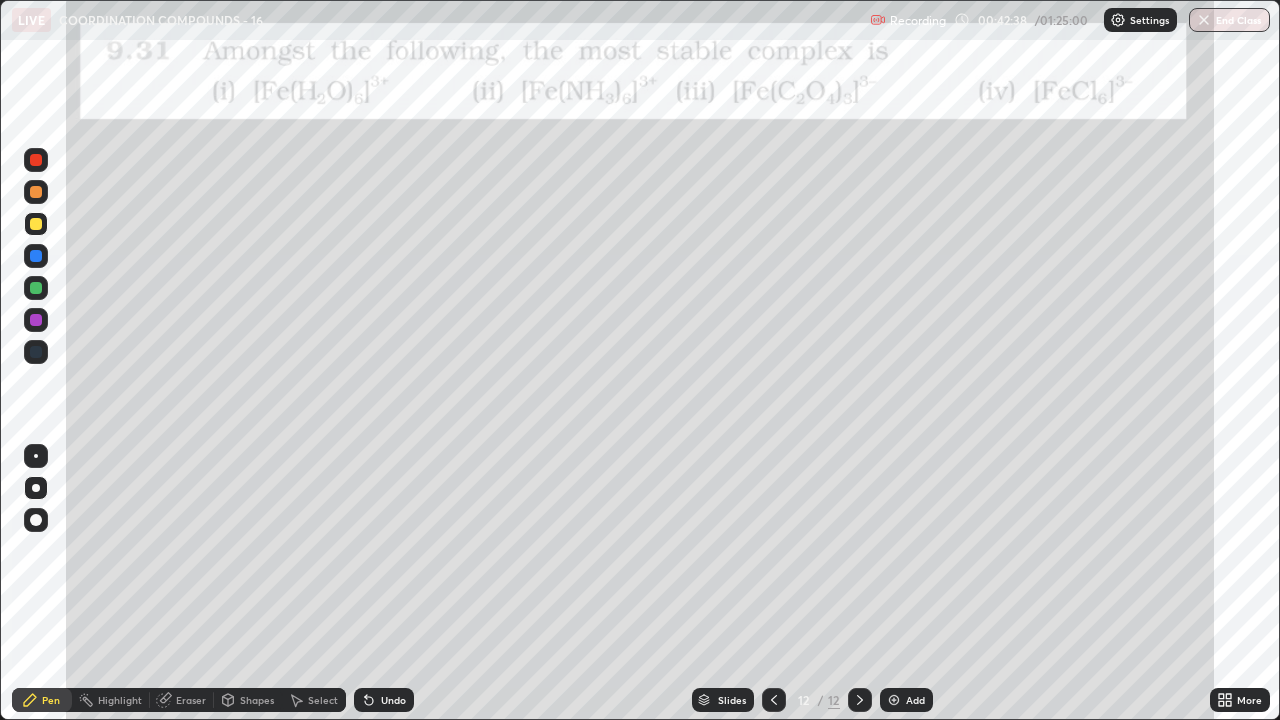 click at bounding box center [36, 288] 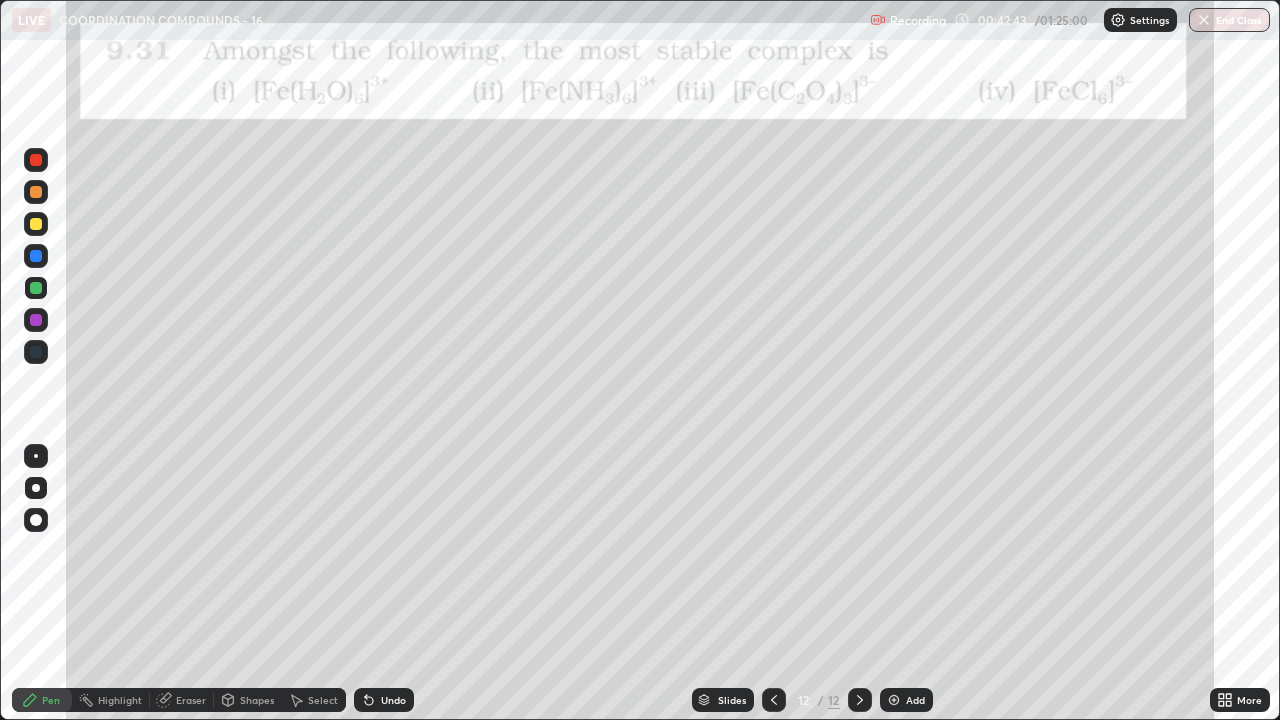 click at bounding box center [36, 320] 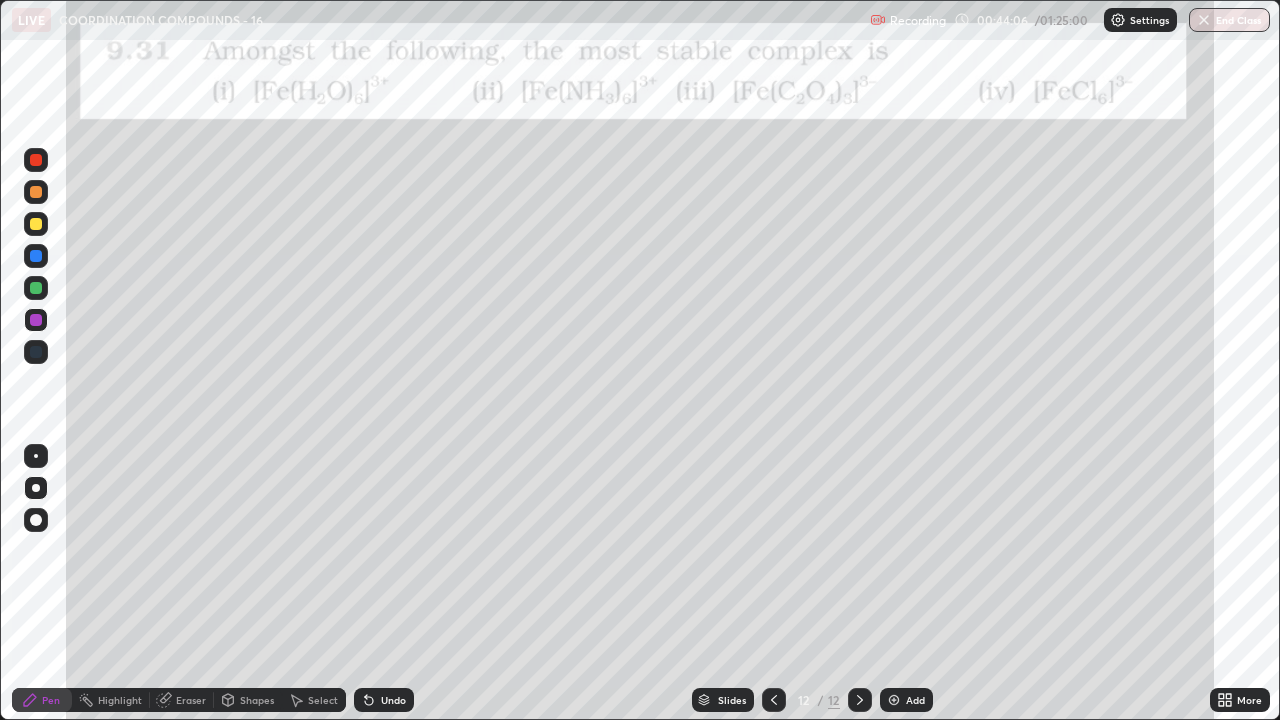 click at bounding box center (36, 288) 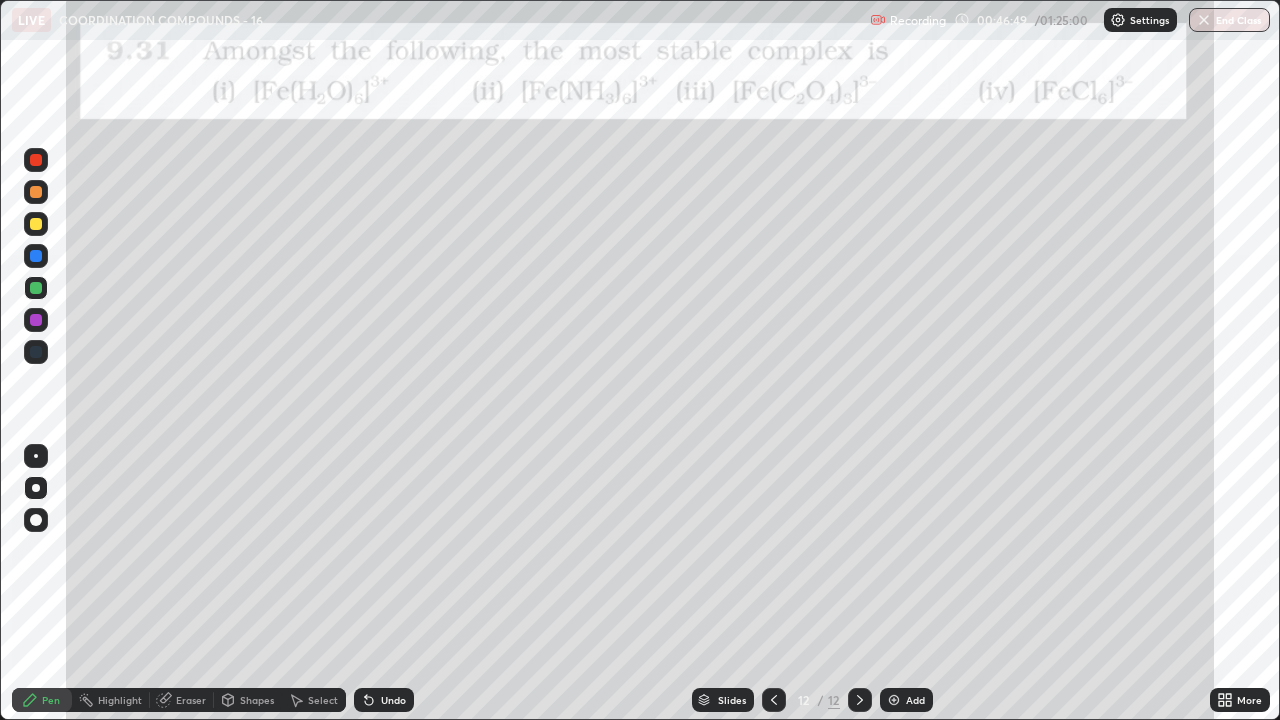 click on "Add" at bounding box center [915, 700] 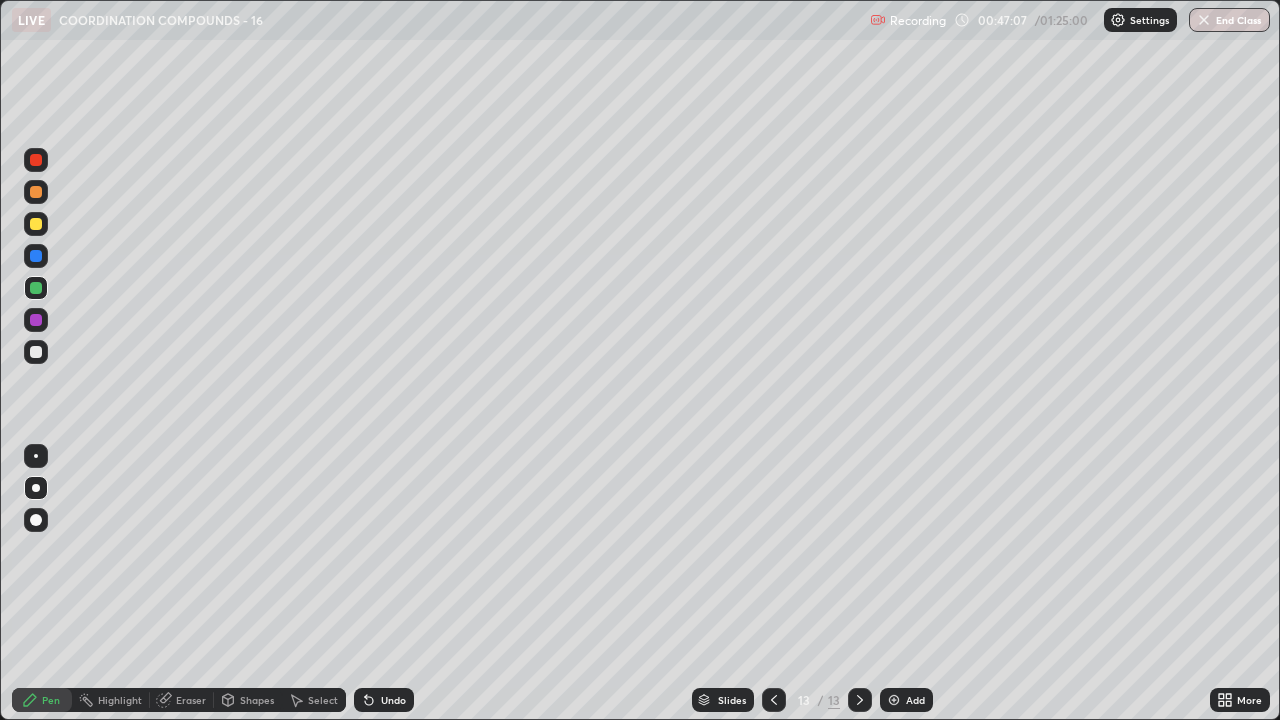 click at bounding box center [36, 224] 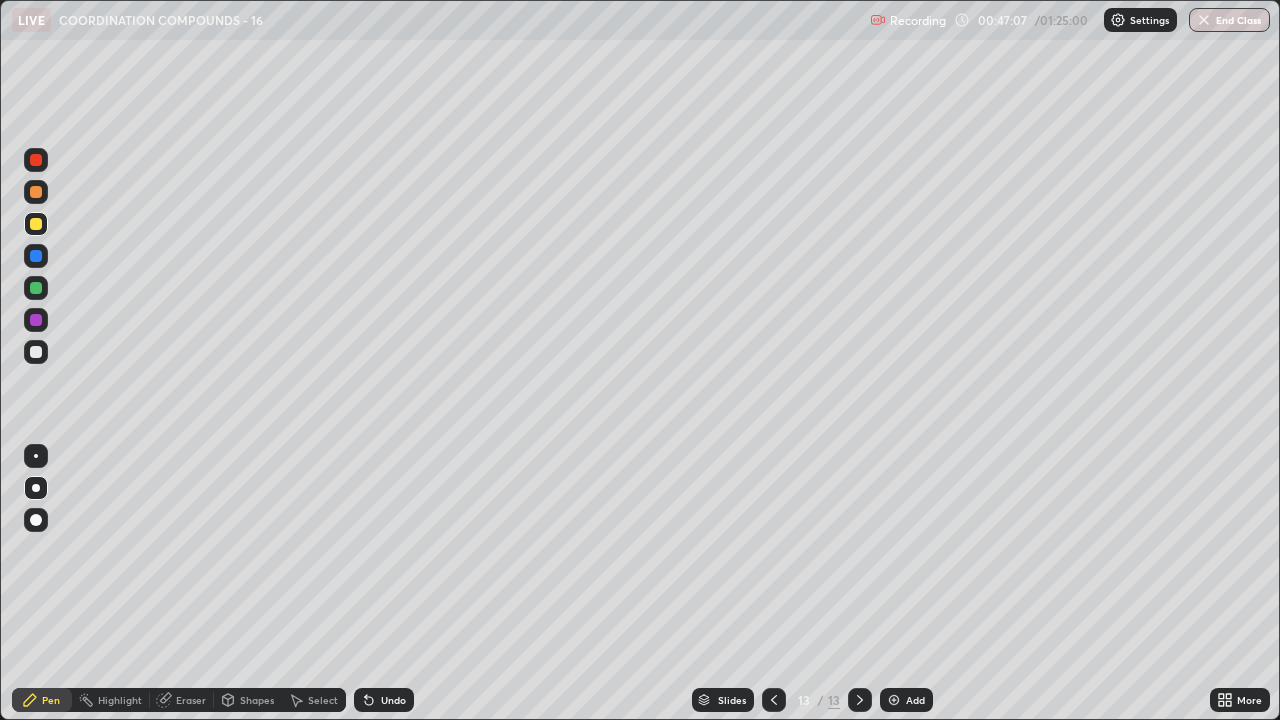 click at bounding box center (36, 520) 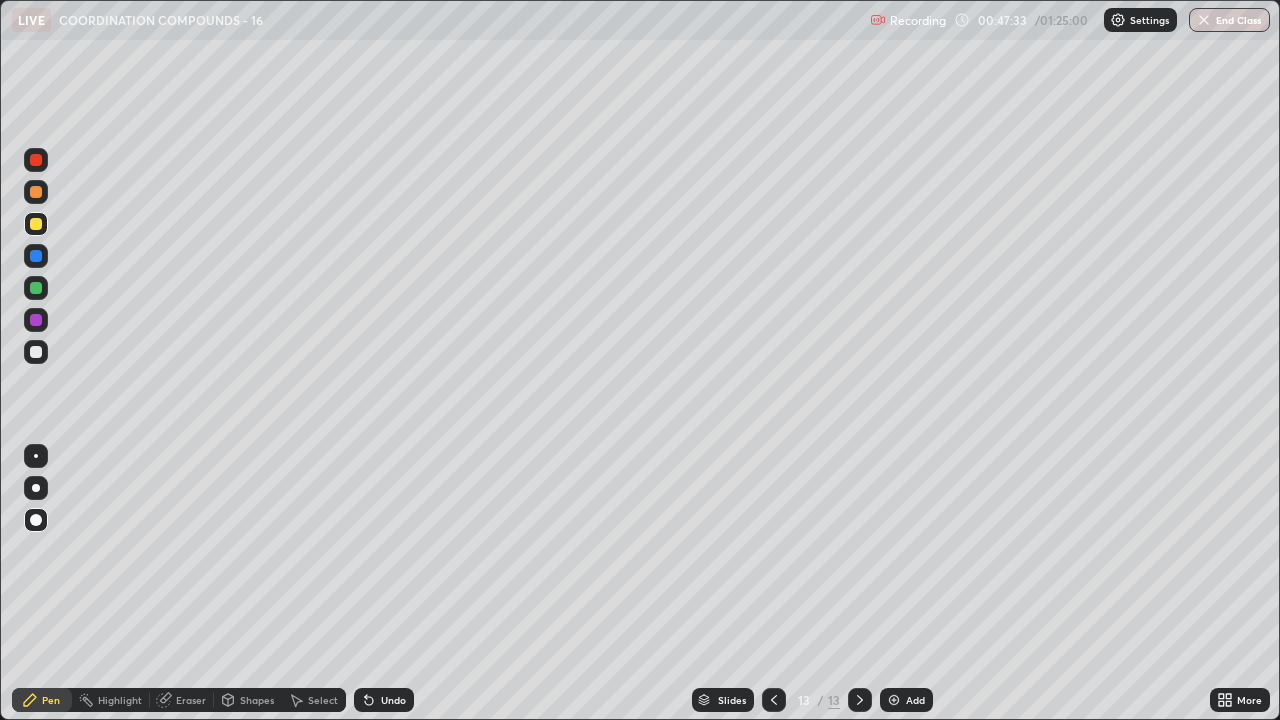 click on "Shapes" at bounding box center [257, 700] 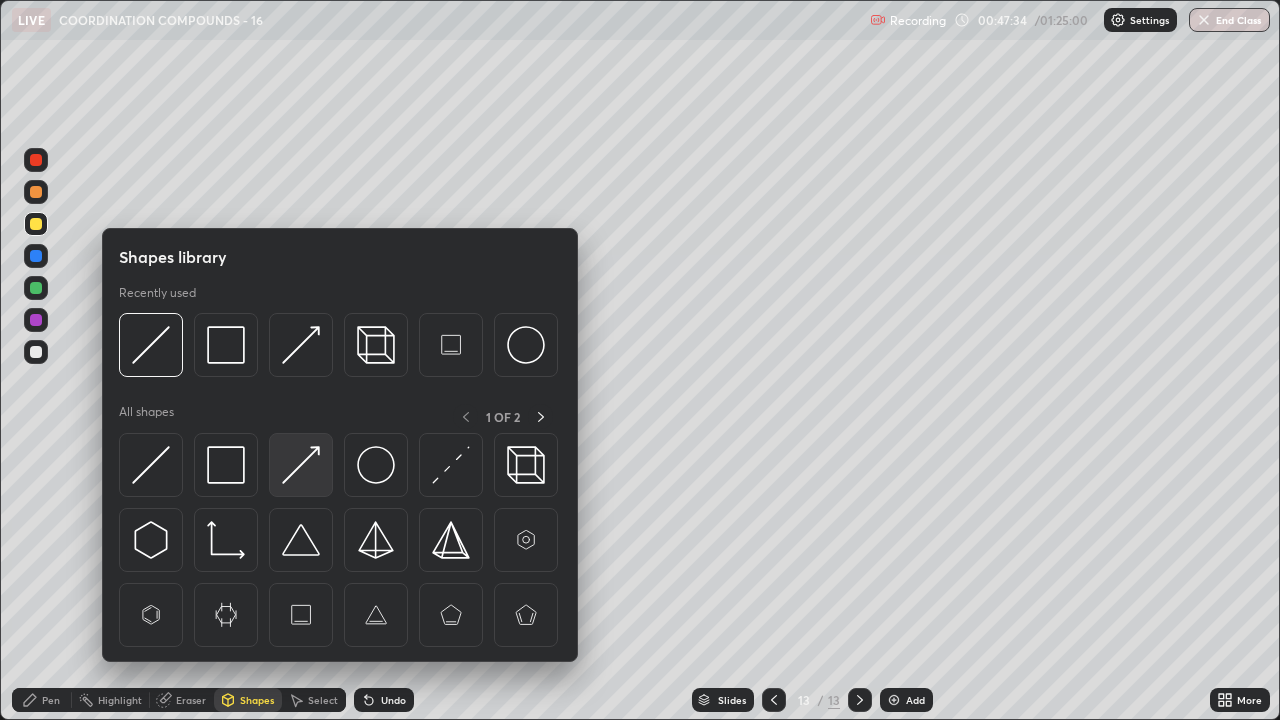 click at bounding box center [301, 465] 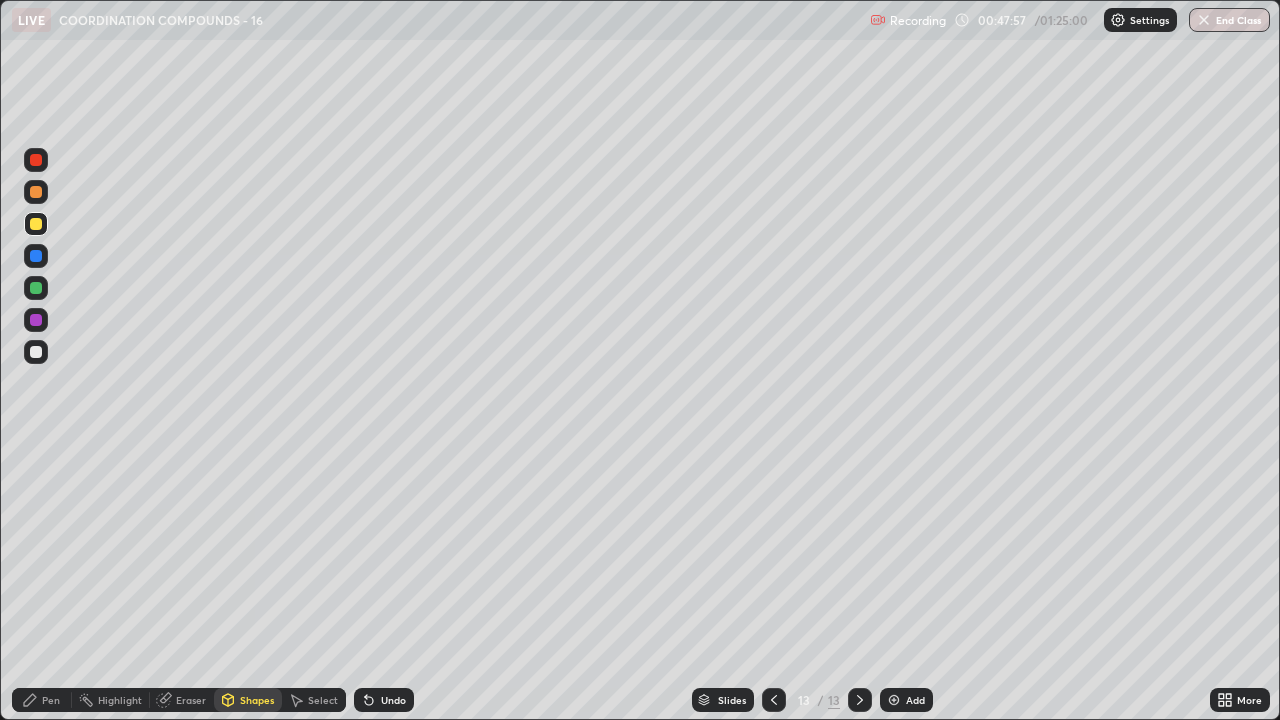 click on "Pen" at bounding box center [42, 700] 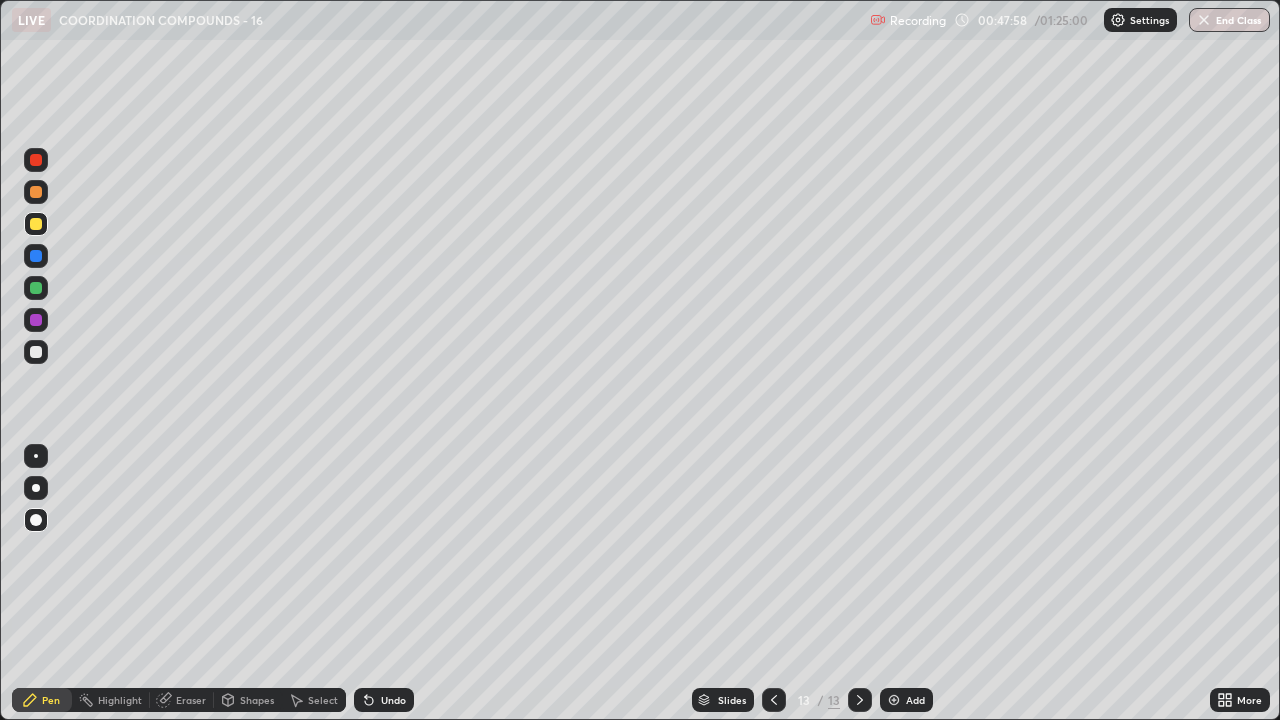 click at bounding box center (36, 352) 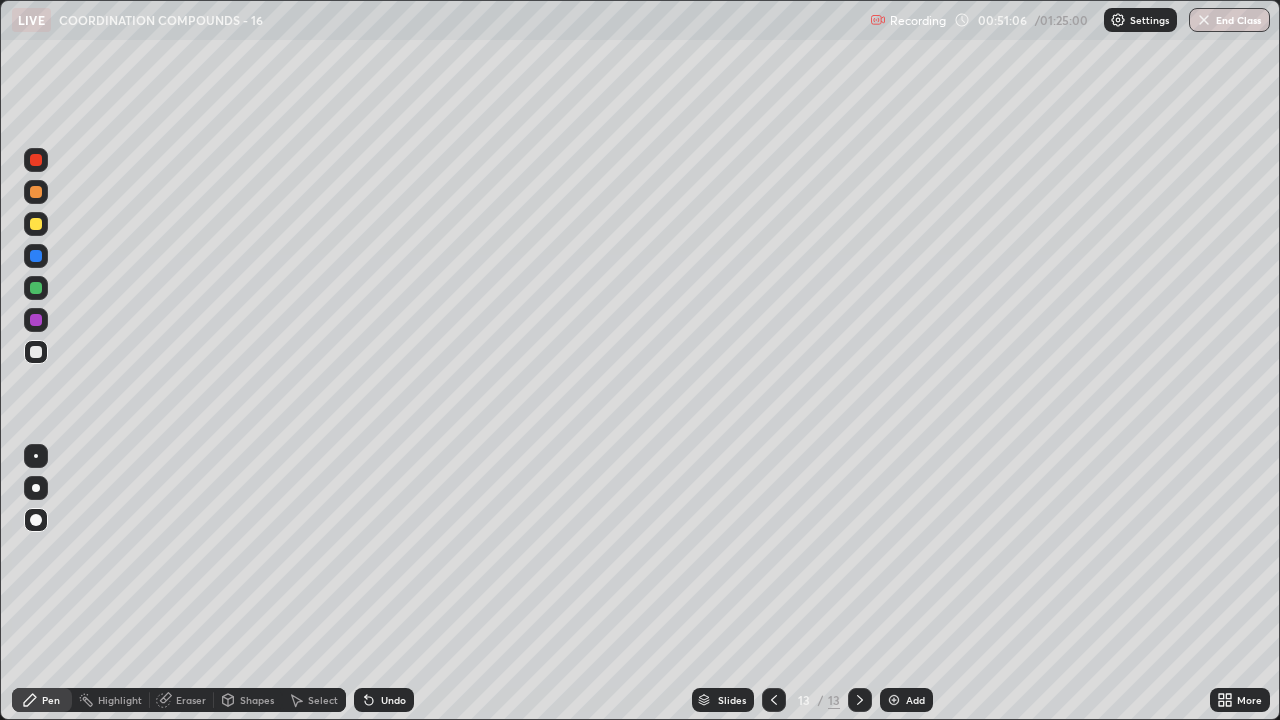 click at bounding box center (36, 224) 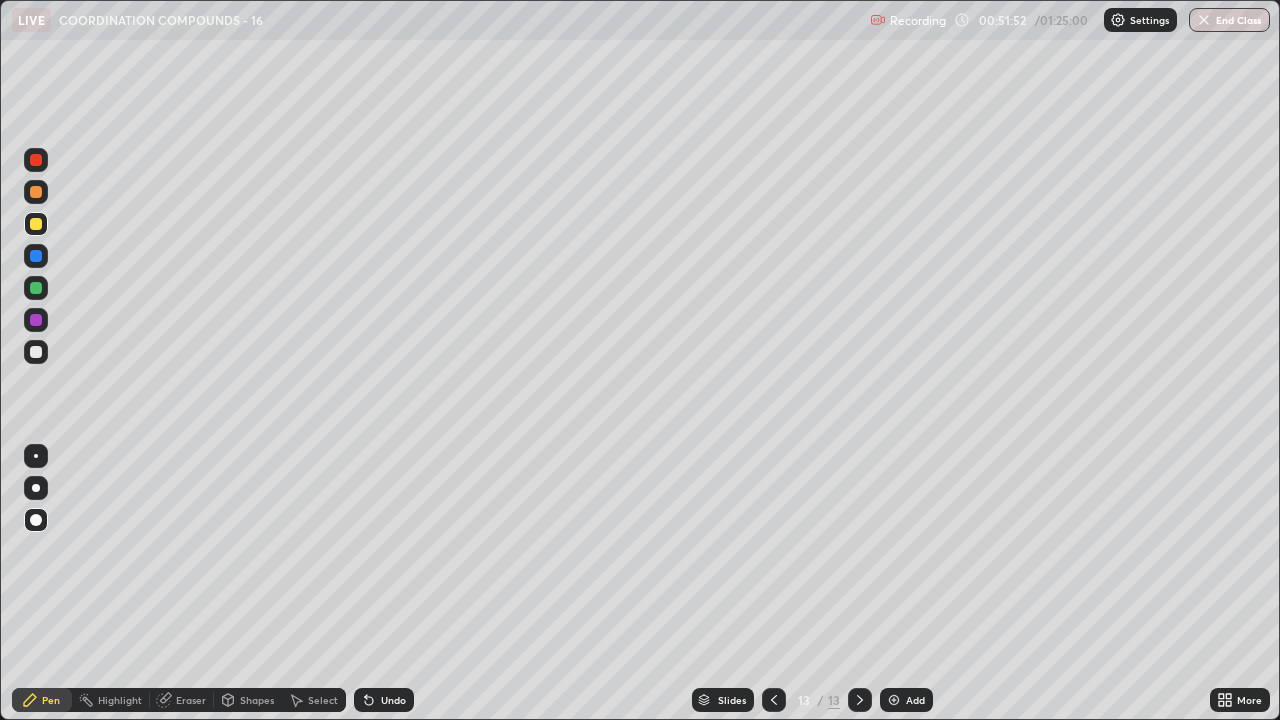 click at bounding box center (36, 352) 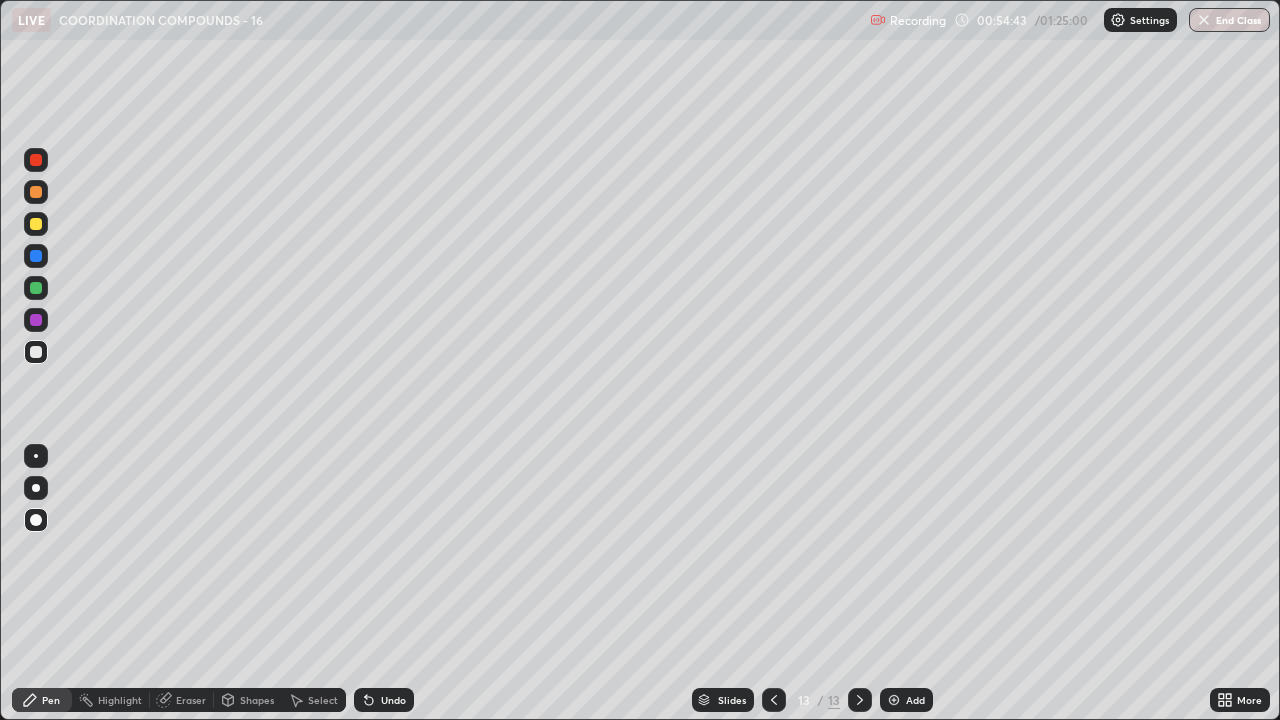 click at bounding box center [36, 288] 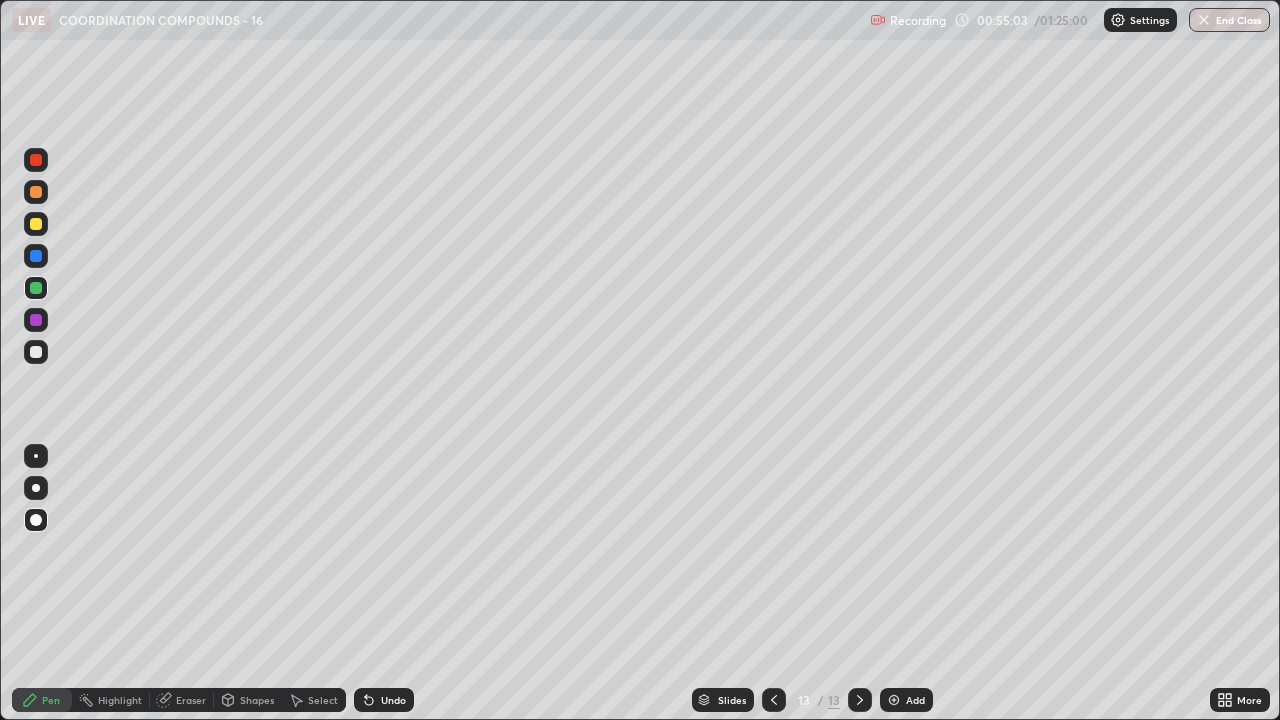 click at bounding box center (36, 352) 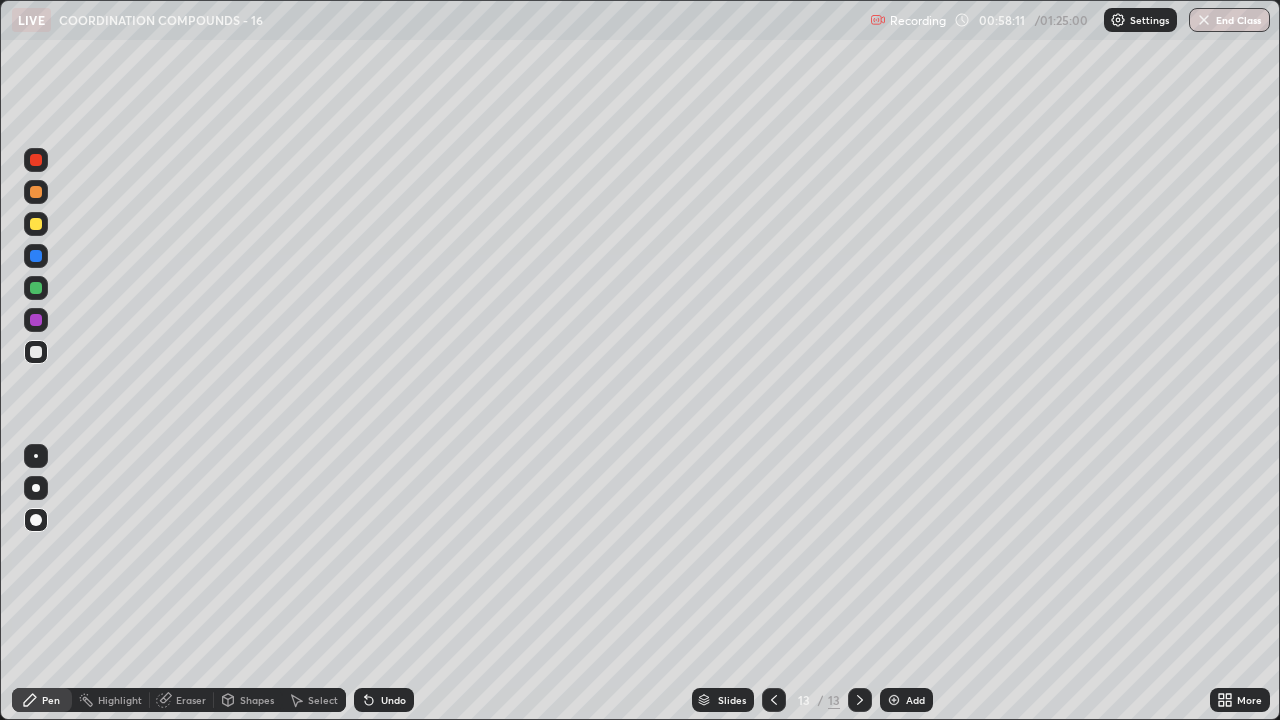 click on "Select" at bounding box center (323, 700) 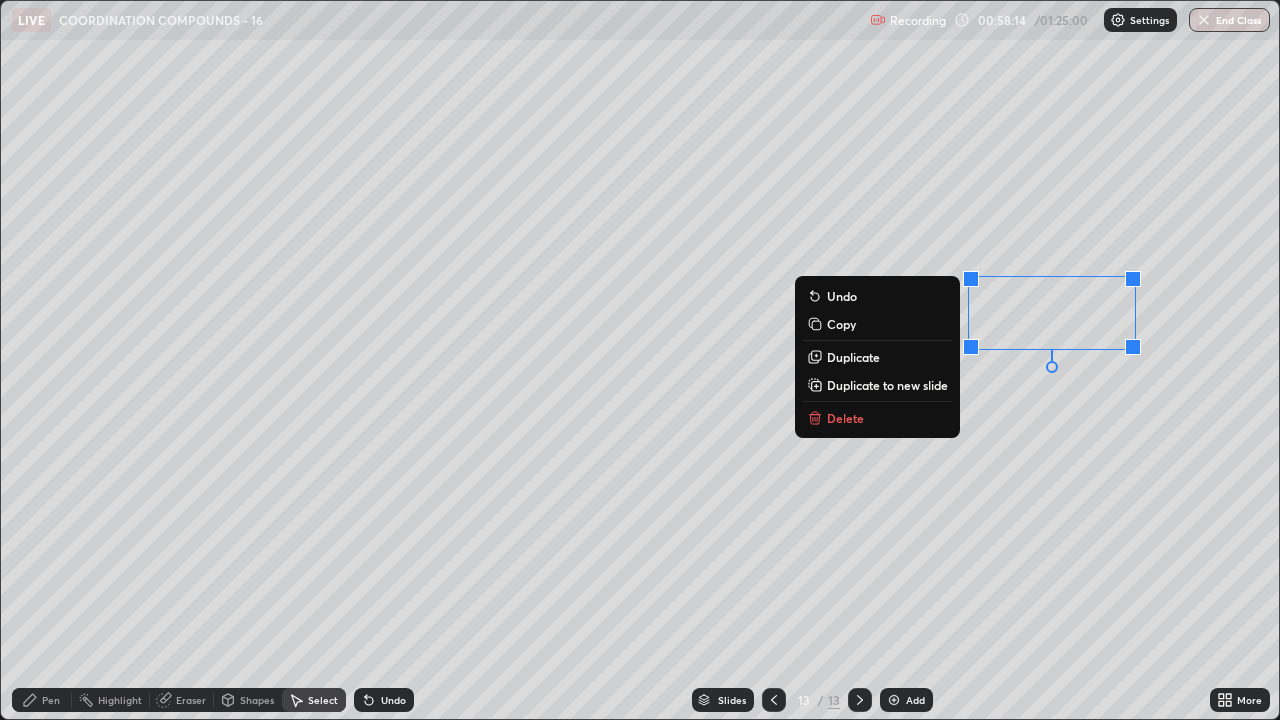 click on "Delete" at bounding box center (877, 418) 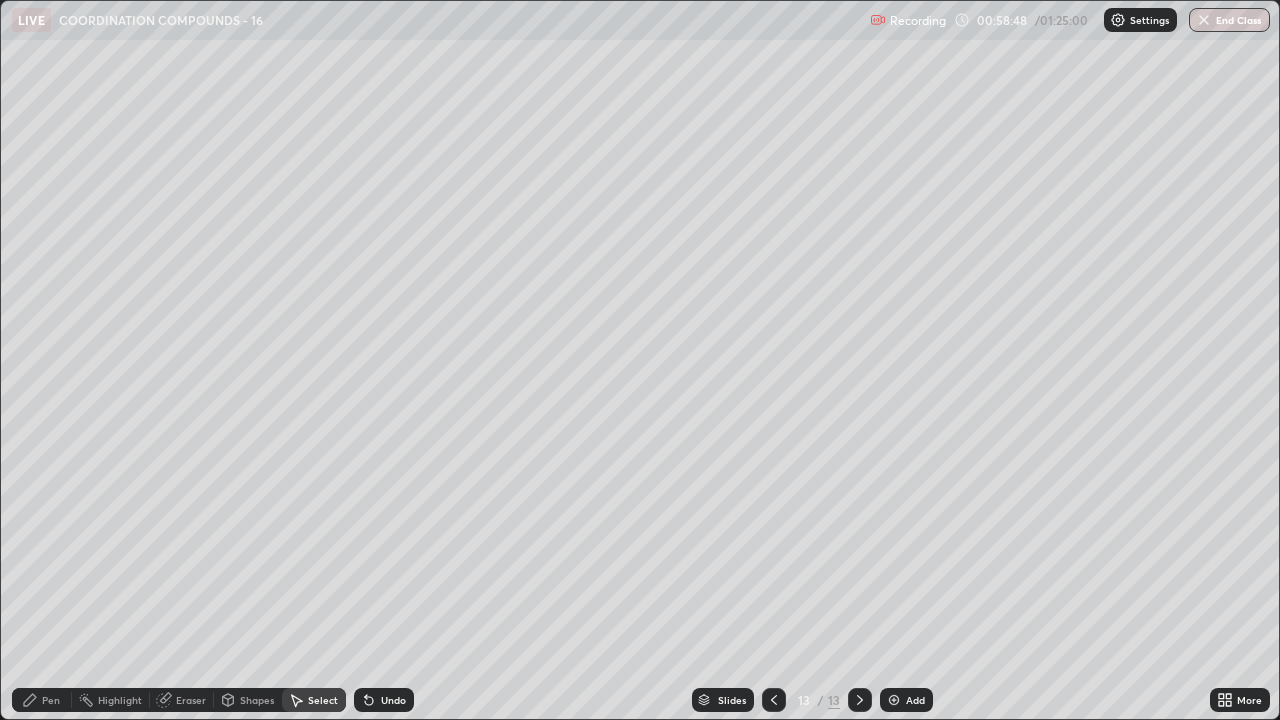 click on "Pen" at bounding box center (51, 700) 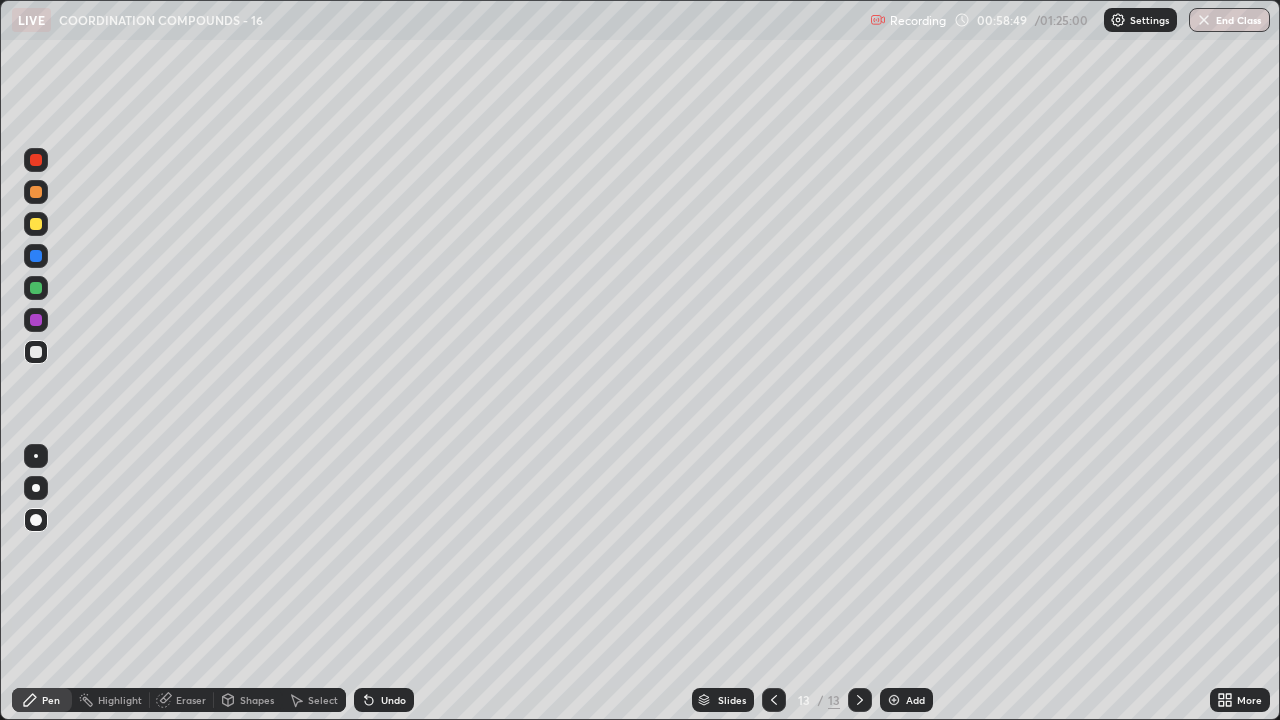 click at bounding box center (36, 320) 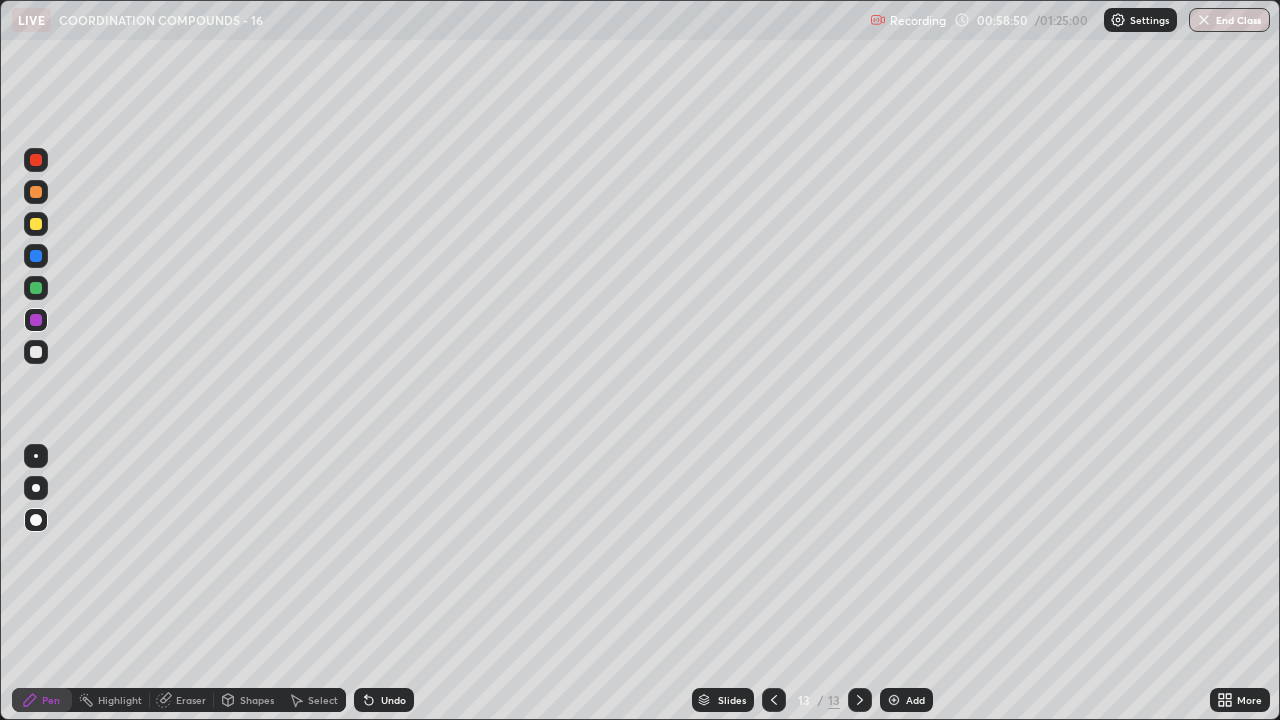 click at bounding box center (36, 192) 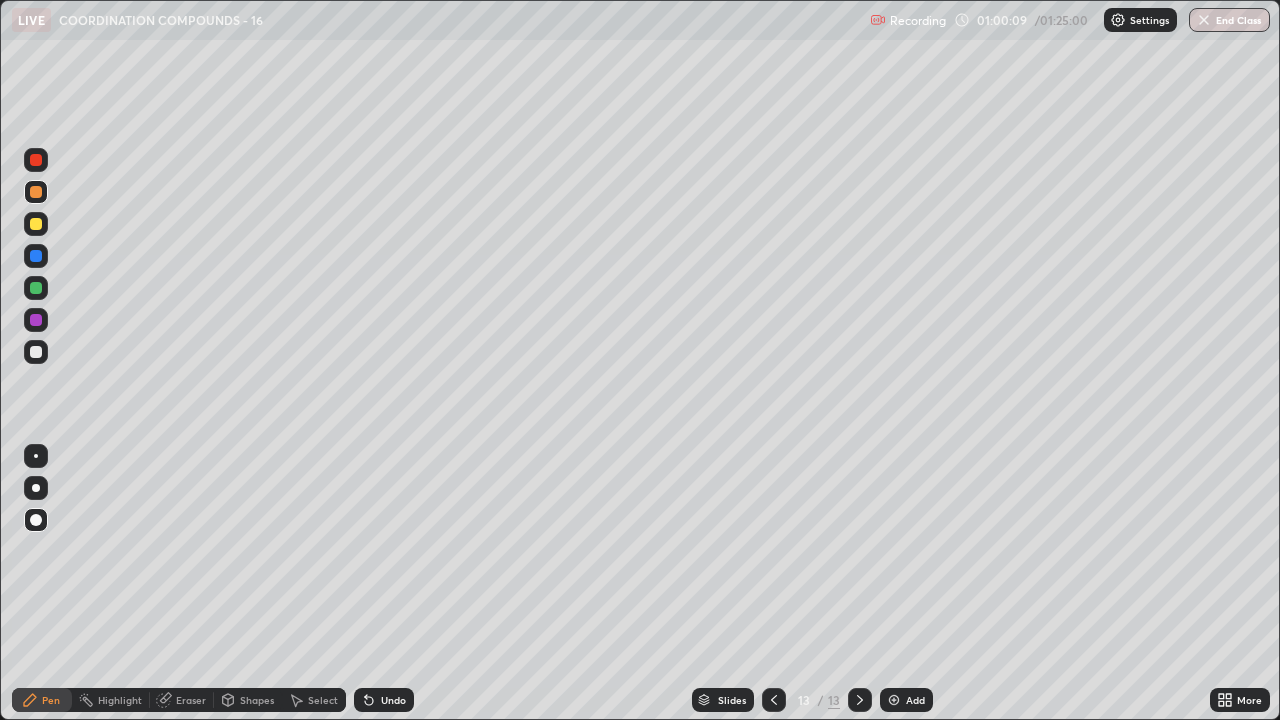 click on "Shapes" at bounding box center [248, 700] 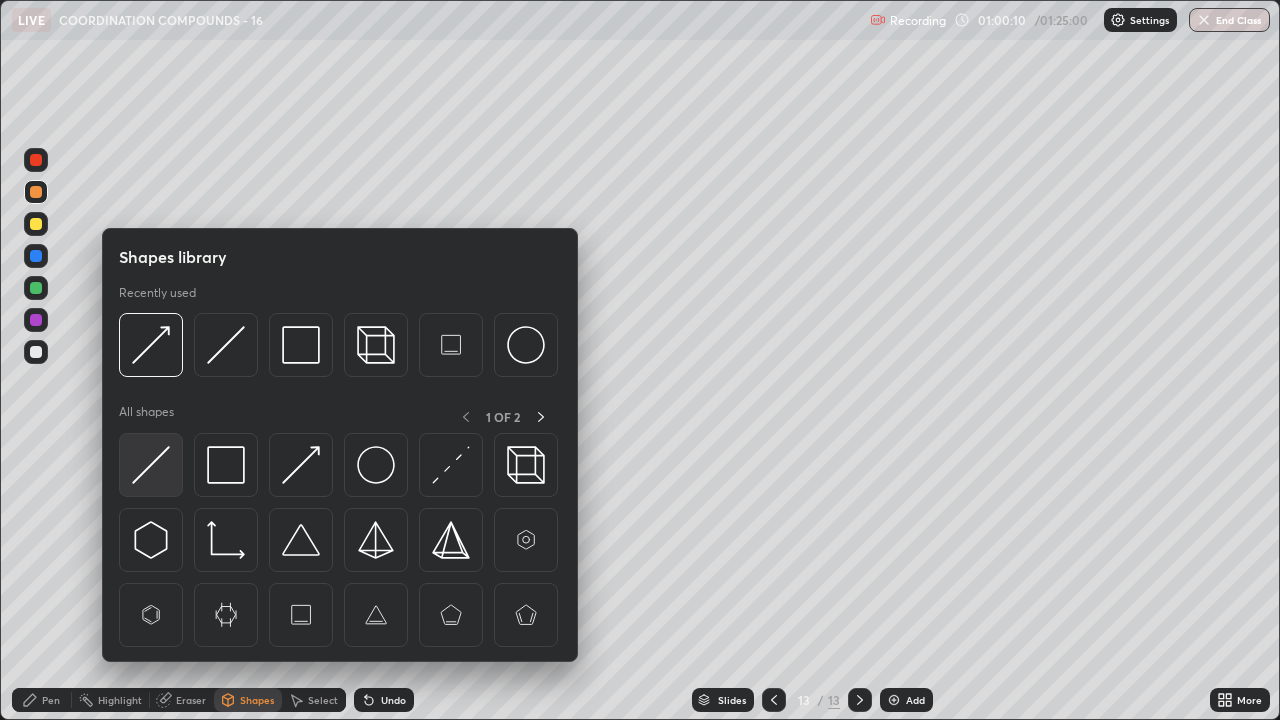click at bounding box center (151, 465) 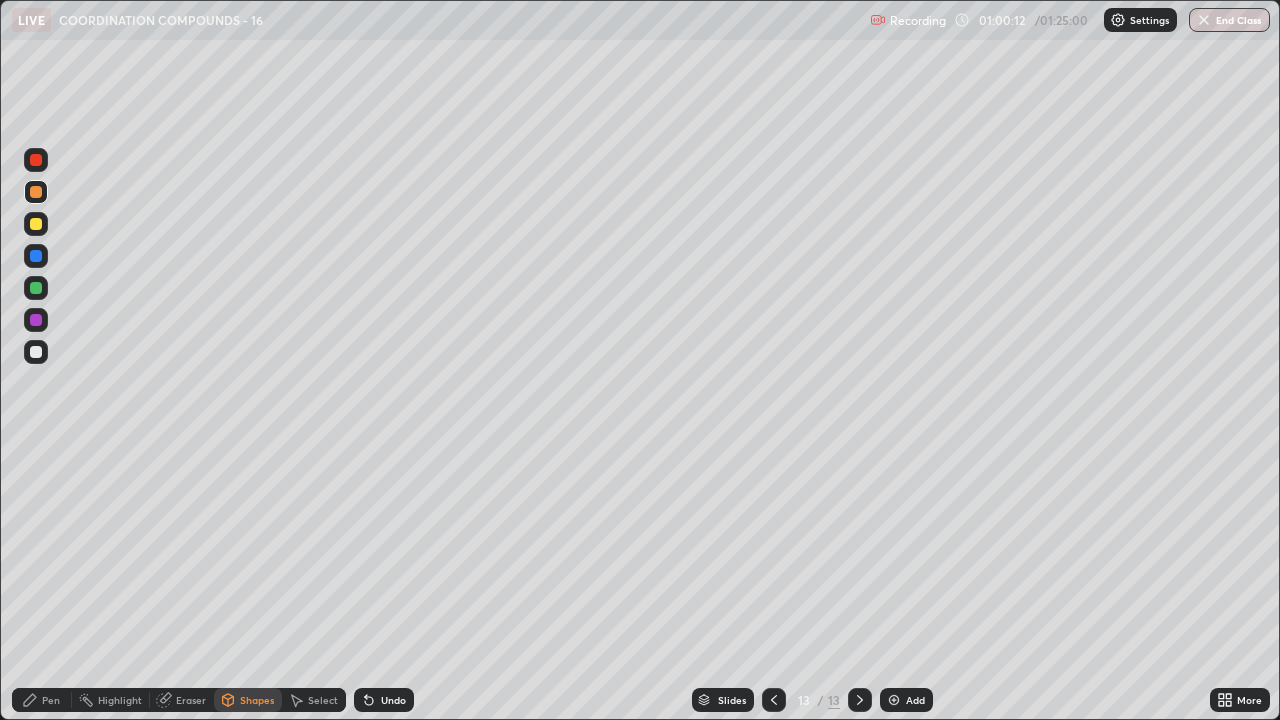click on "Pen" at bounding box center (51, 700) 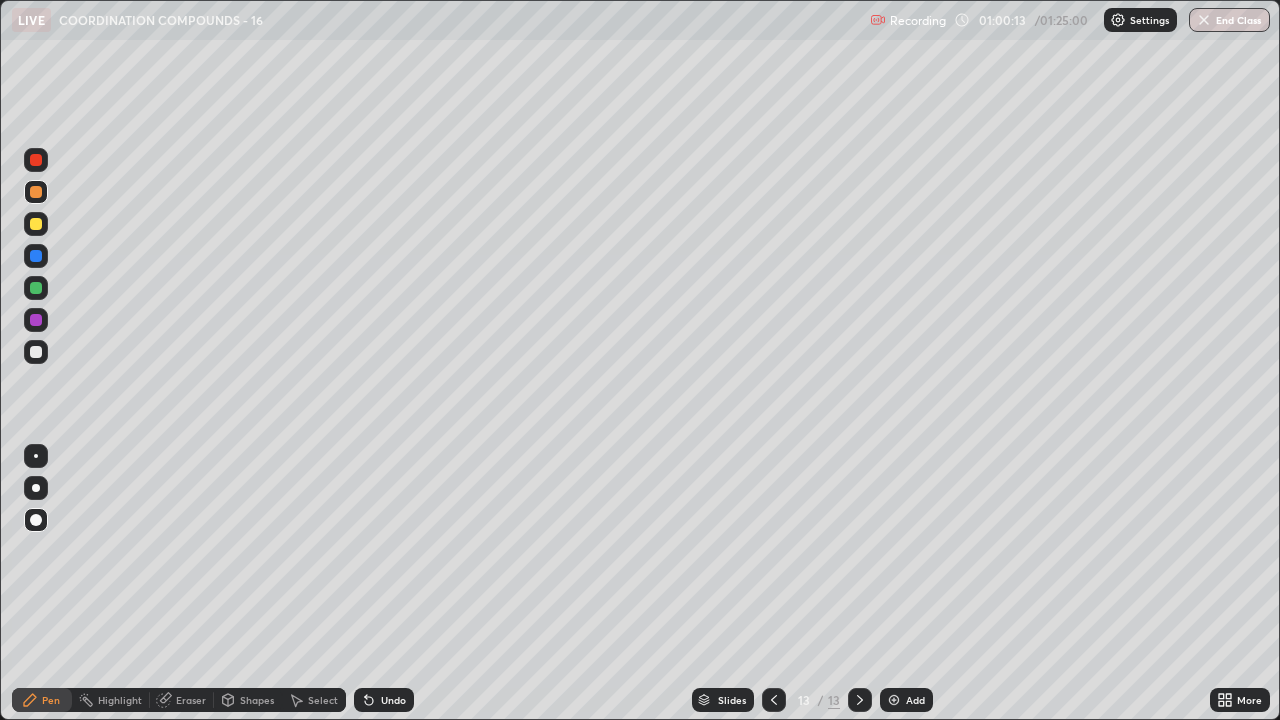click at bounding box center [36, 224] 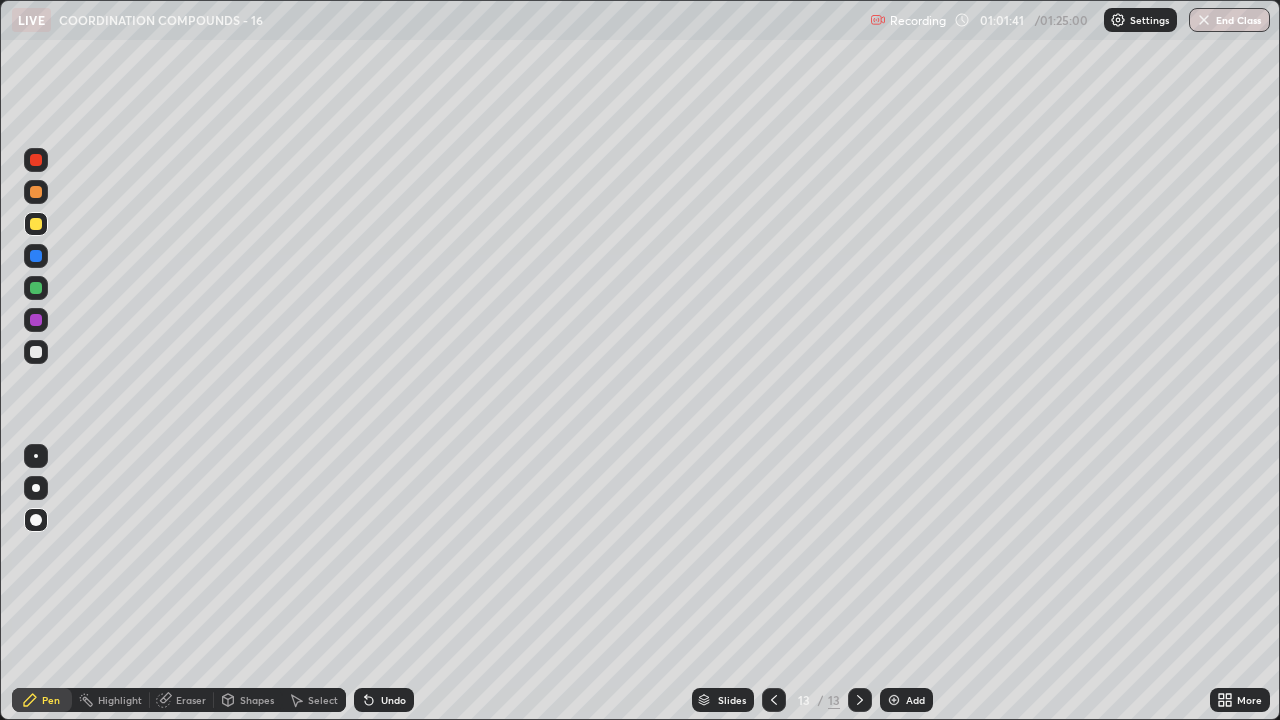 click on "Add" at bounding box center (906, 700) 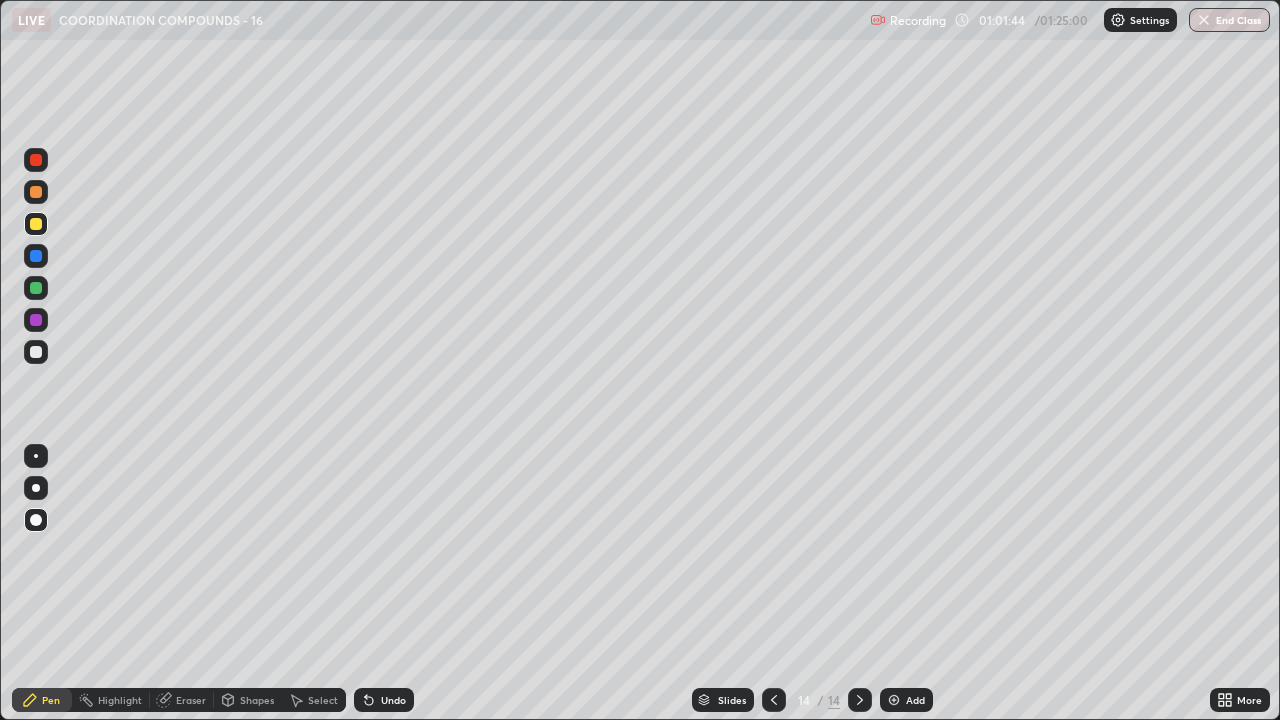 click at bounding box center [36, 352] 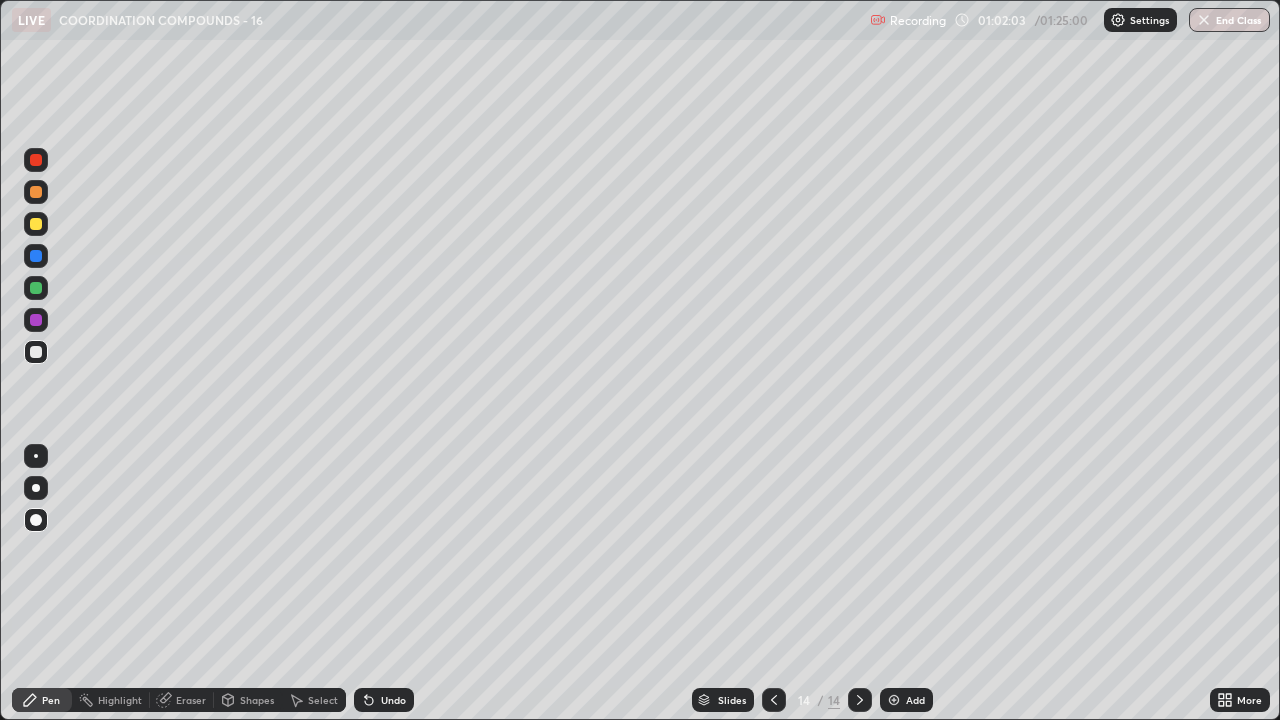 click at bounding box center [36, 352] 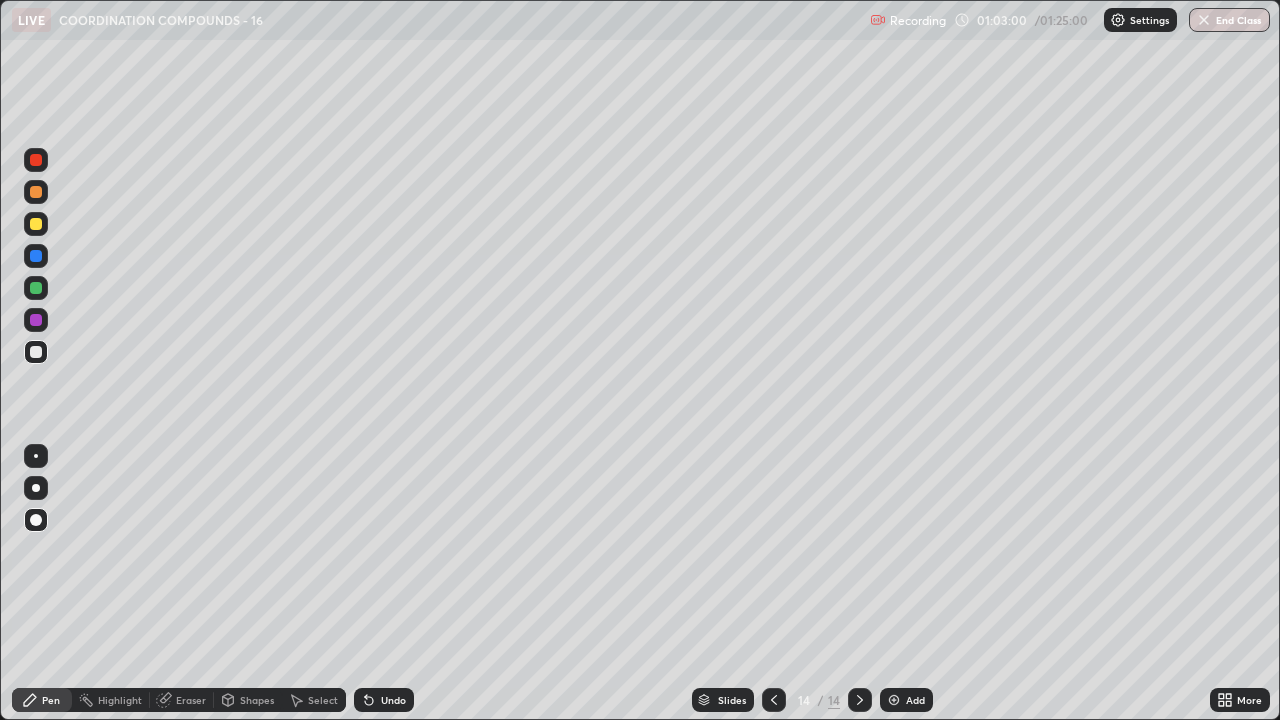 click at bounding box center [36, 288] 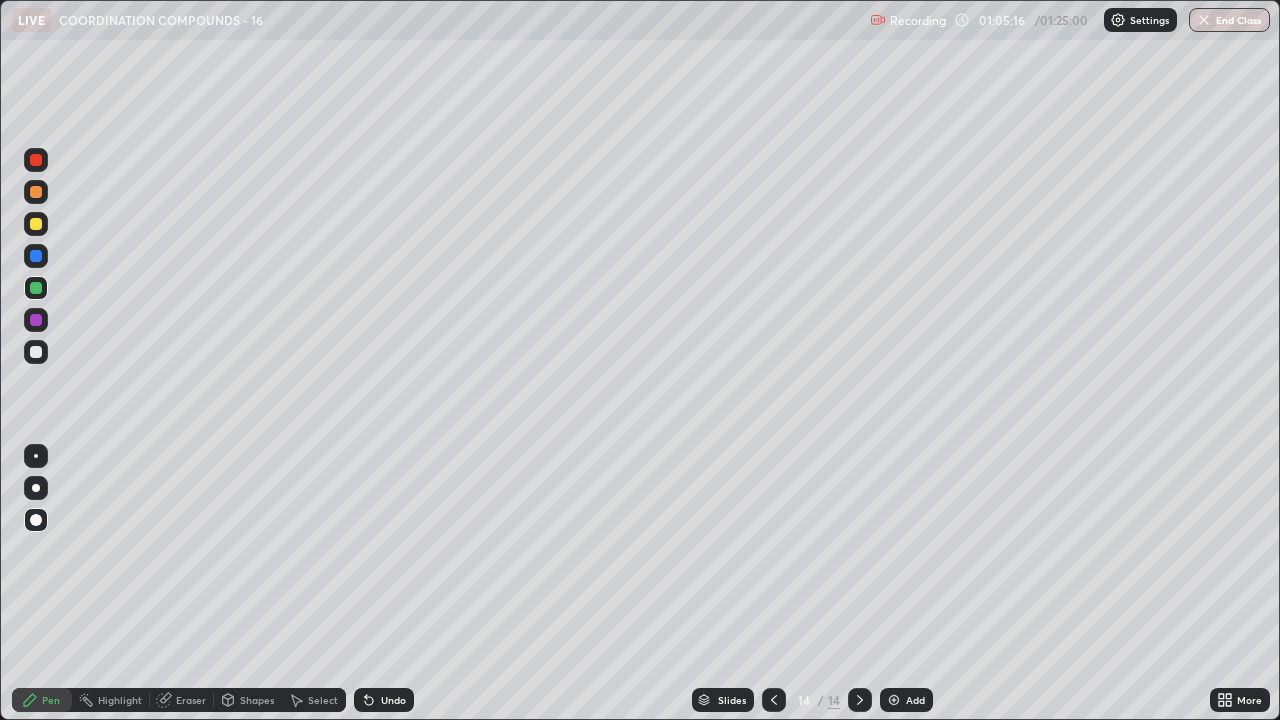 click on "Select" at bounding box center [314, 700] 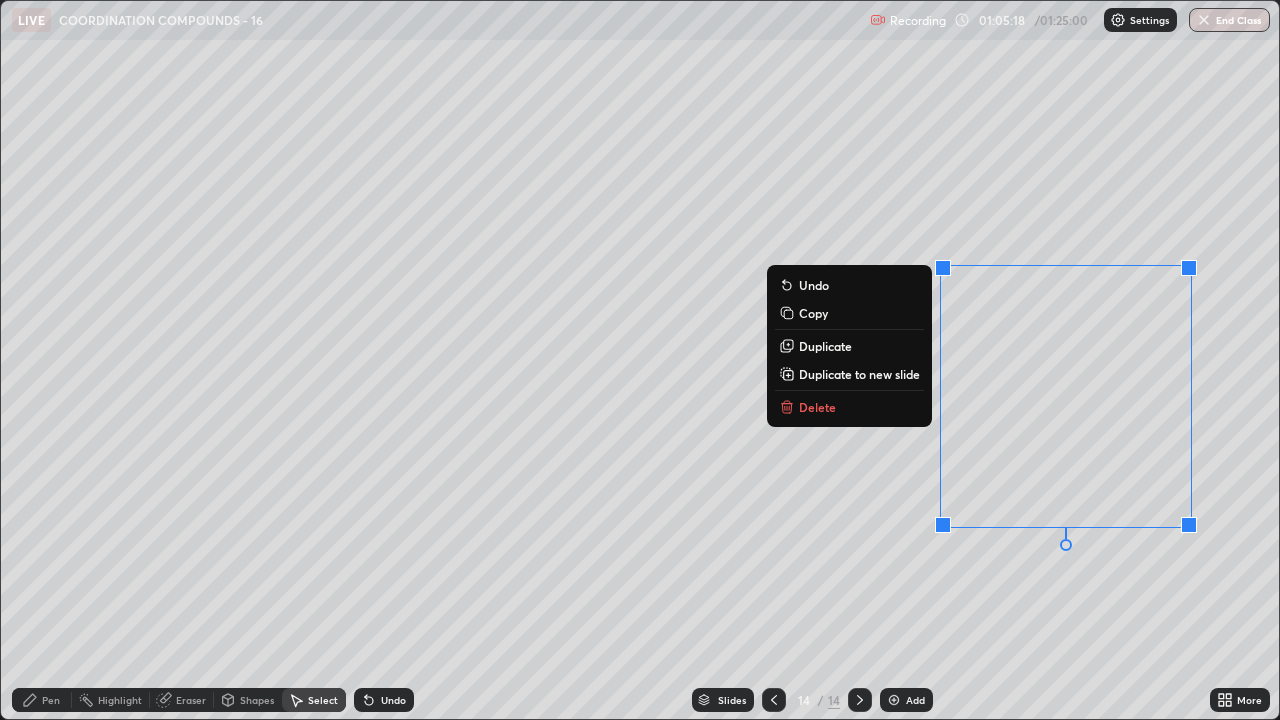 click on "Delete" at bounding box center (817, 407) 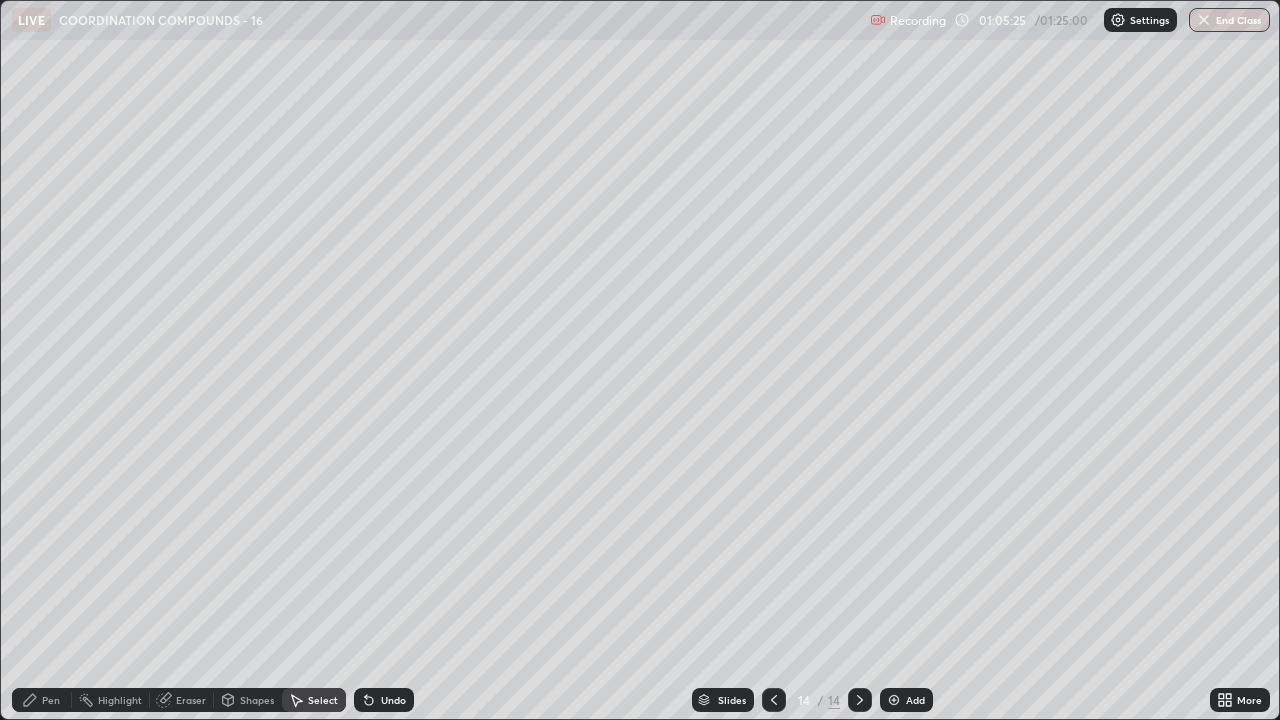 click on "Shapes" at bounding box center (257, 700) 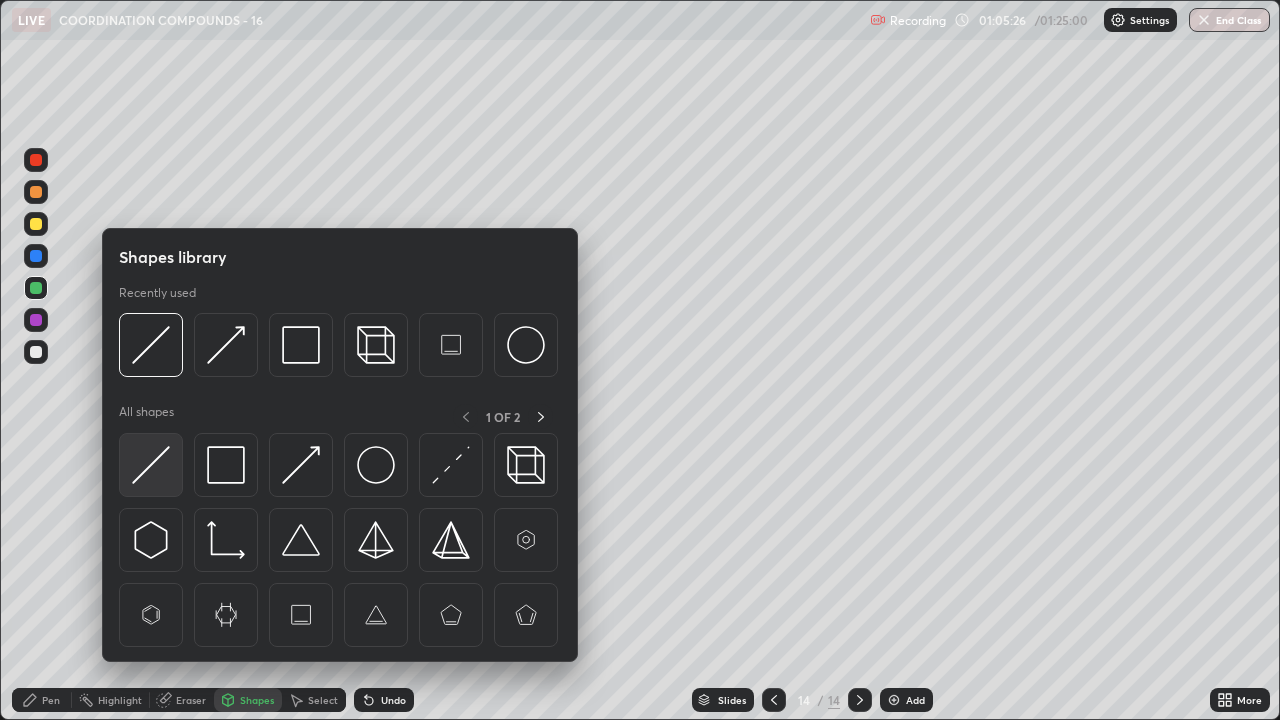 click at bounding box center (151, 465) 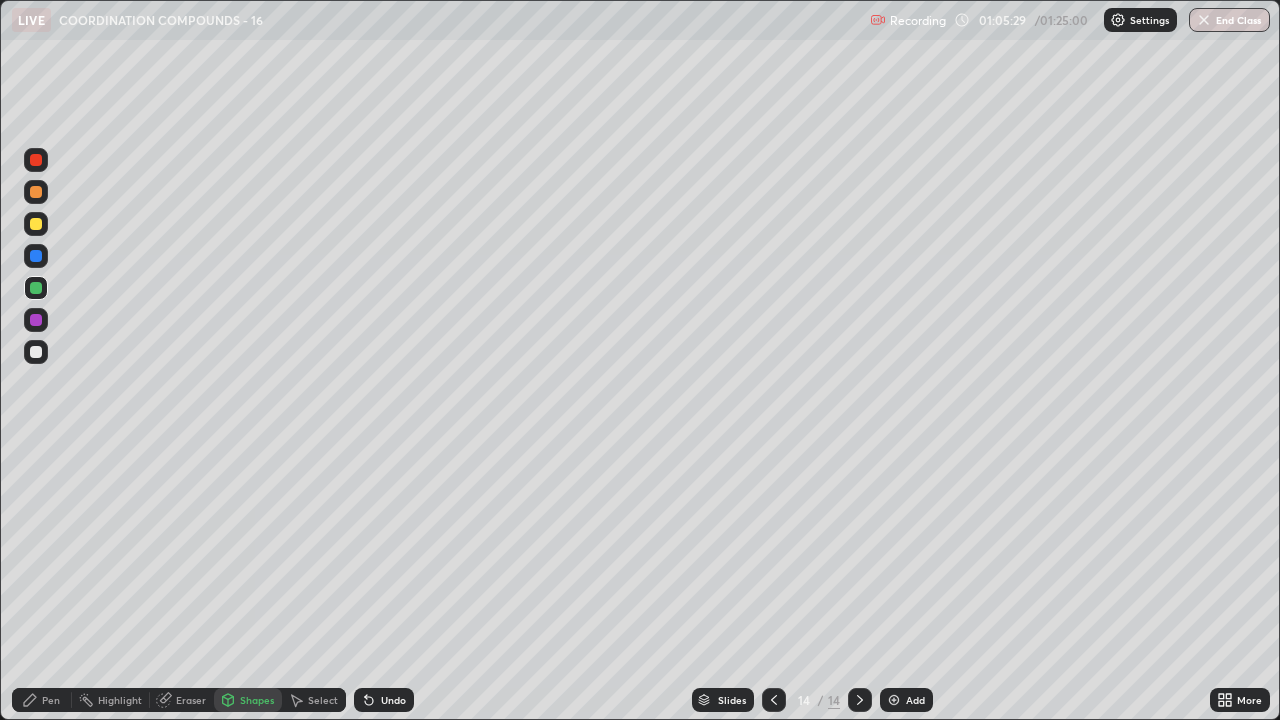 click on "Pen" at bounding box center [42, 700] 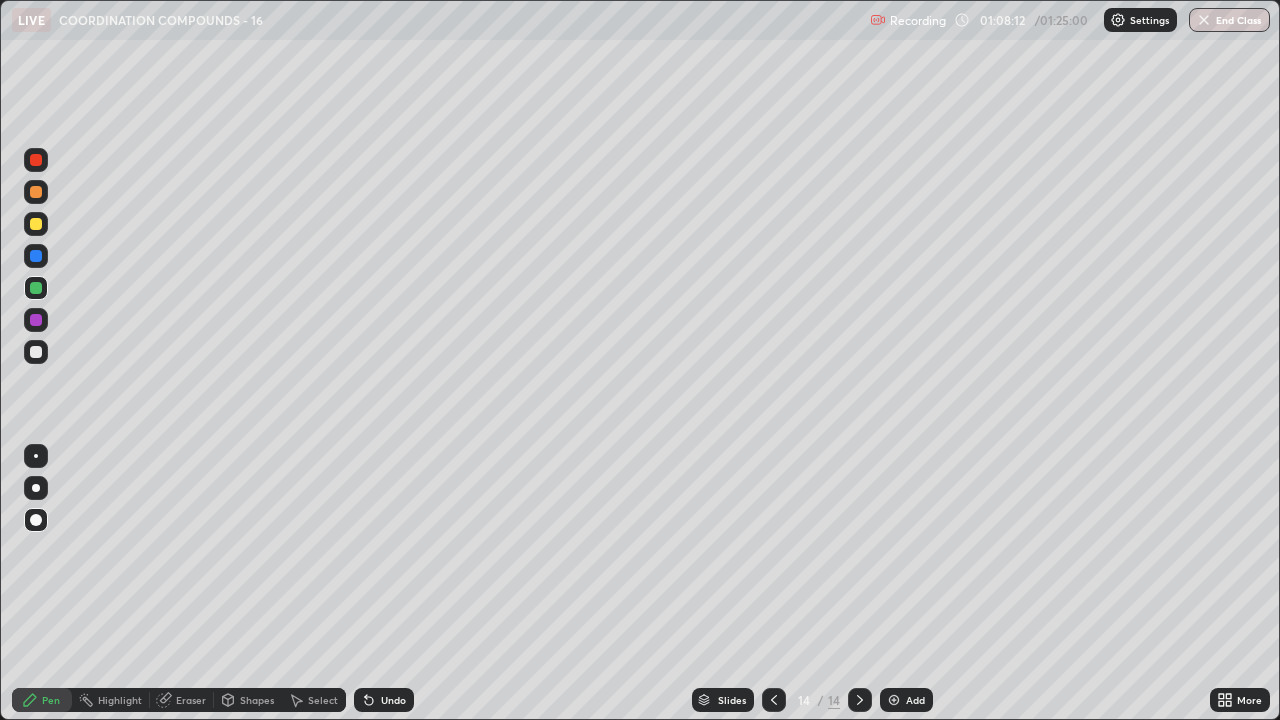 click on "Undo" at bounding box center [393, 700] 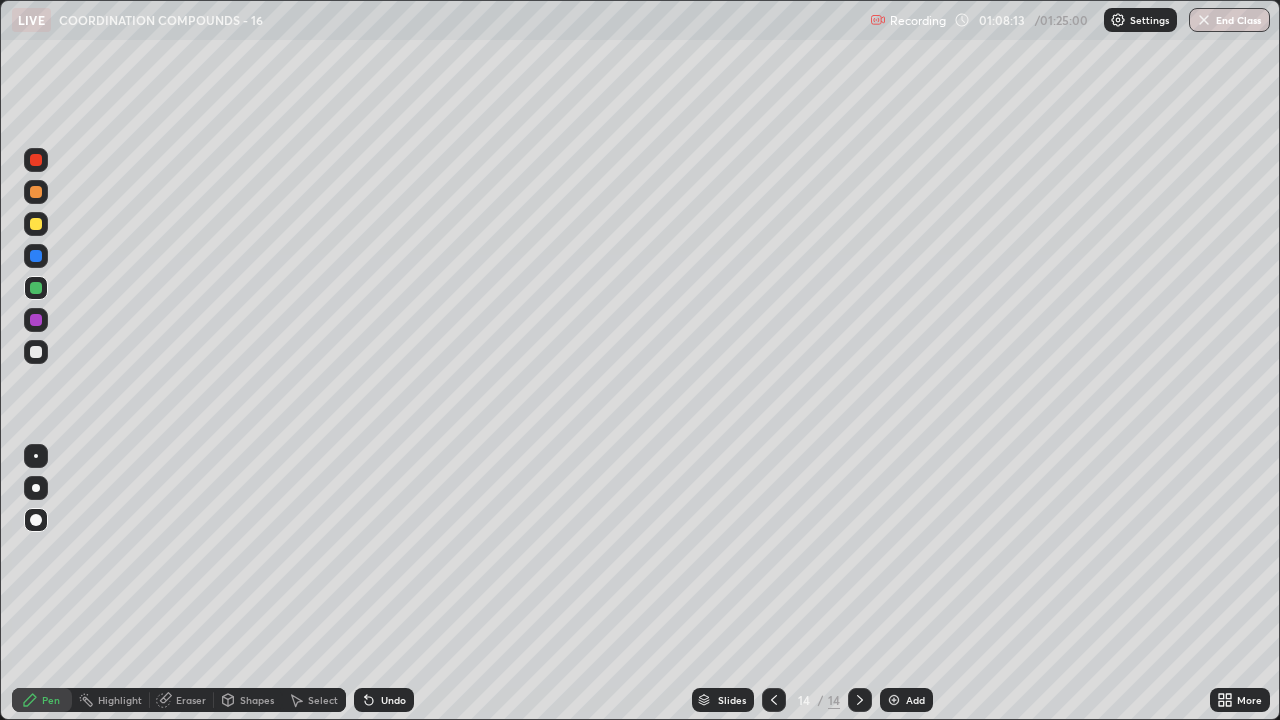 click on "Undo" at bounding box center (393, 700) 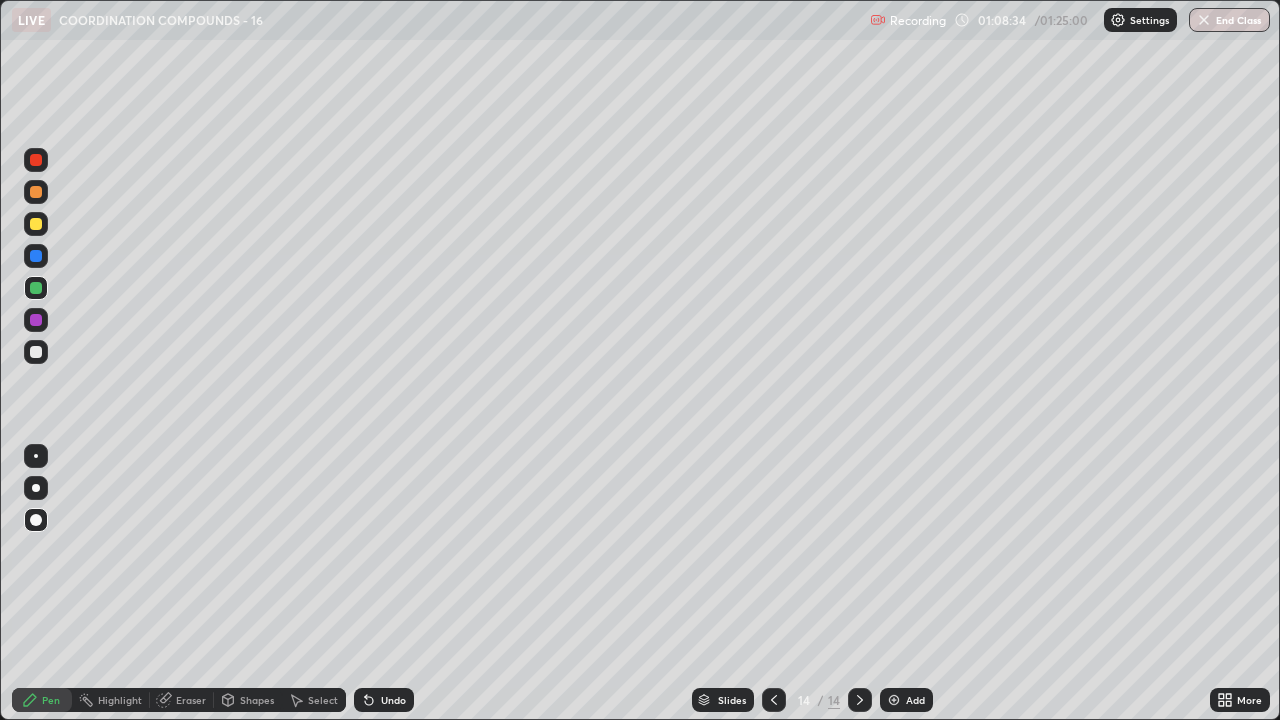 click at bounding box center (36, 224) 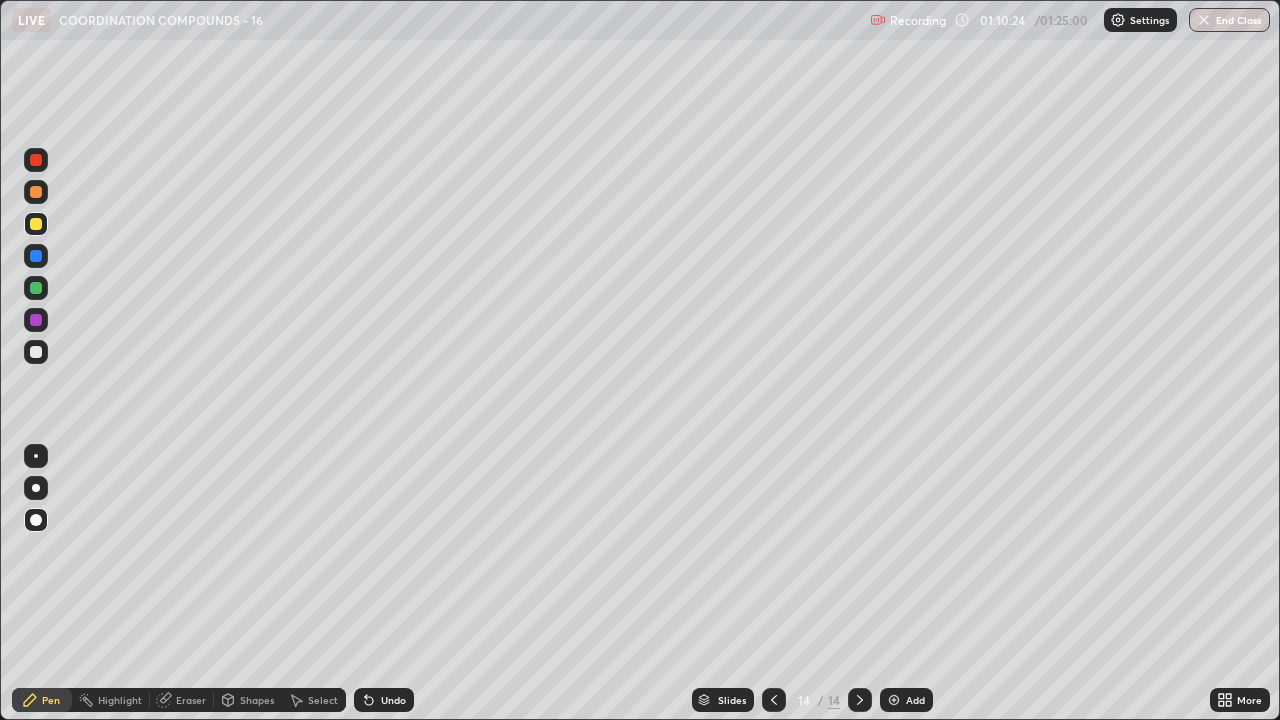 click on "Eraser" at bounding box center [191, 700] 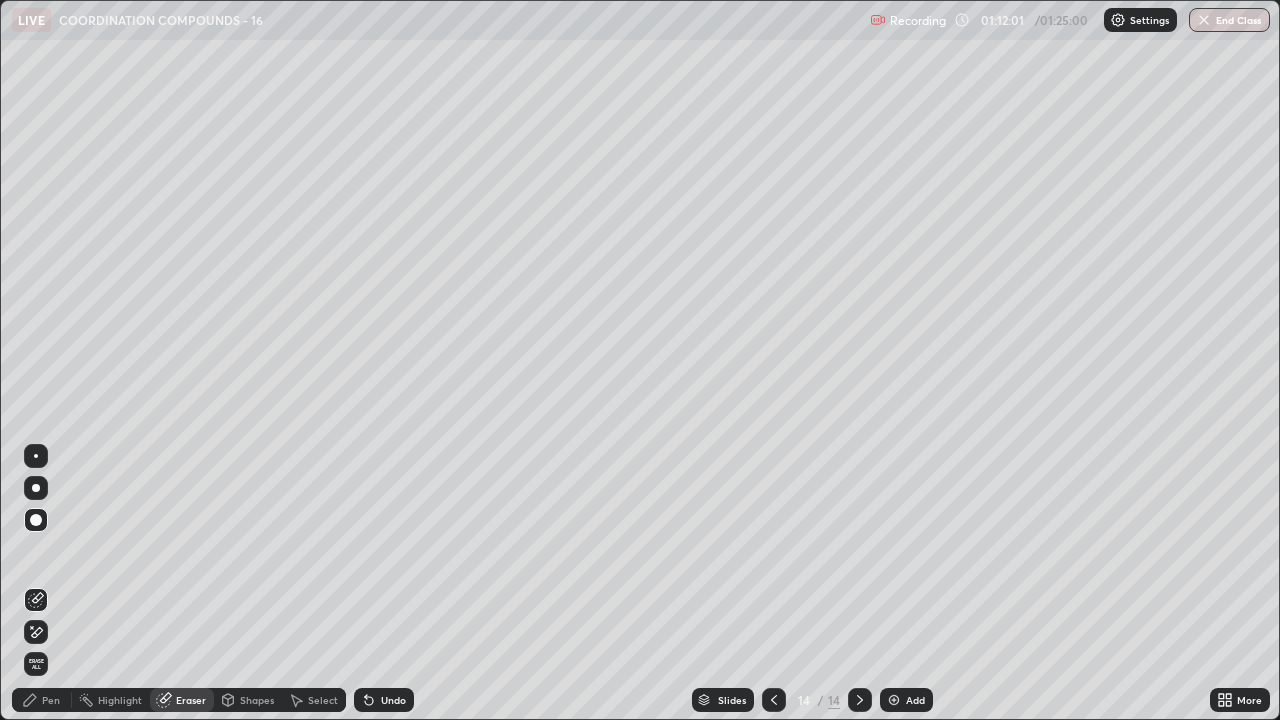 click on "Add" at bounding box center [906, 700] 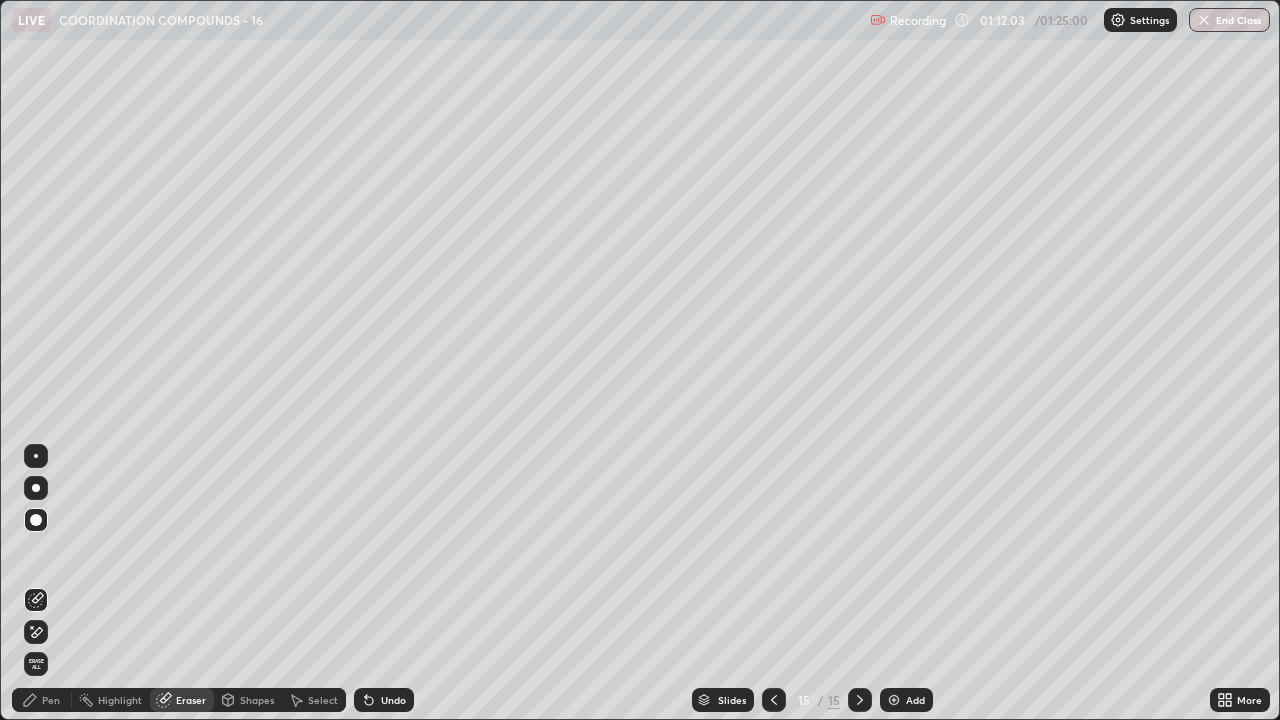 click on "Pen" at bounding box center [42, 700] 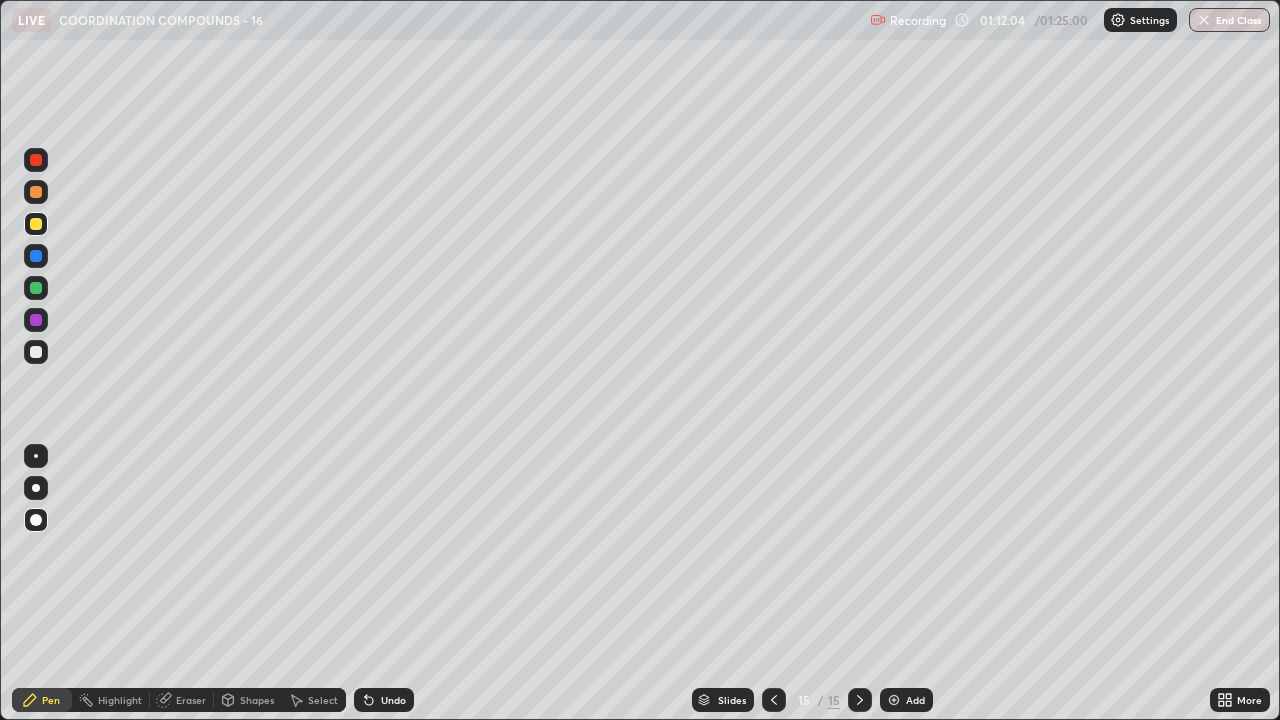 click at bounding box center (36, 224) 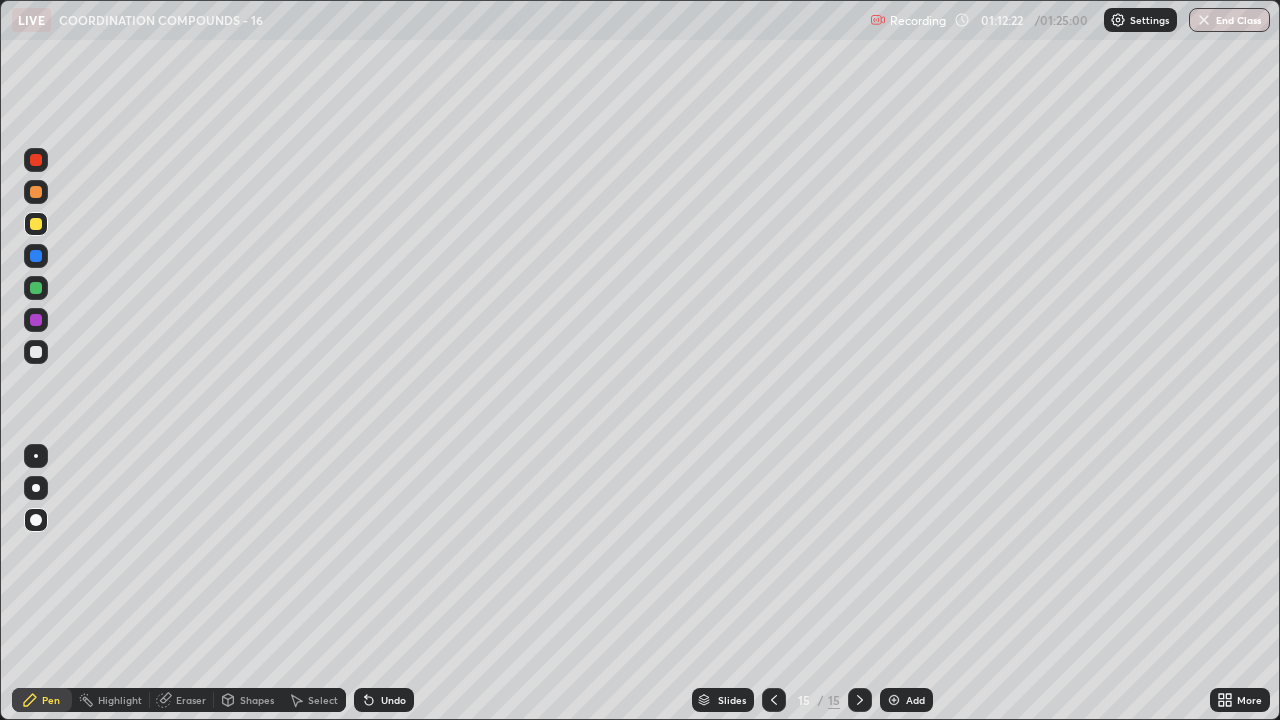 click on "Shapes" at bounding box center [248, 700] 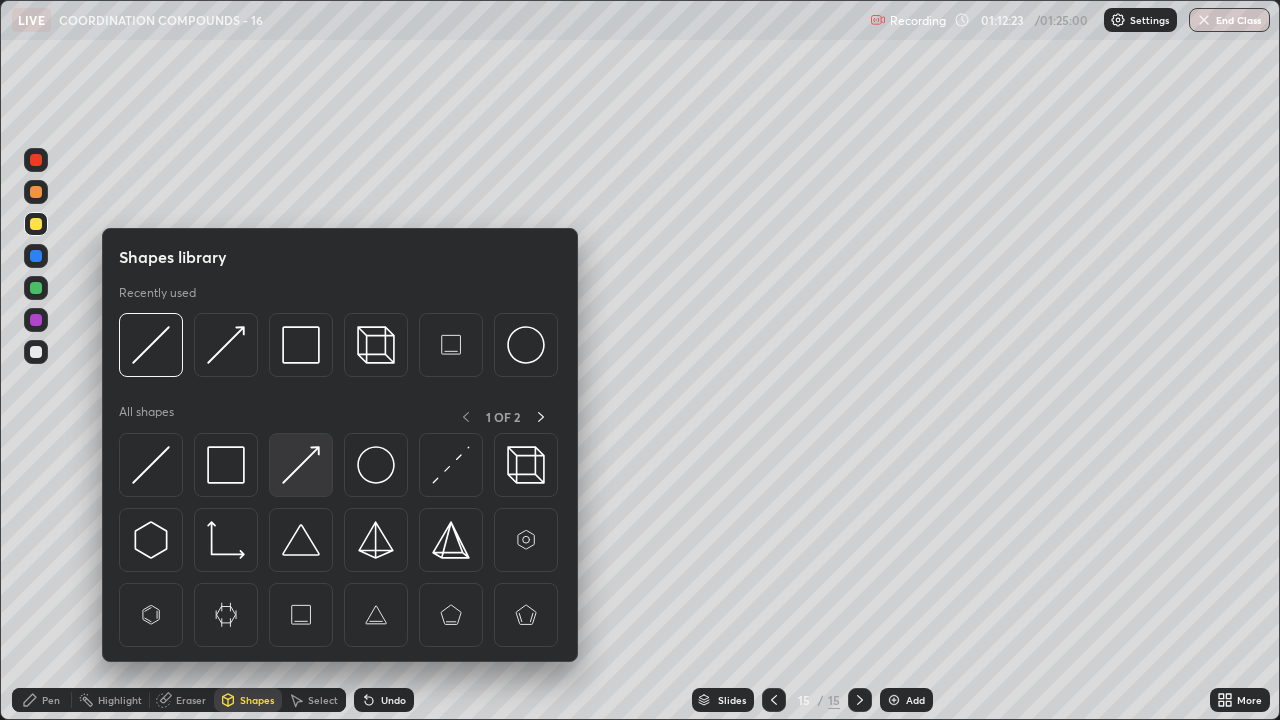 click at bounding box center (301, 465) 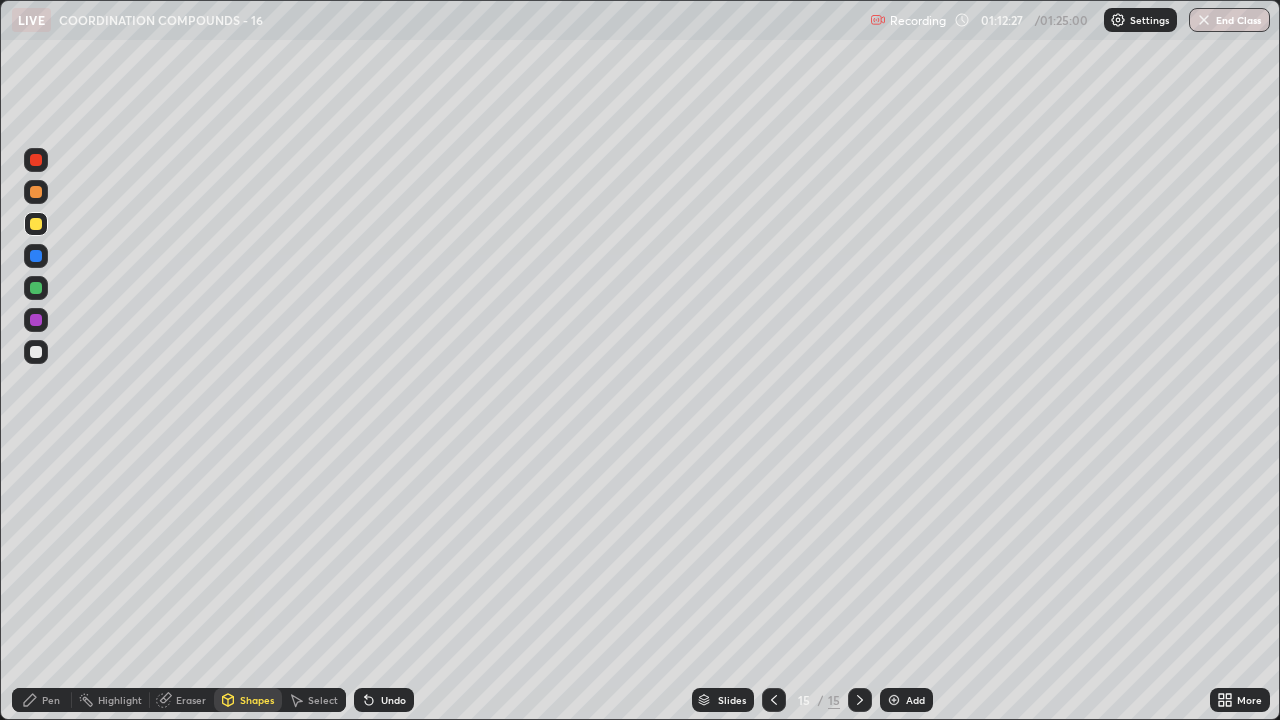 click on "Pen" at bounding box center (42, 700) 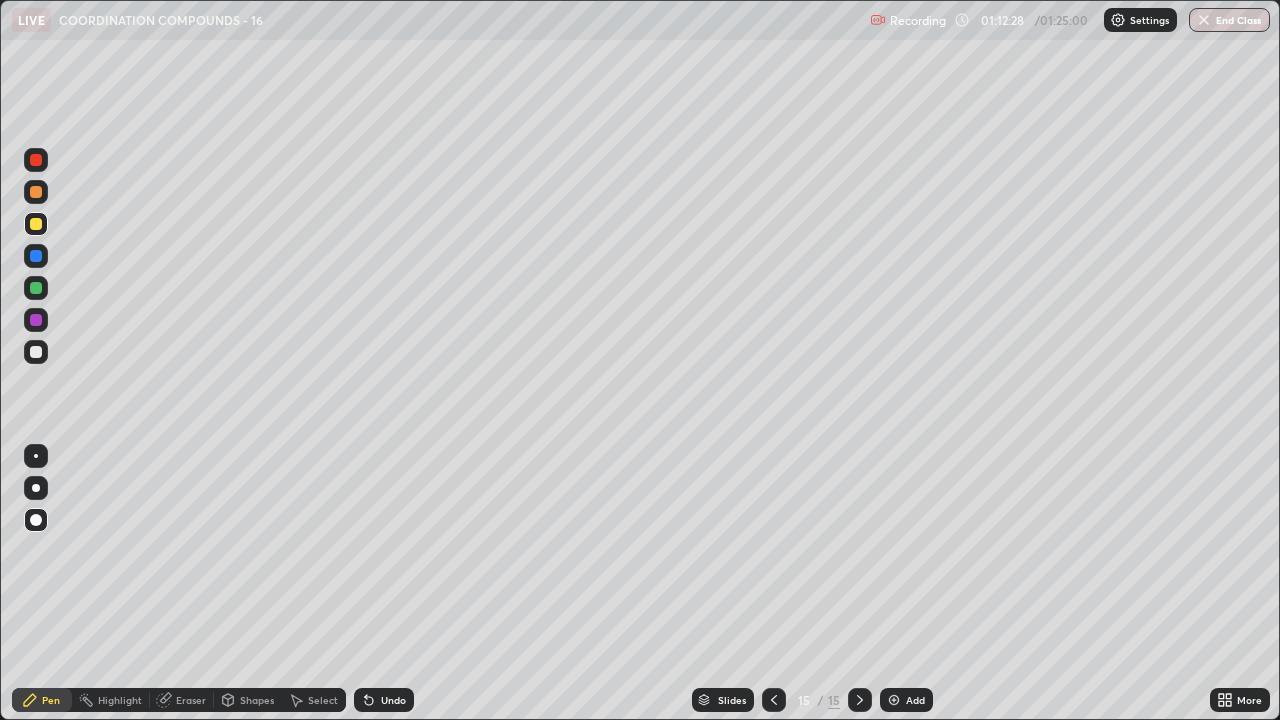 click at bounding box center (36, 352) 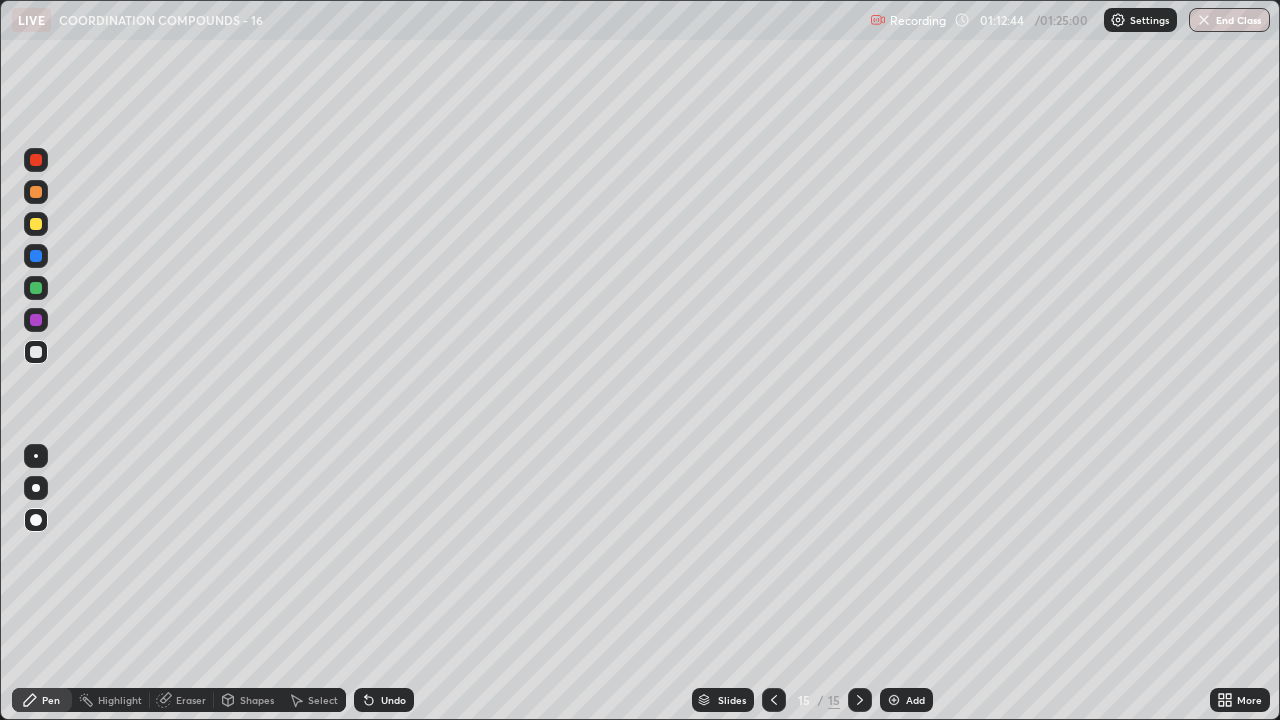 click at bounding box center [36, 352] 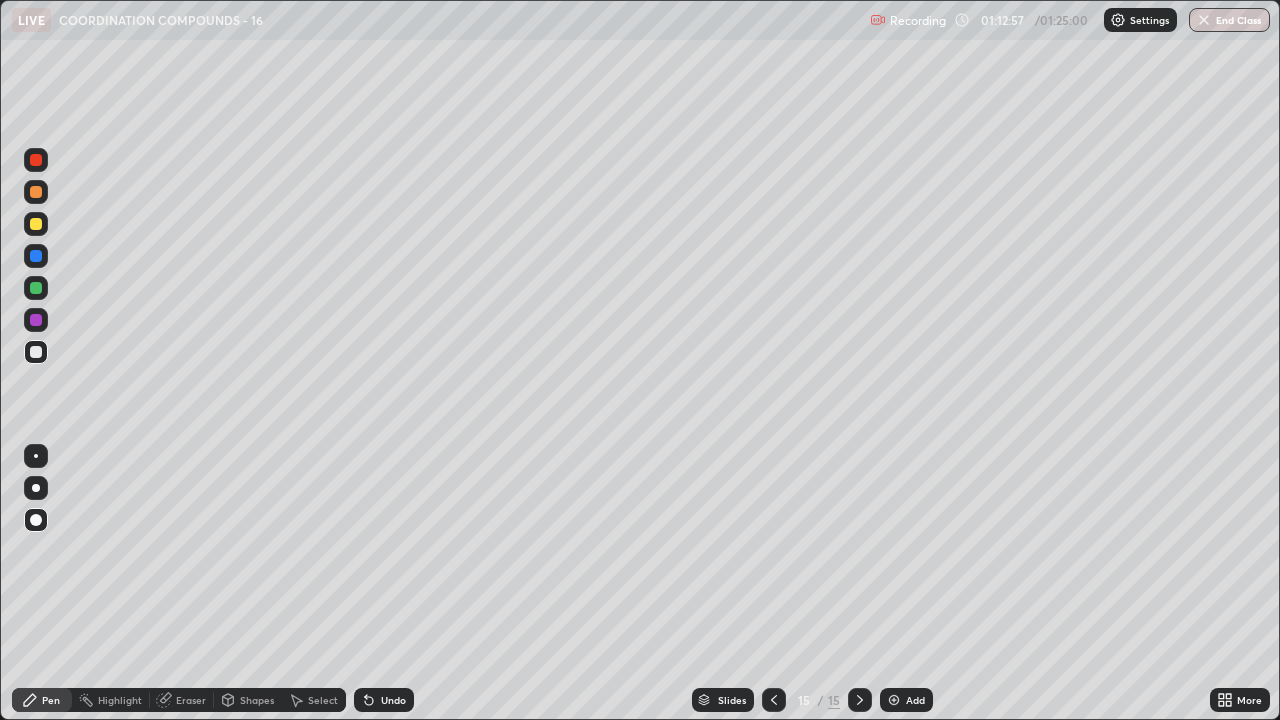 click on "Undo" at bounding box center [393, 700] 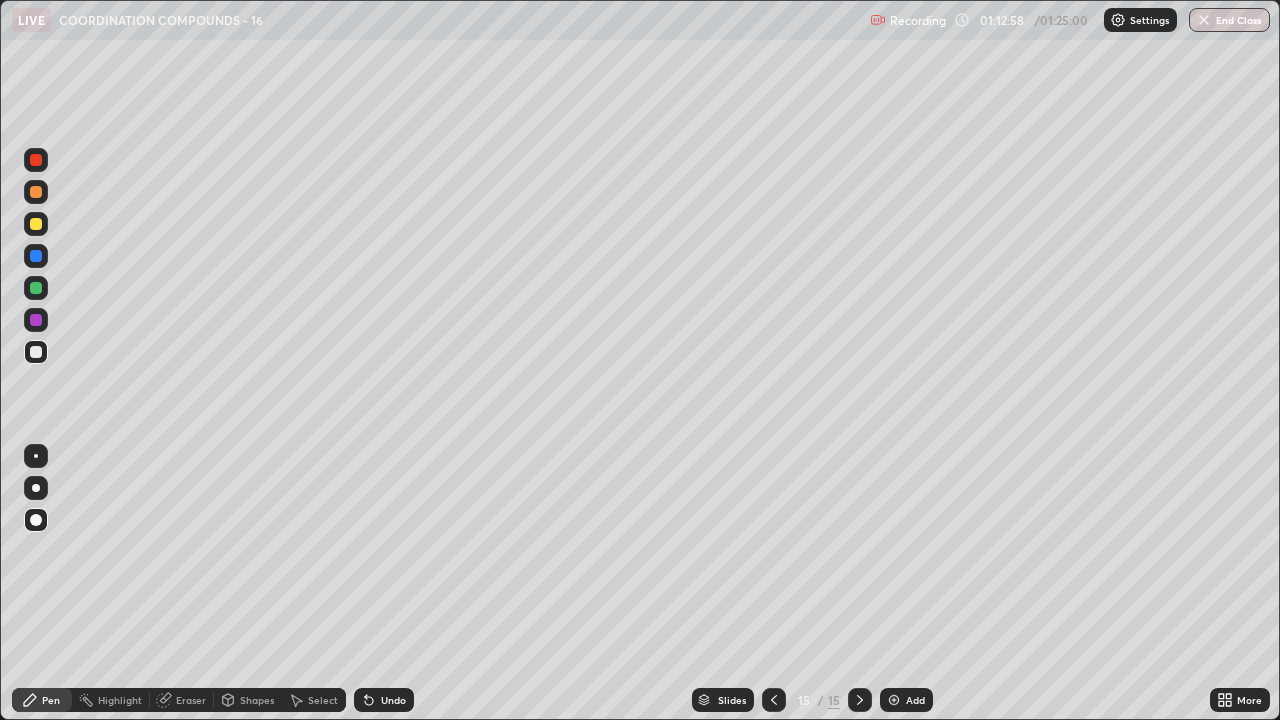 click on "Undo" at bounding box center [393, 700] 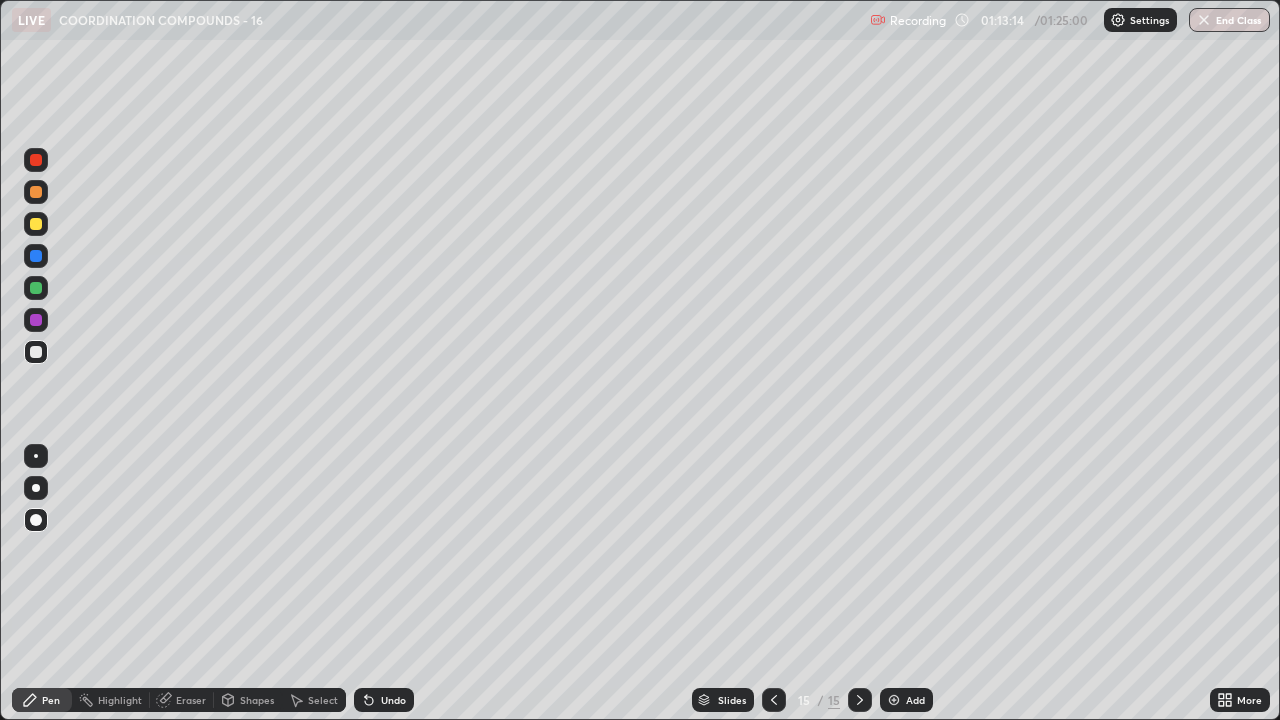 click at bounding box center (36, 288) 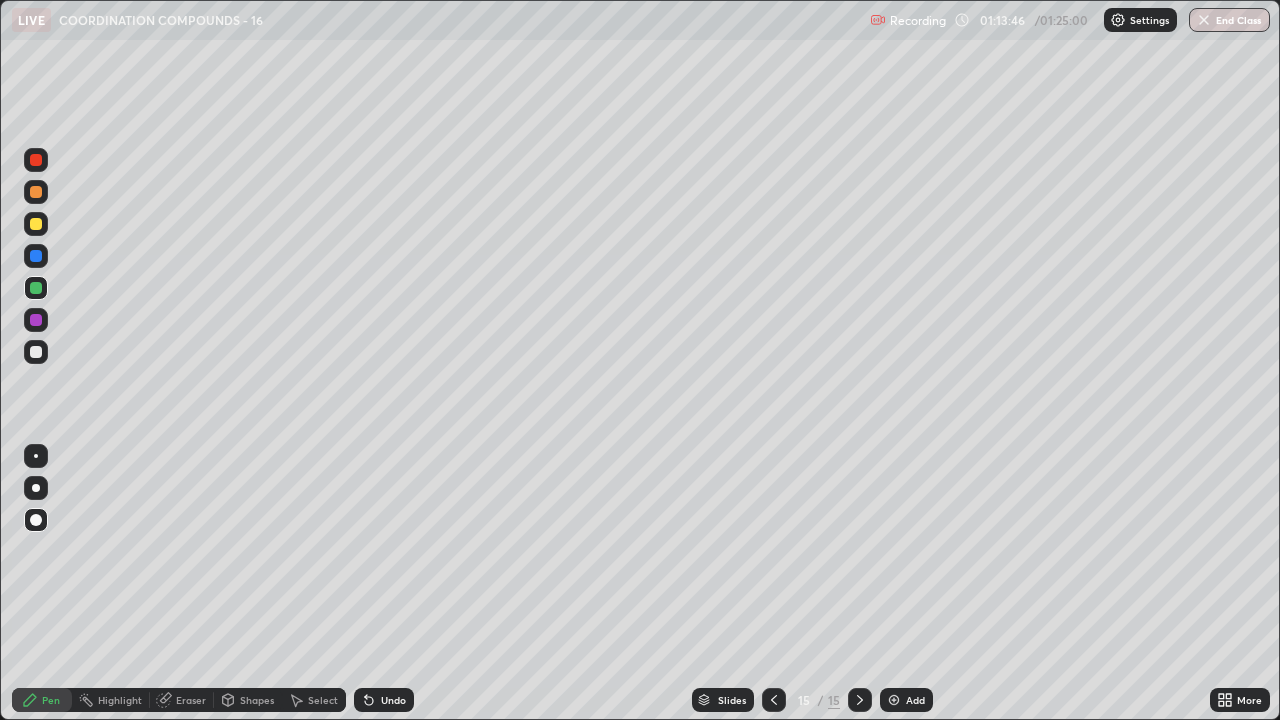 click at bounding box center (36, 224) 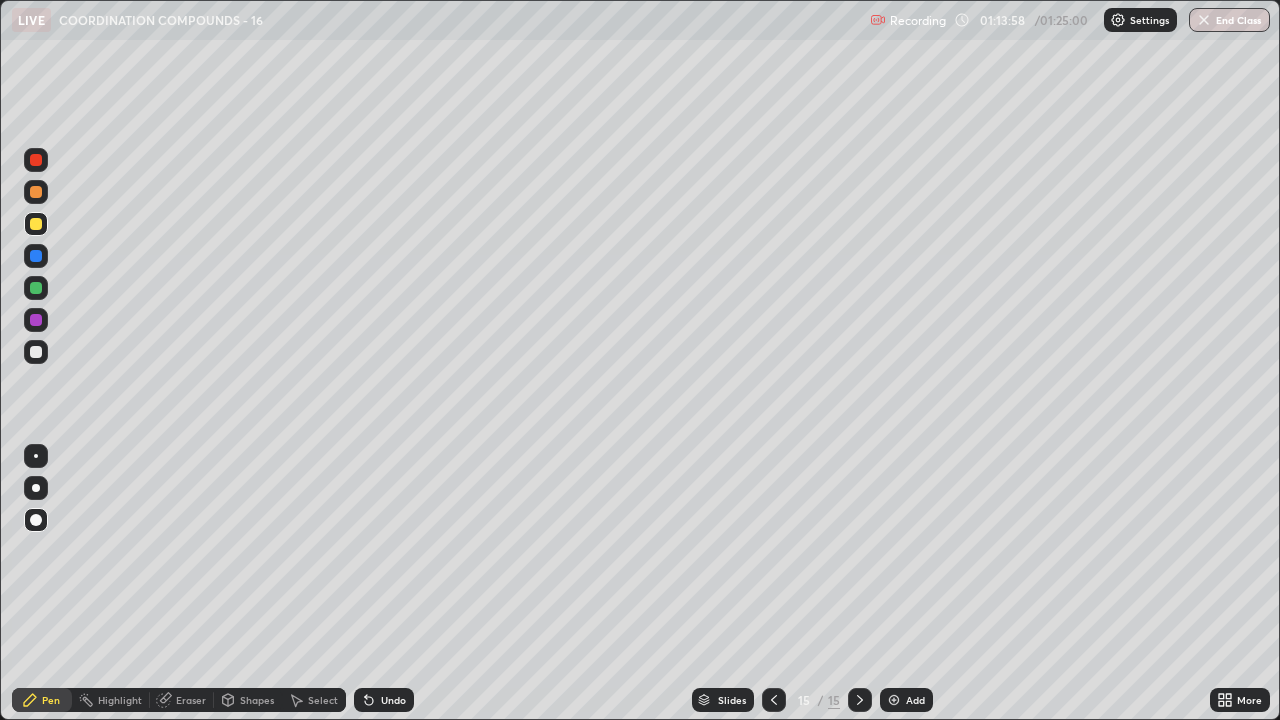 click at bounding box center [36, 288] 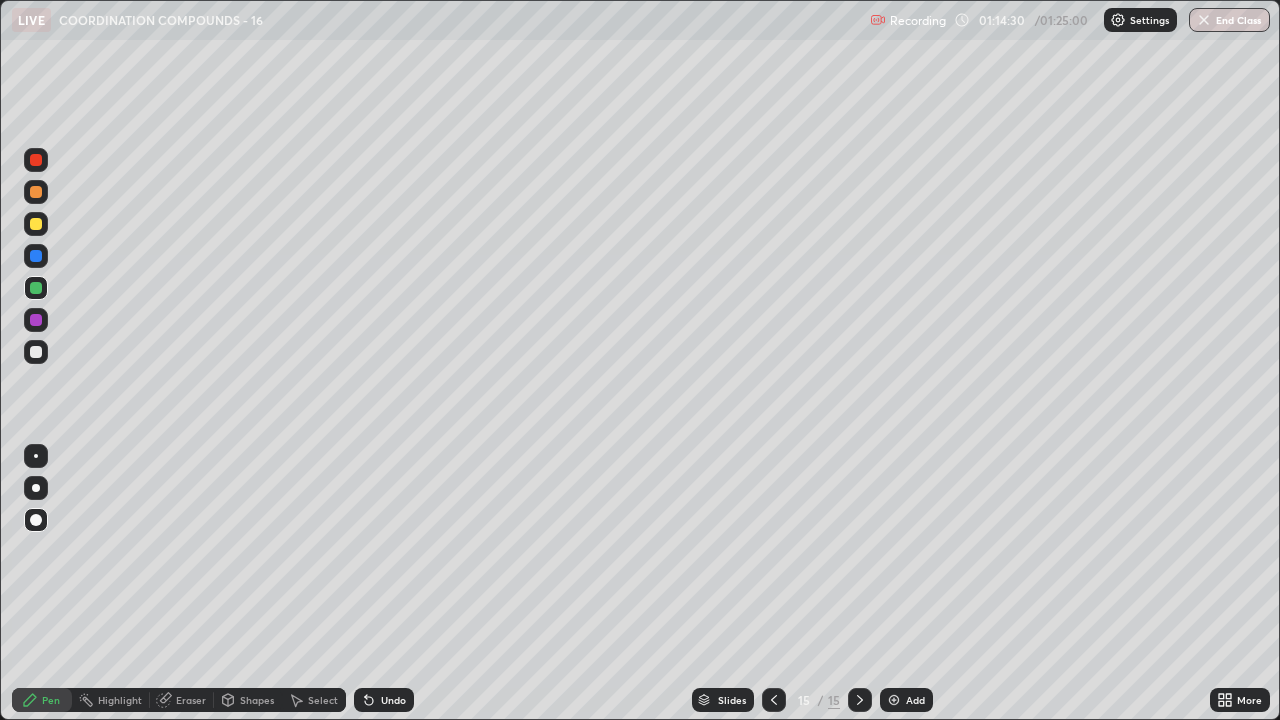 click at bounding box center (36, 192) 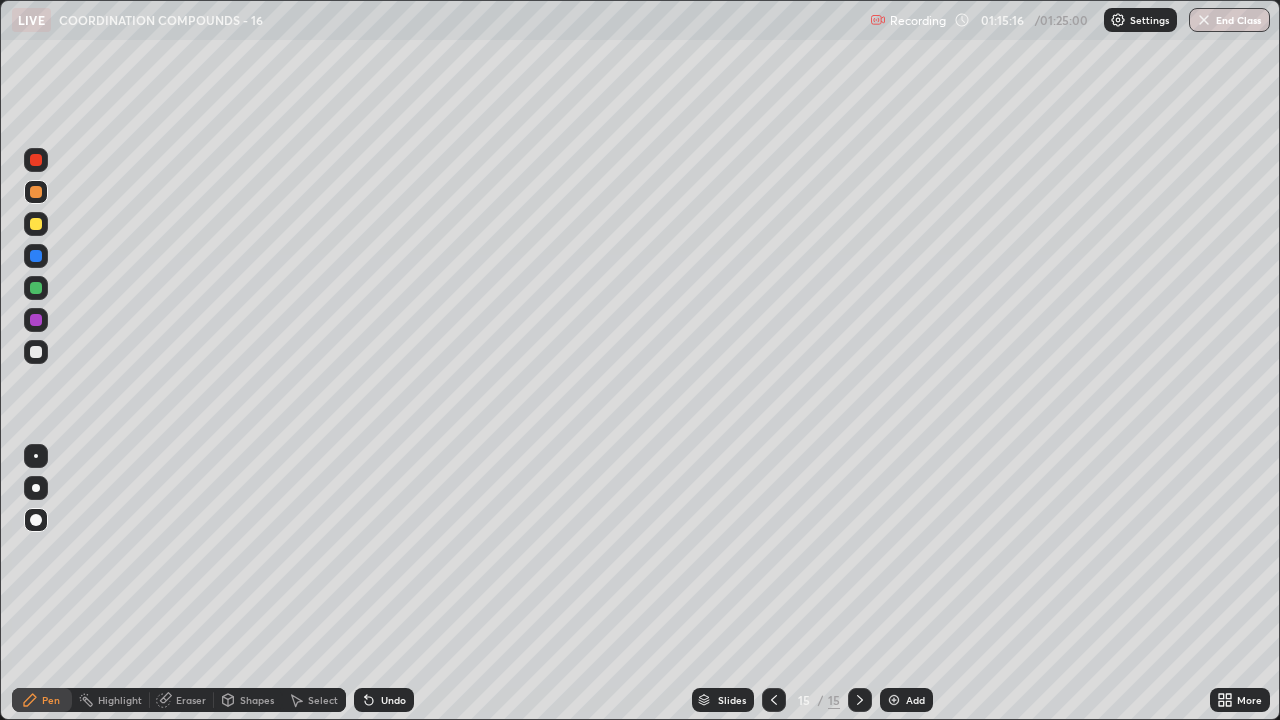 click on "Slides 15 / 15 Add" at bounding box center (812, 700) 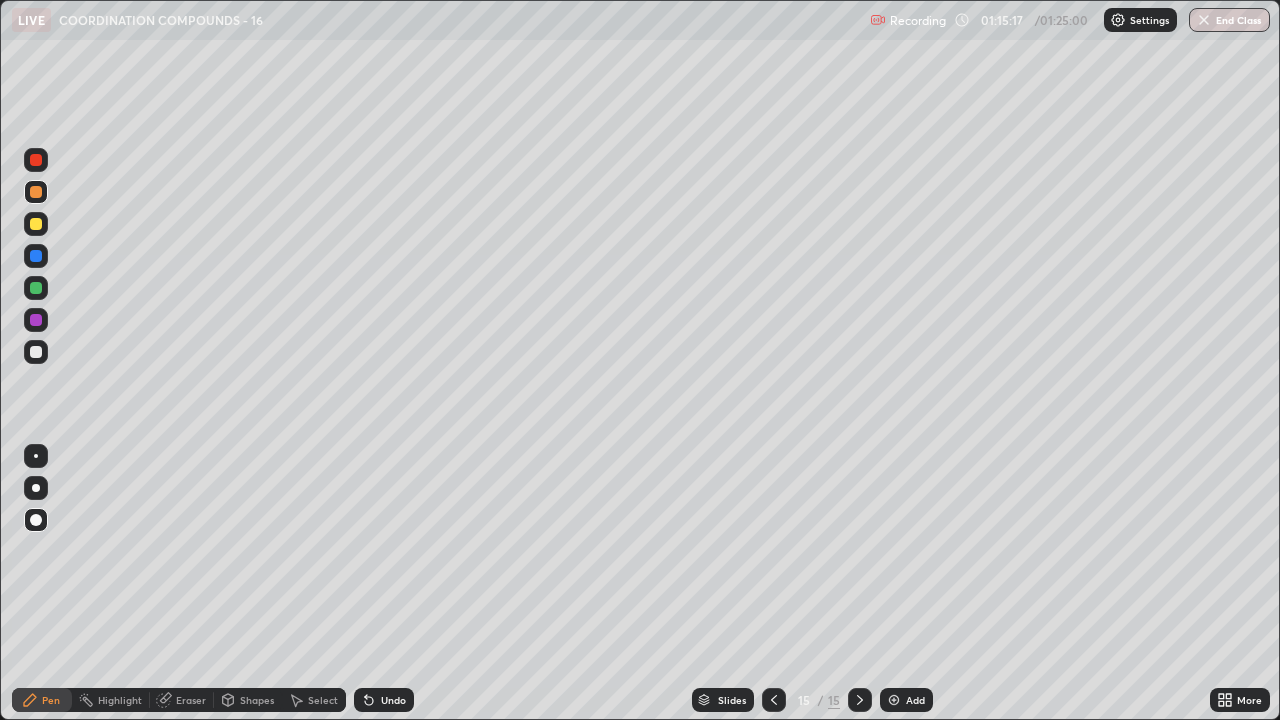click on "Slides 15 / 15 Add" at bounding box center [812, 700] 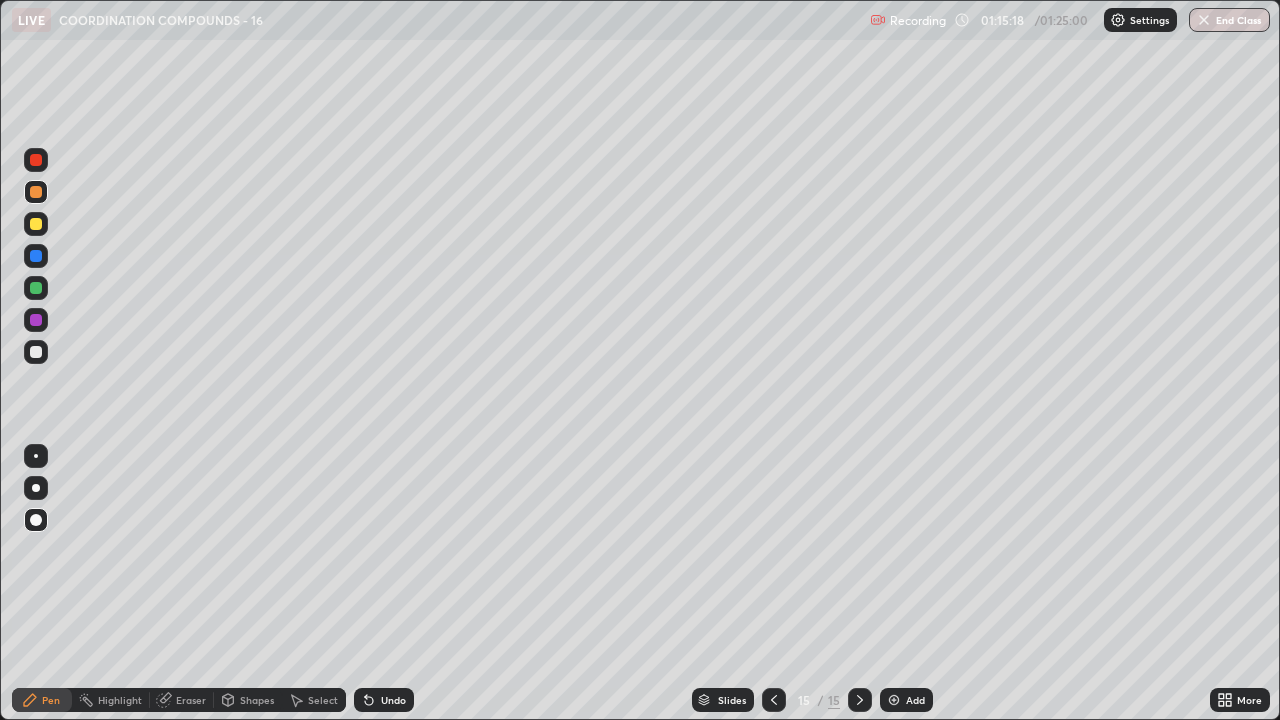 click on "Slides 15 / 15 Add" at bounding box center (812, 700) 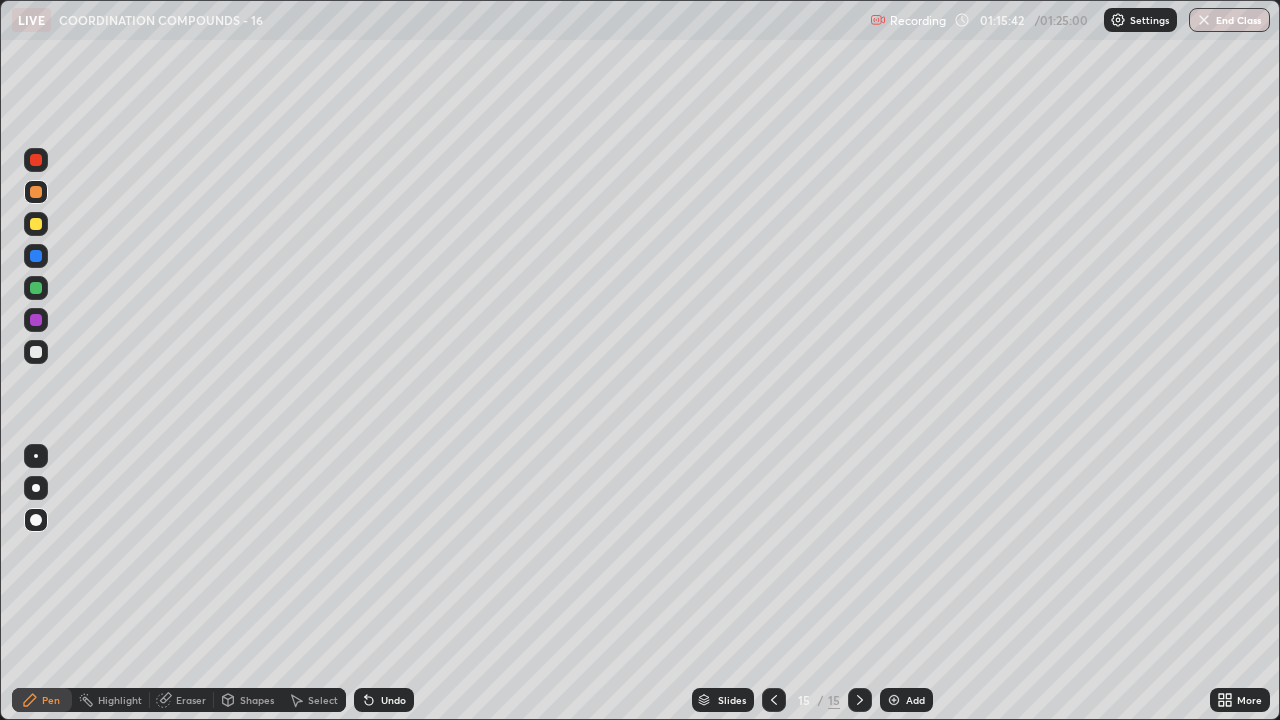 click at bounding box center [36, 352] 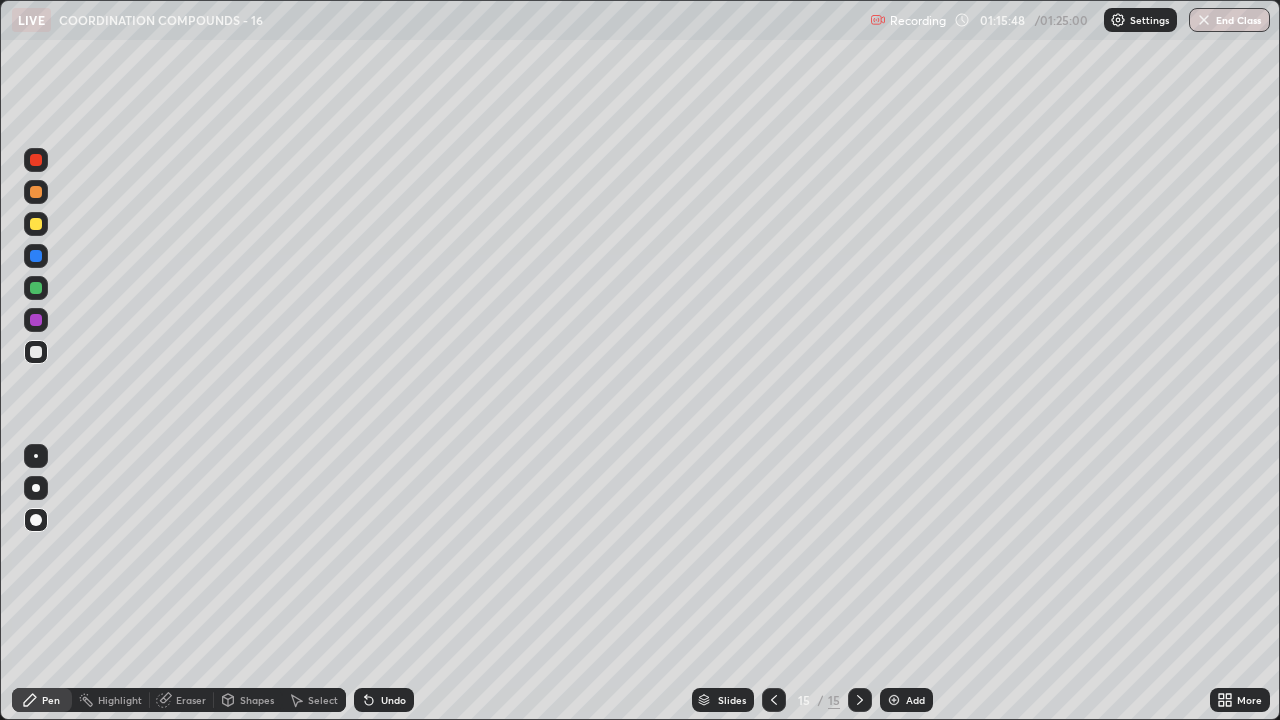 click 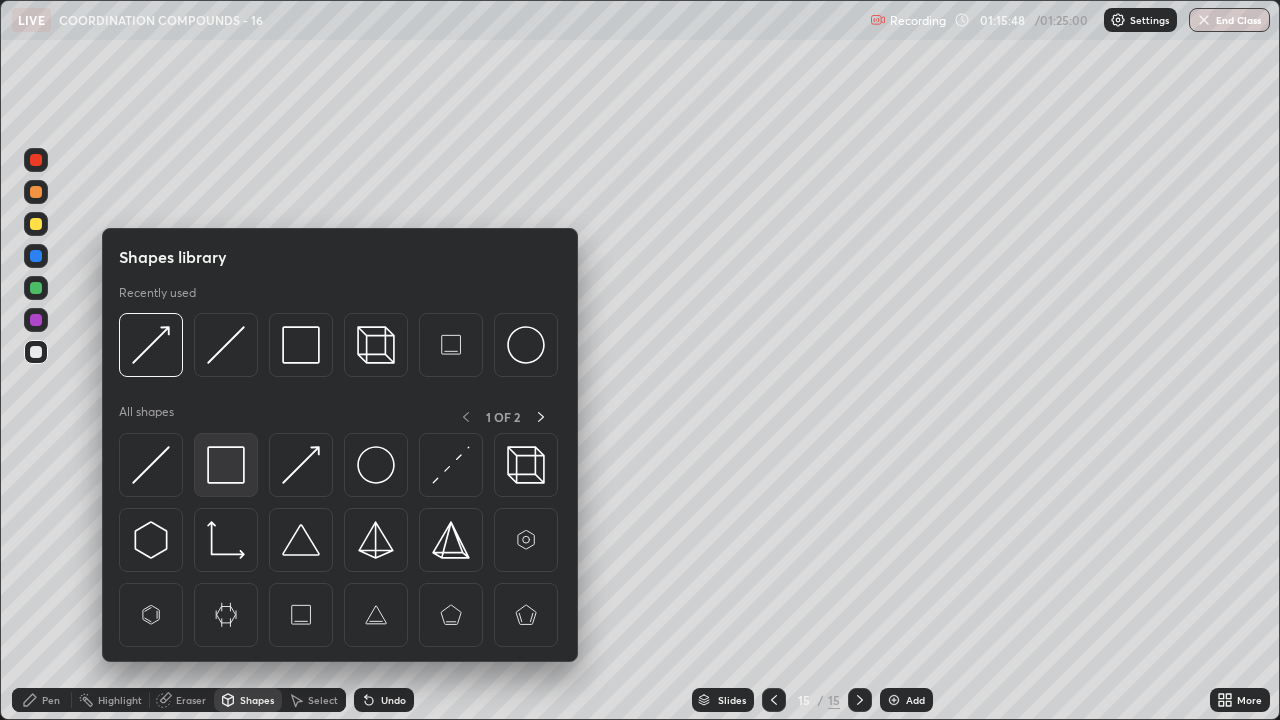 click at bounding box center (226, 465) 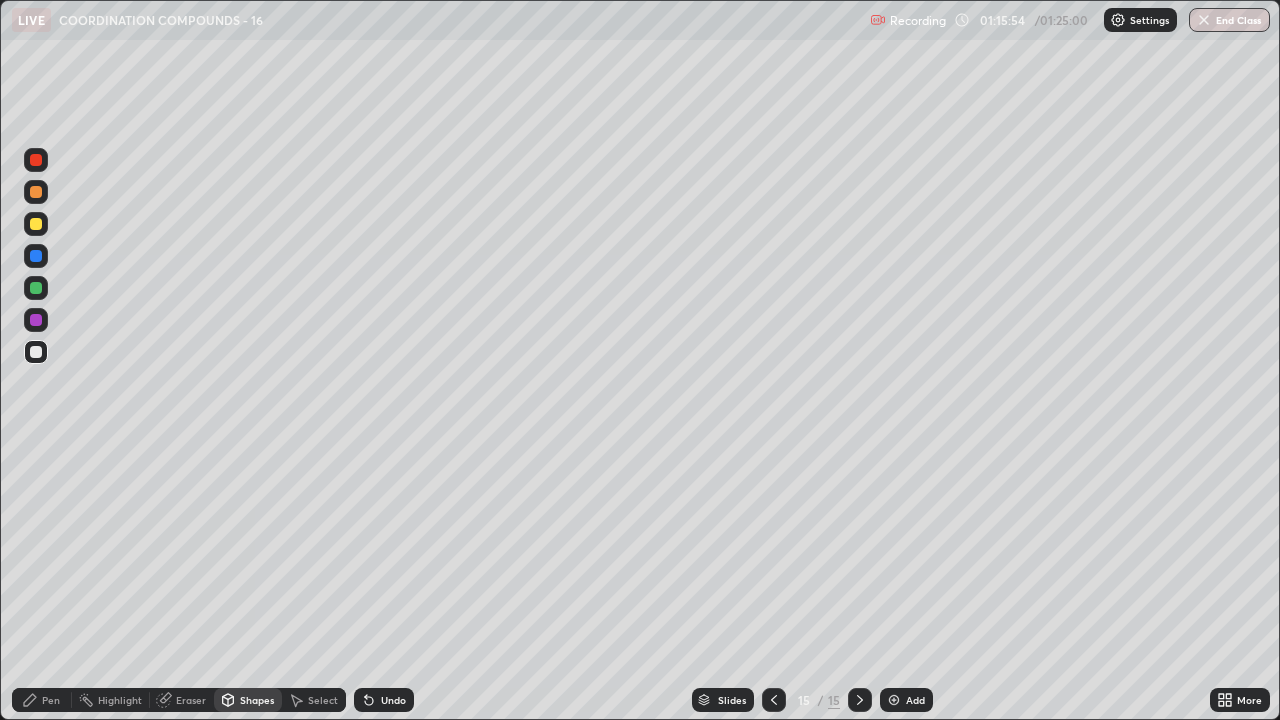 click on "Pen" at bounding box center (42, 700) 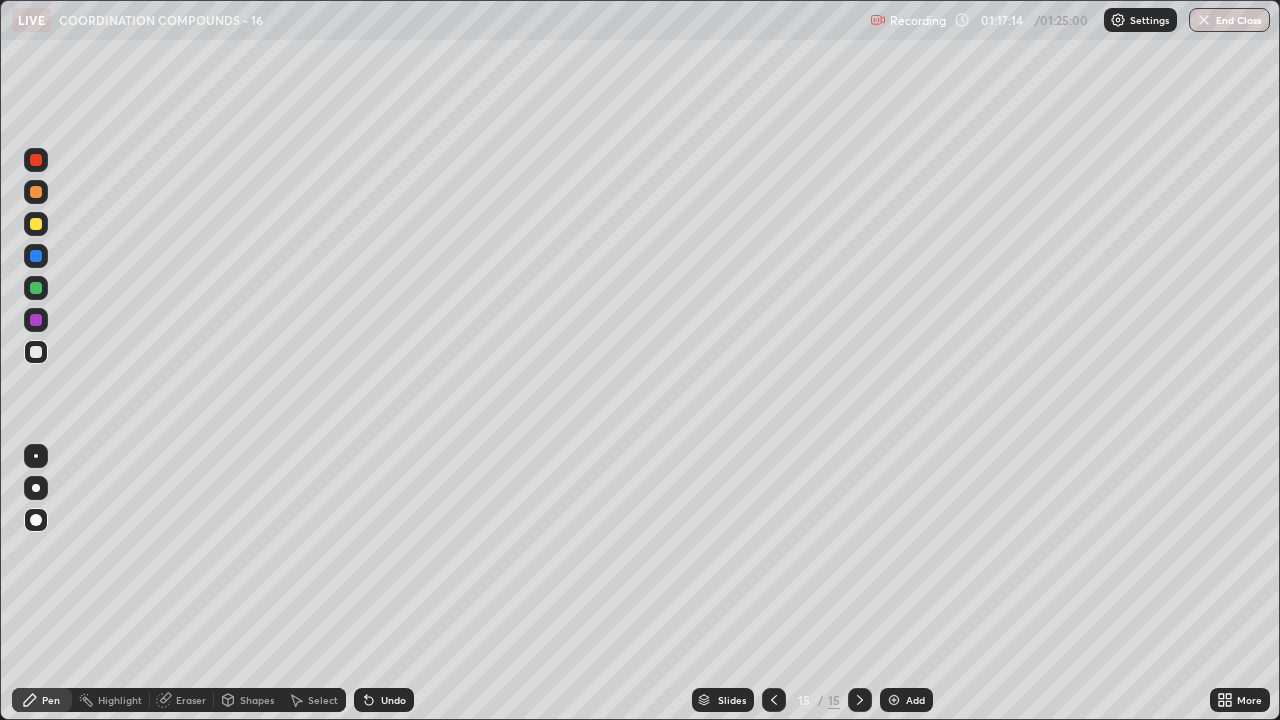 click on "Select" at bounding box center (323, 700) 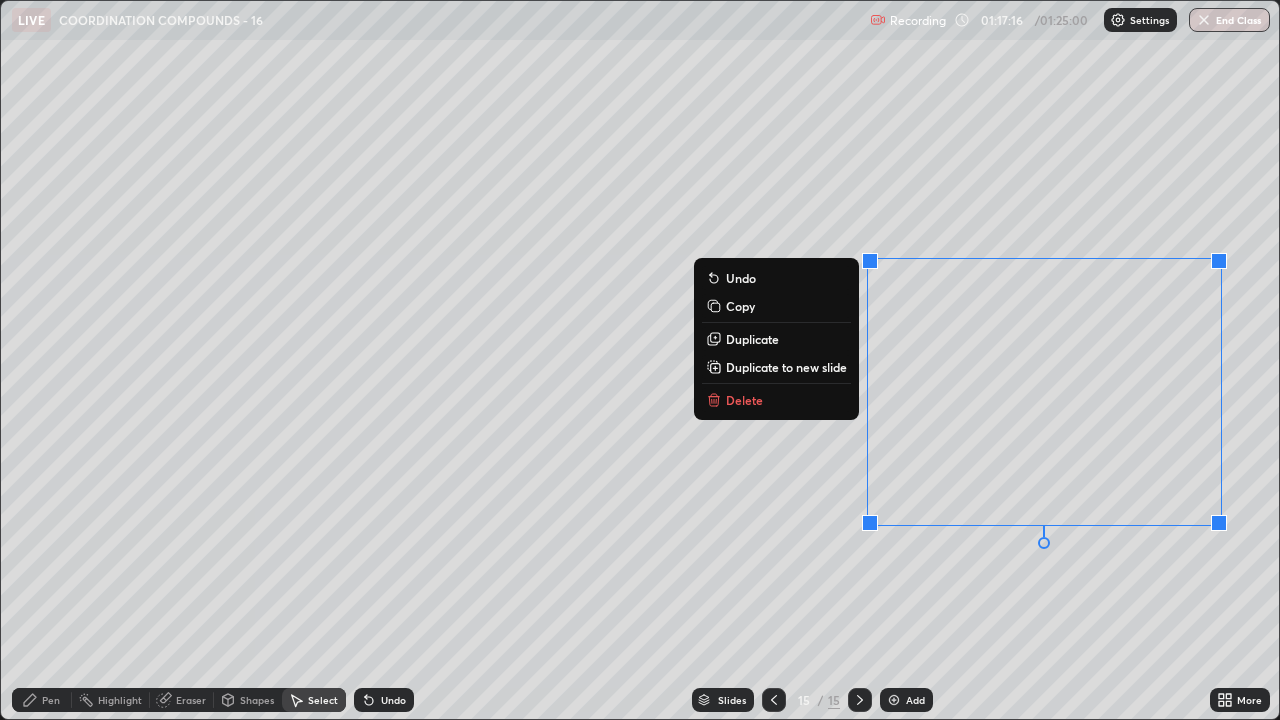 click on "Delete" at bounding box center [776, 400] 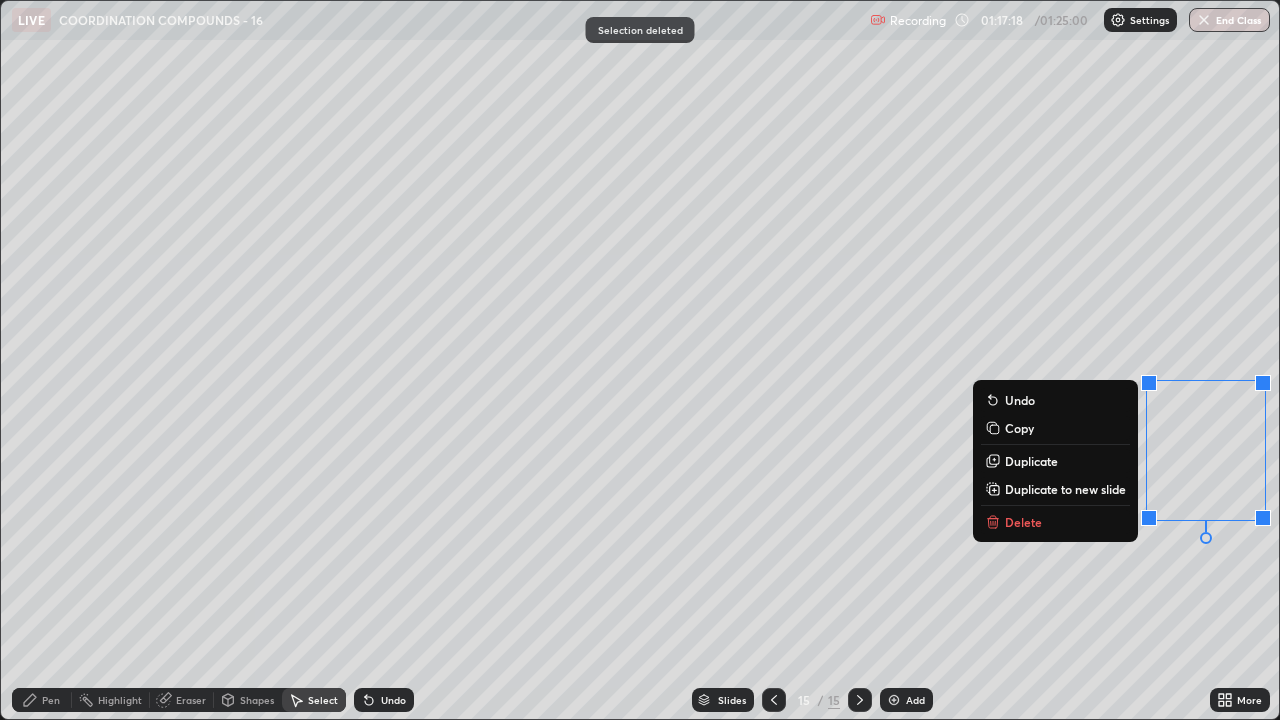 click on "Delete" at bounding box center [1055, 522] 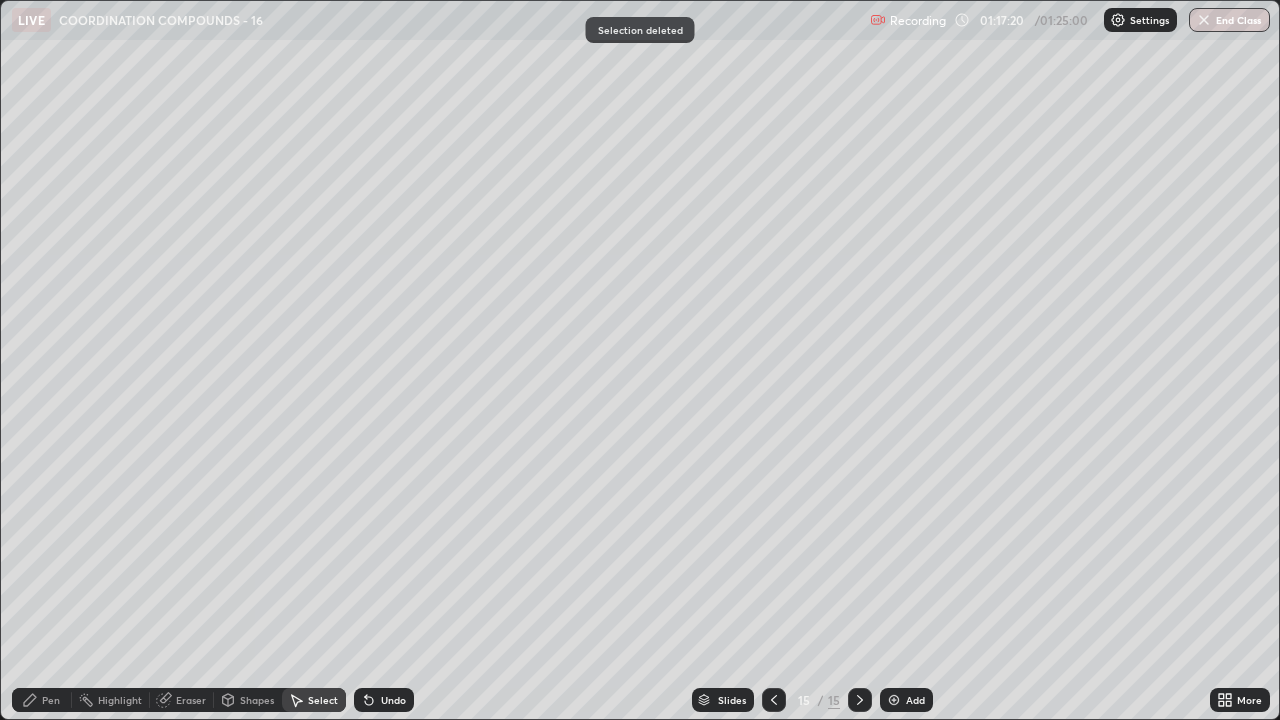 click on "Pen" at bounding box center (51, 700) 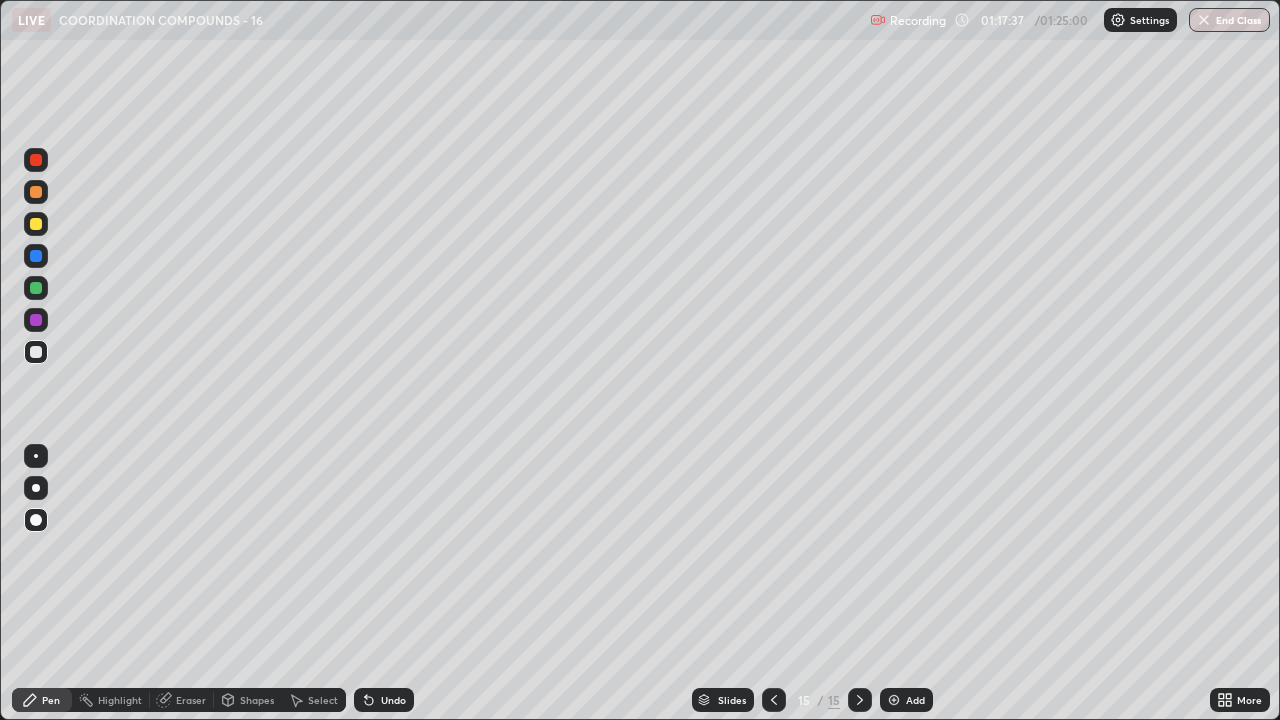 click on "Undo" at bounding box center (393, 700) 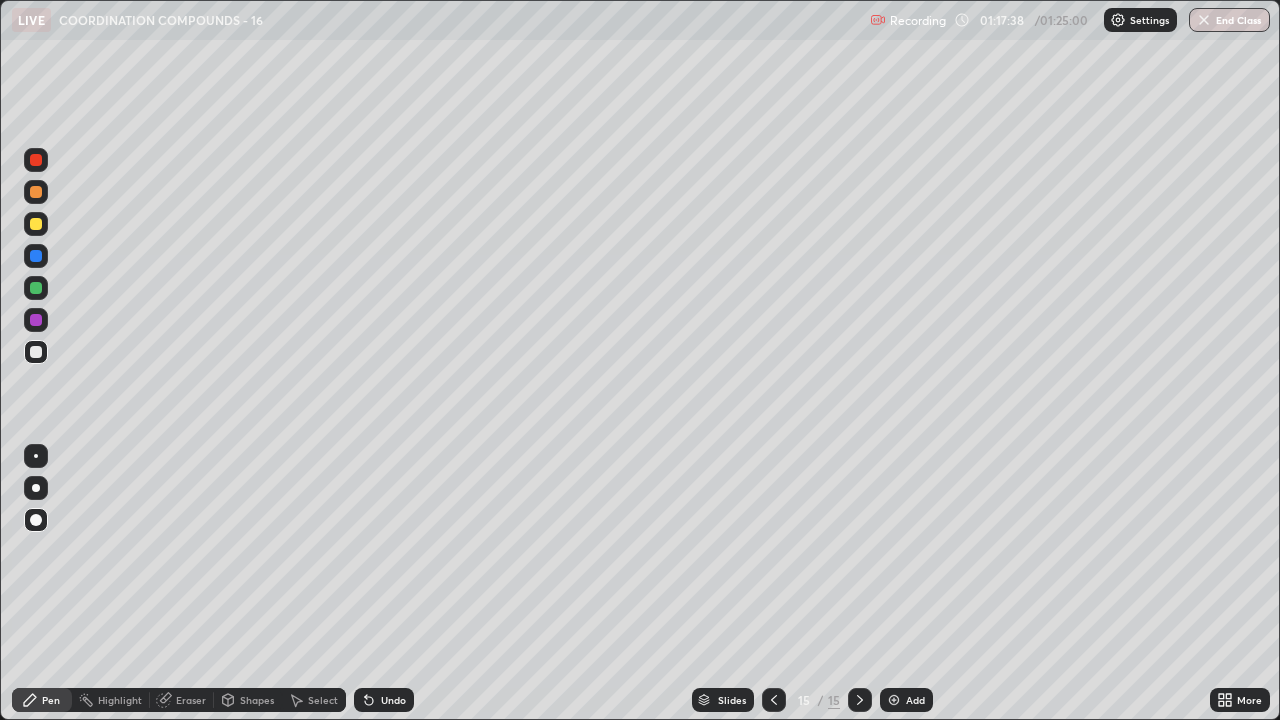 click on "Undo" at bounding box center [393, 700] 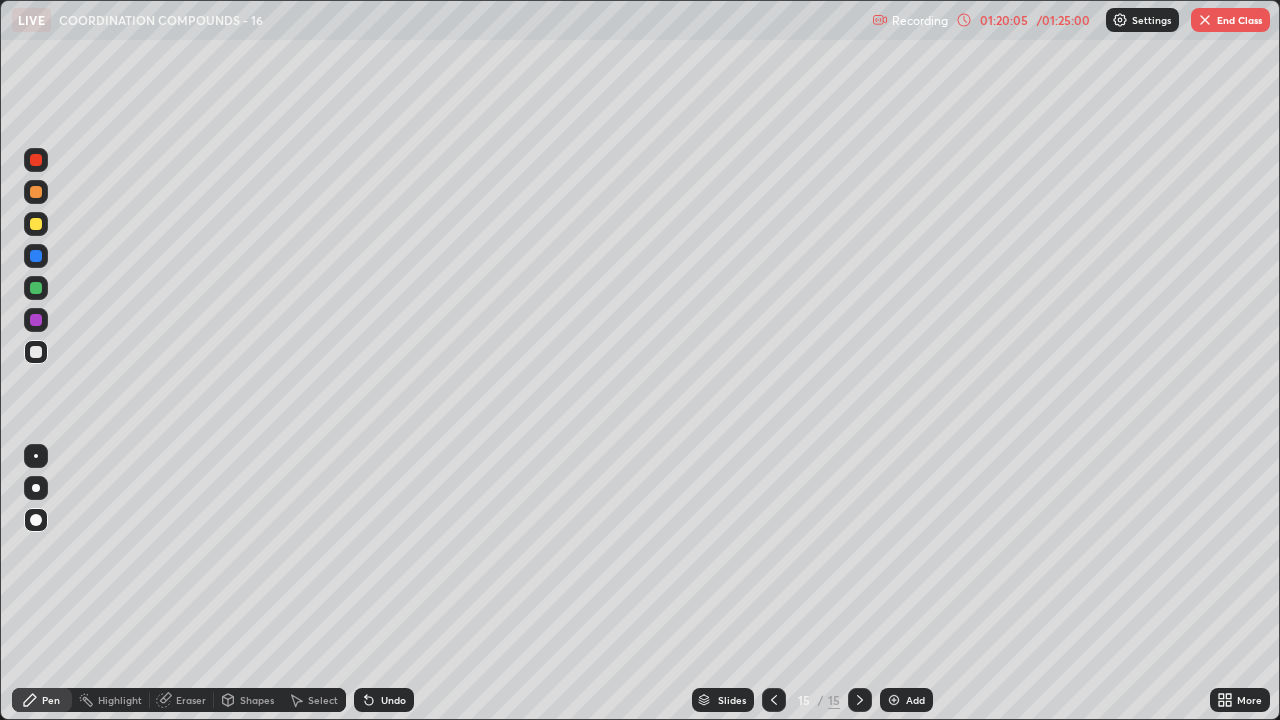 click on "/  01:25:00" at bounding box center [1063, 20] 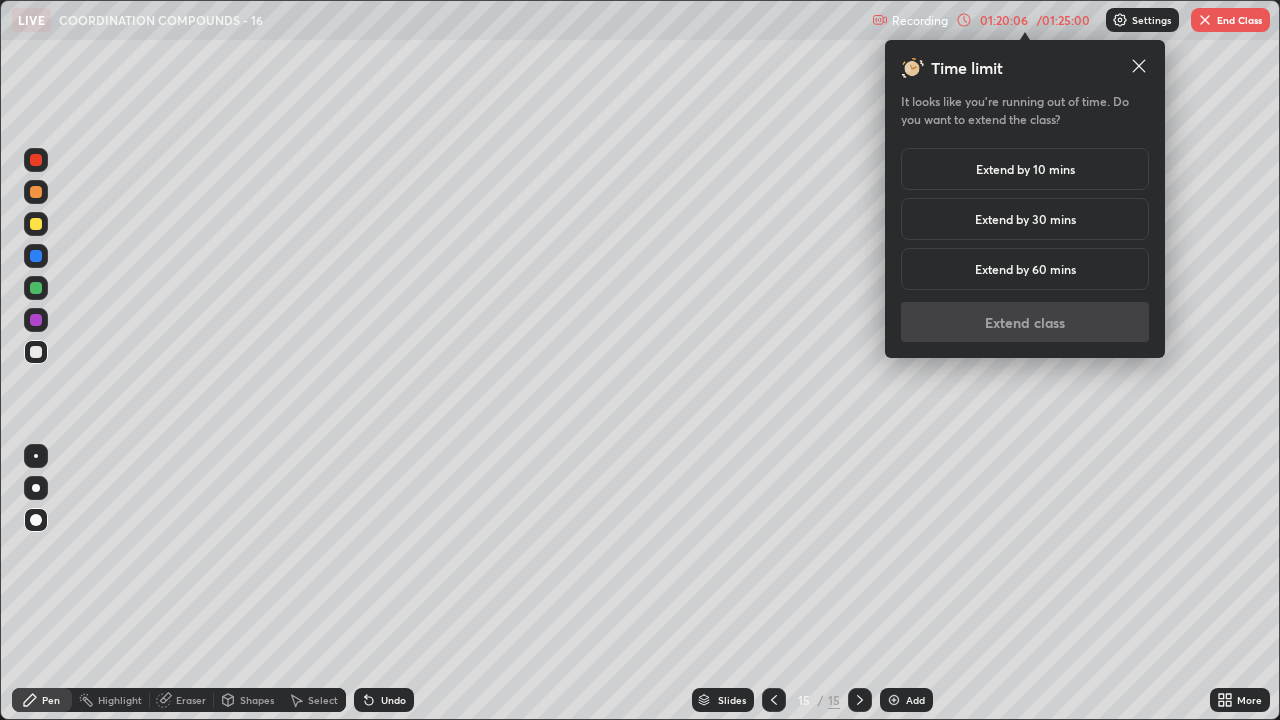 click on "Extend by 10 mins" at bounding box center (1025, 169) 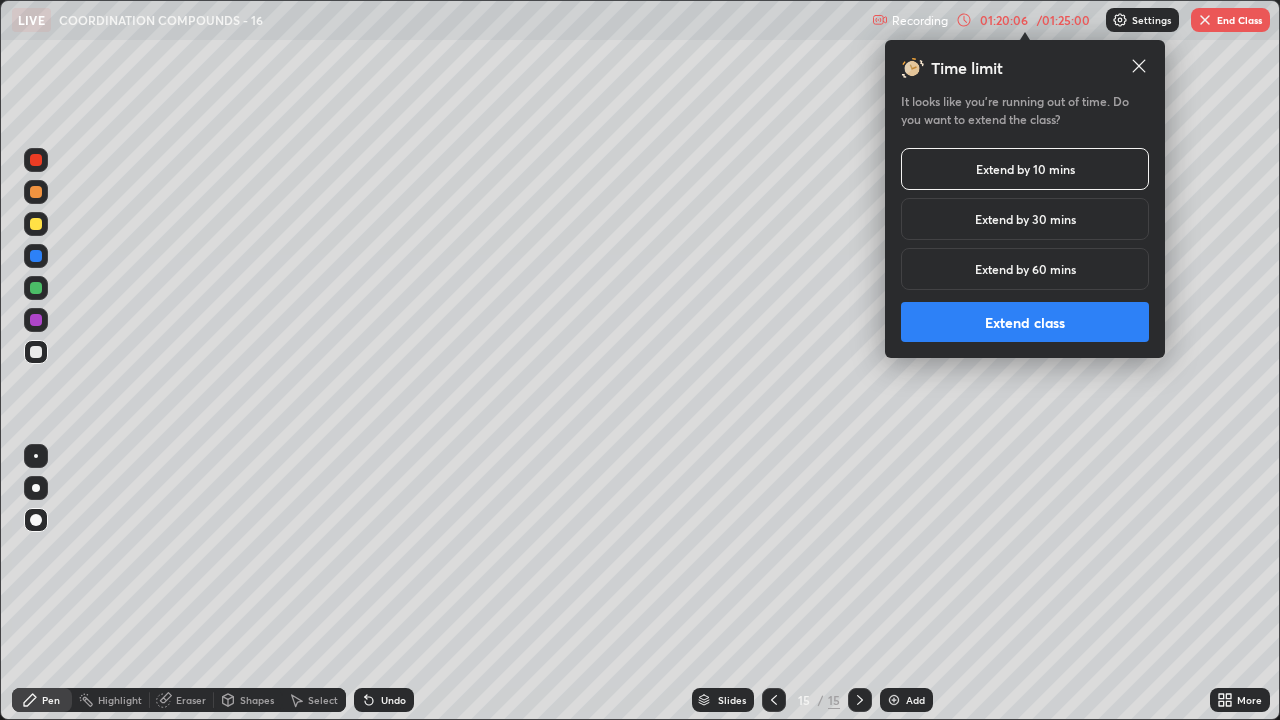 click on "Extend class" at bounding box center (1025, 322) 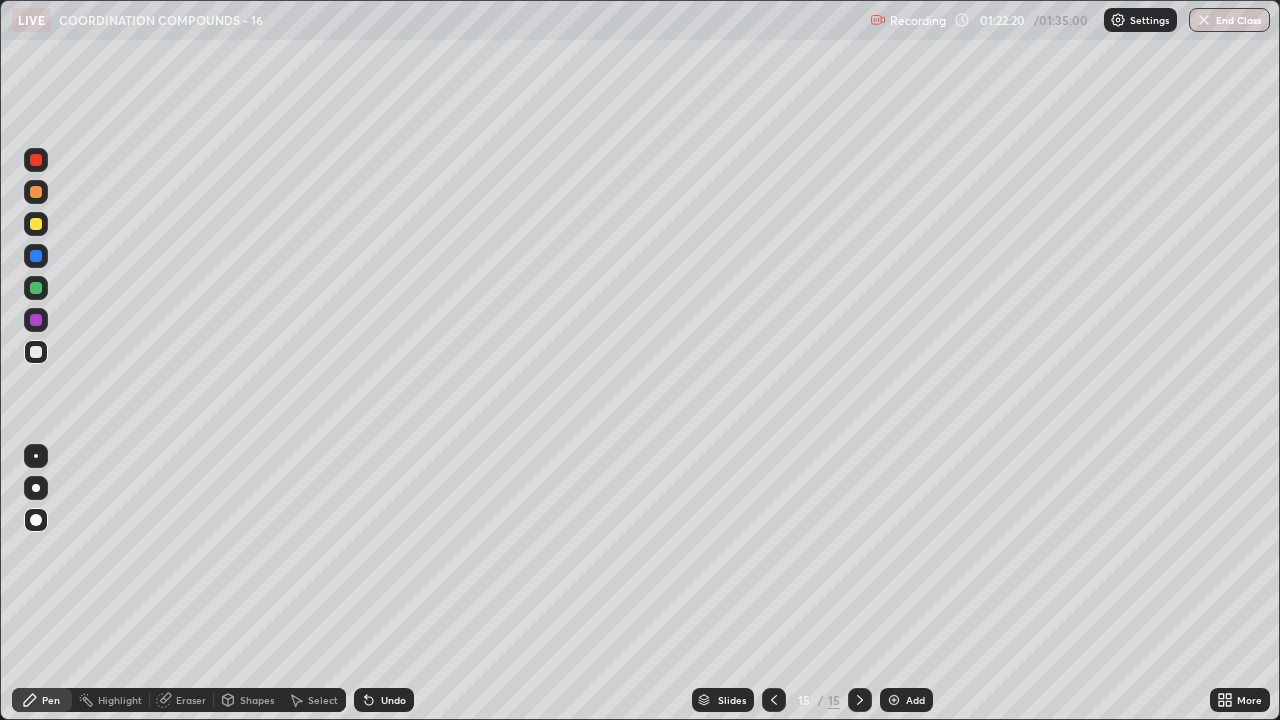 click on "Add" at bounding box center [915, 700] 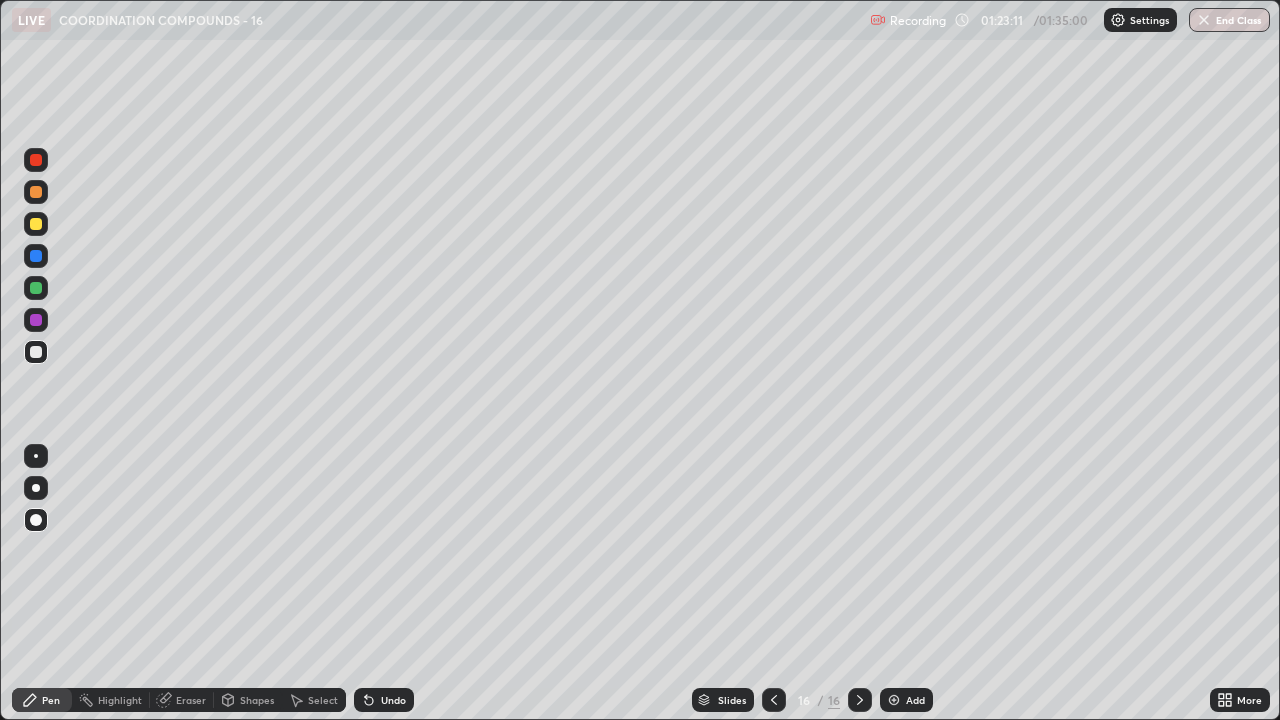click 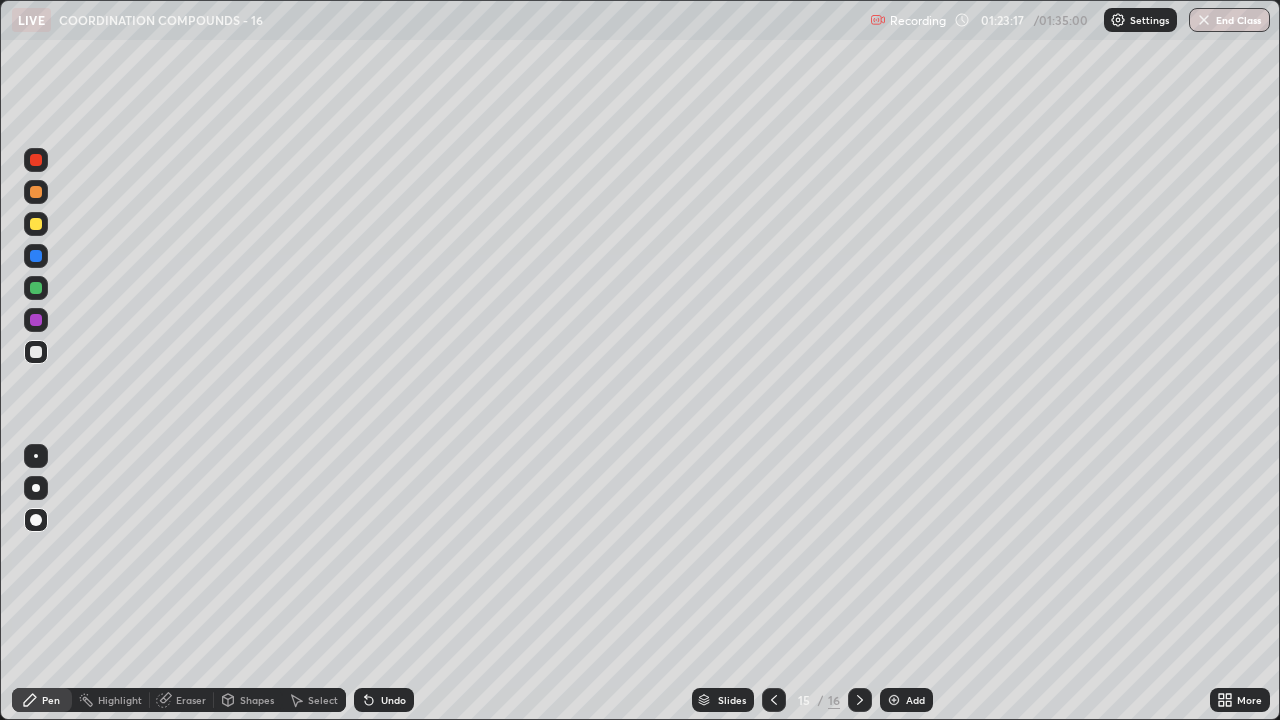 click 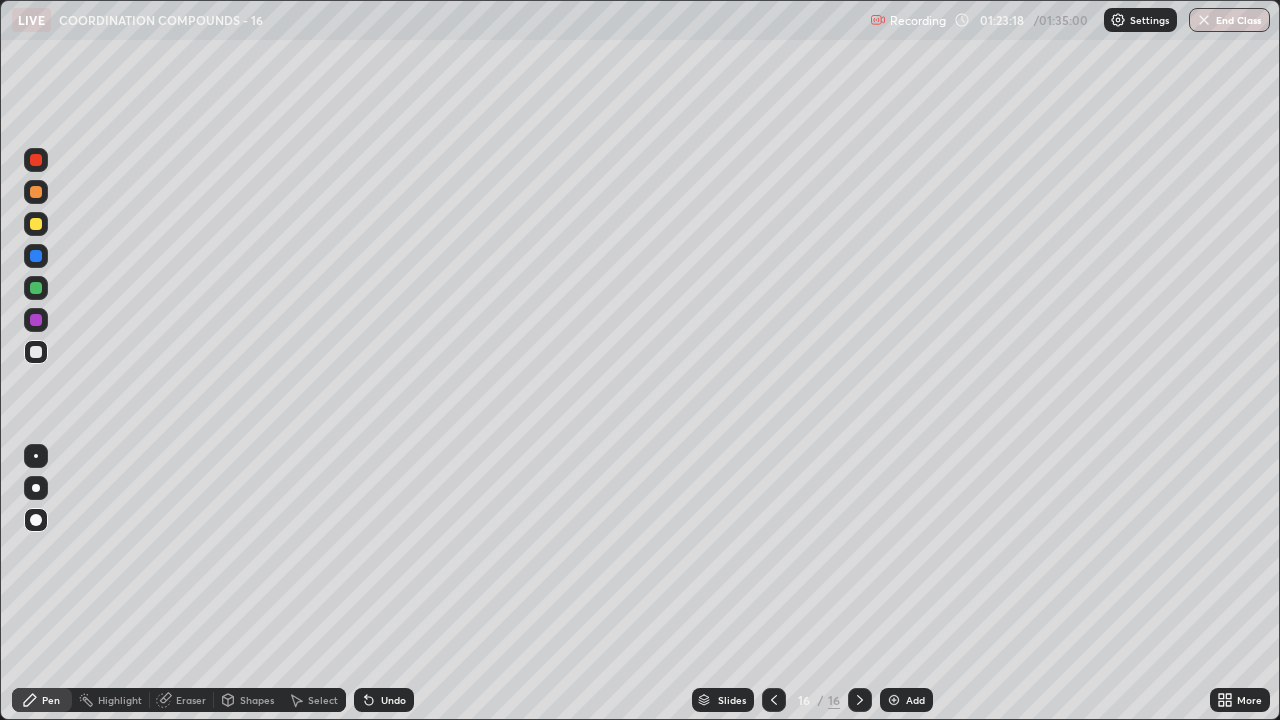 click 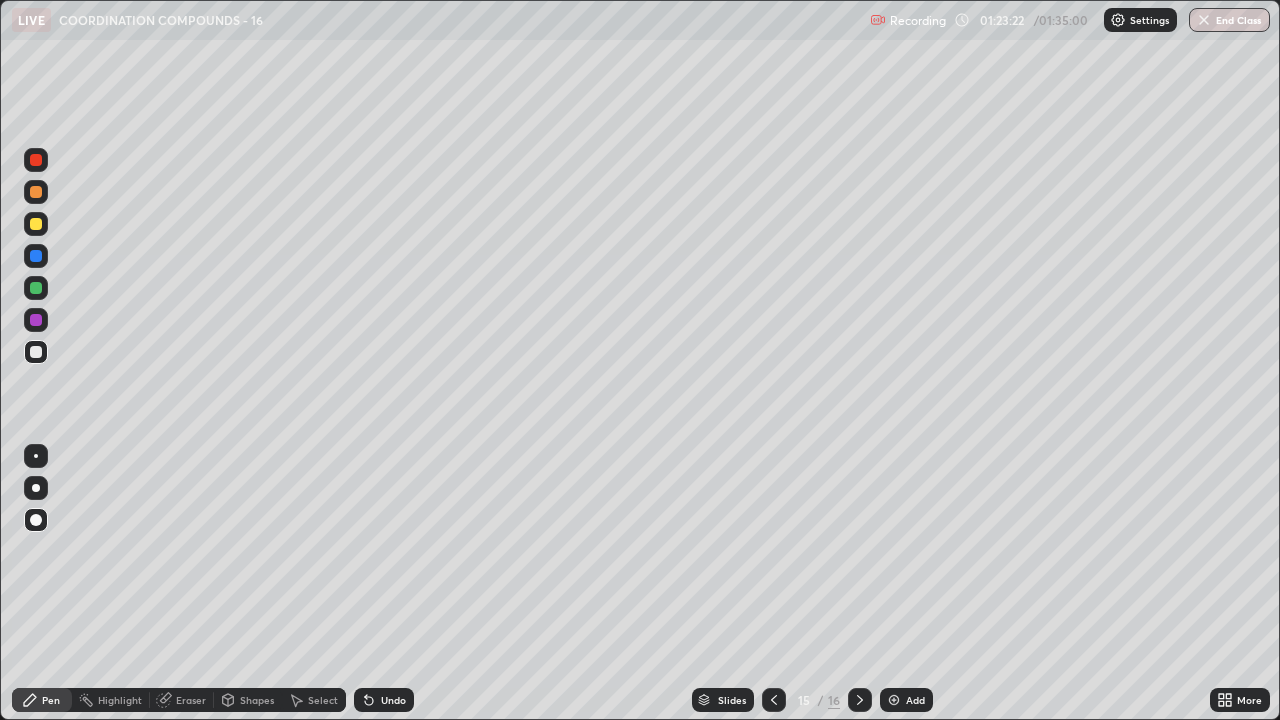 click 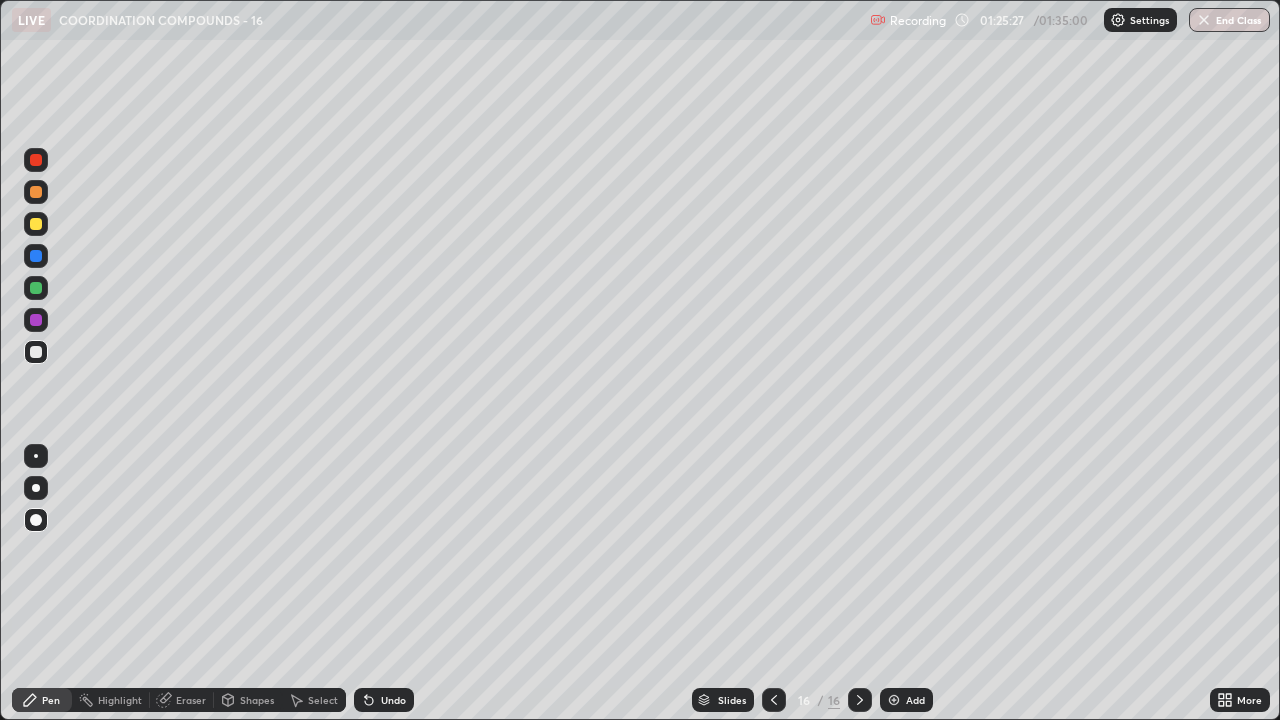 click on "End Class" at bounding box center [1229, 20] 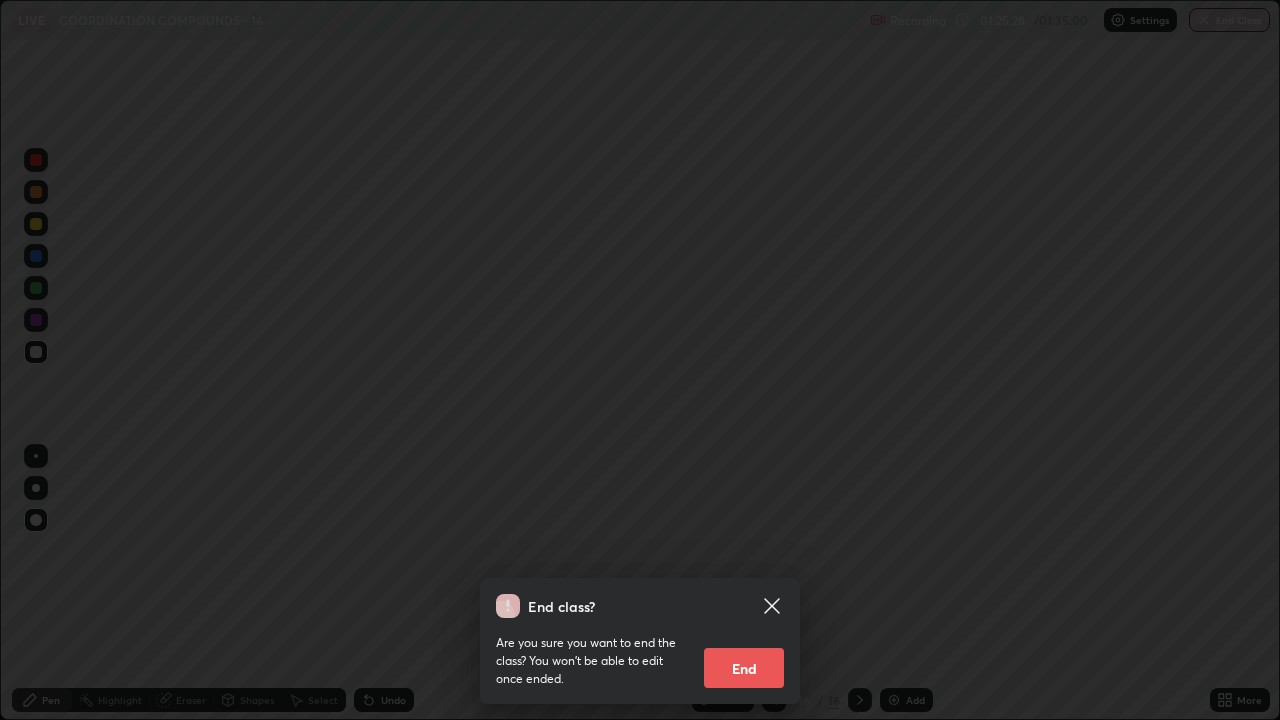 click on "End" at bounding box center (744, 668) 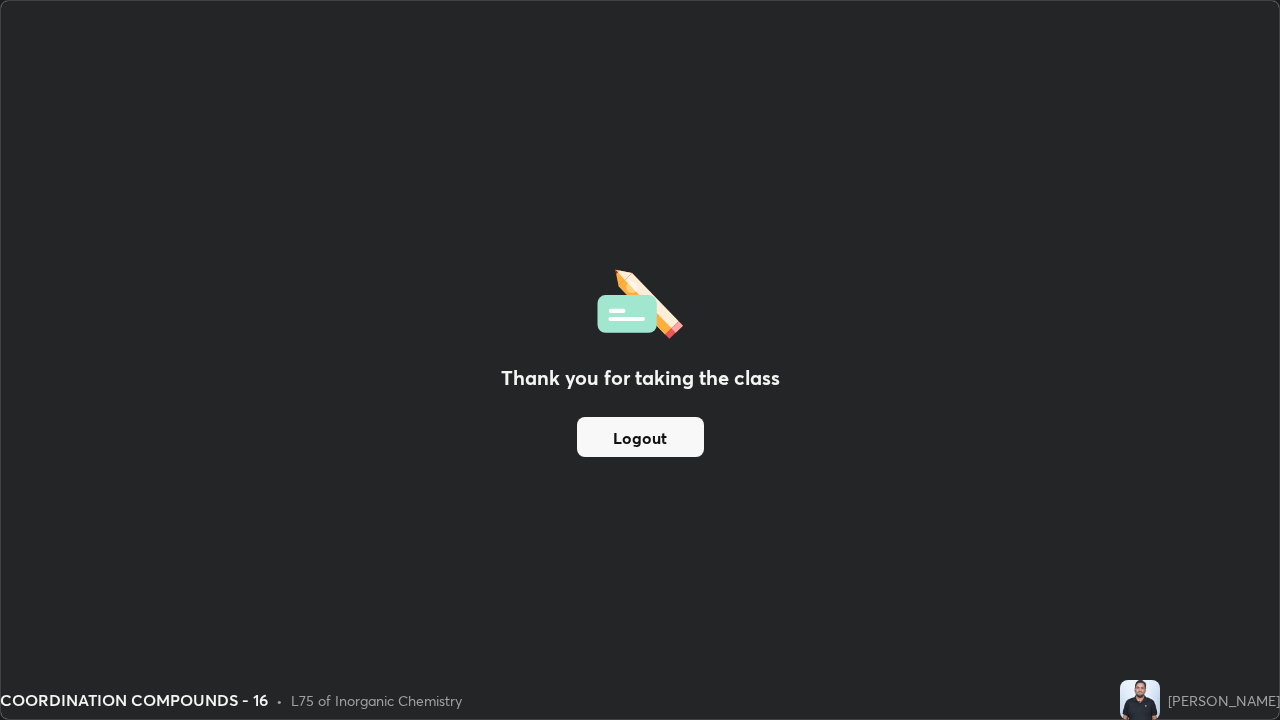 click on "Logout" at bounding box center [640, 437] 